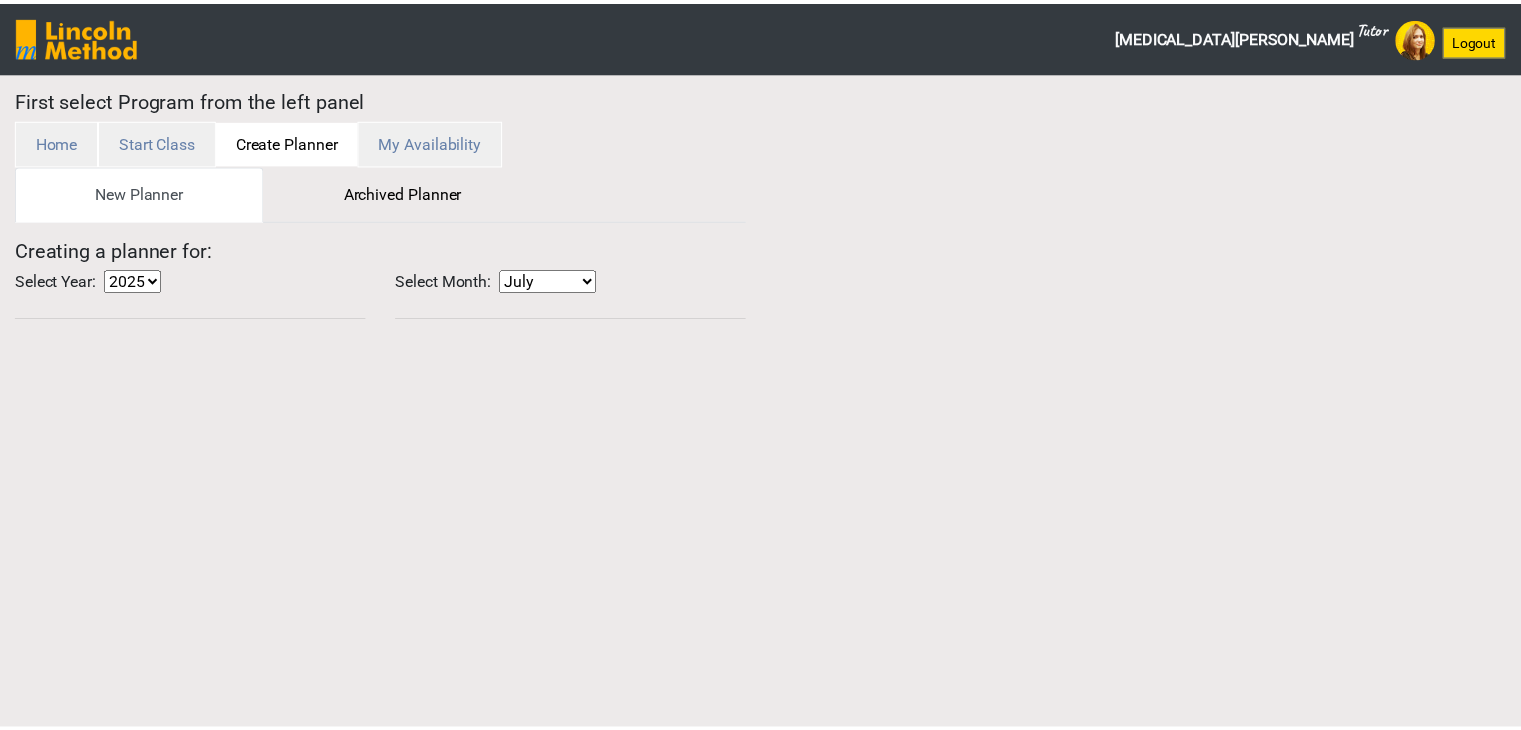 scroll, scrollTop: 0, scrollLeft: 0, axis: both 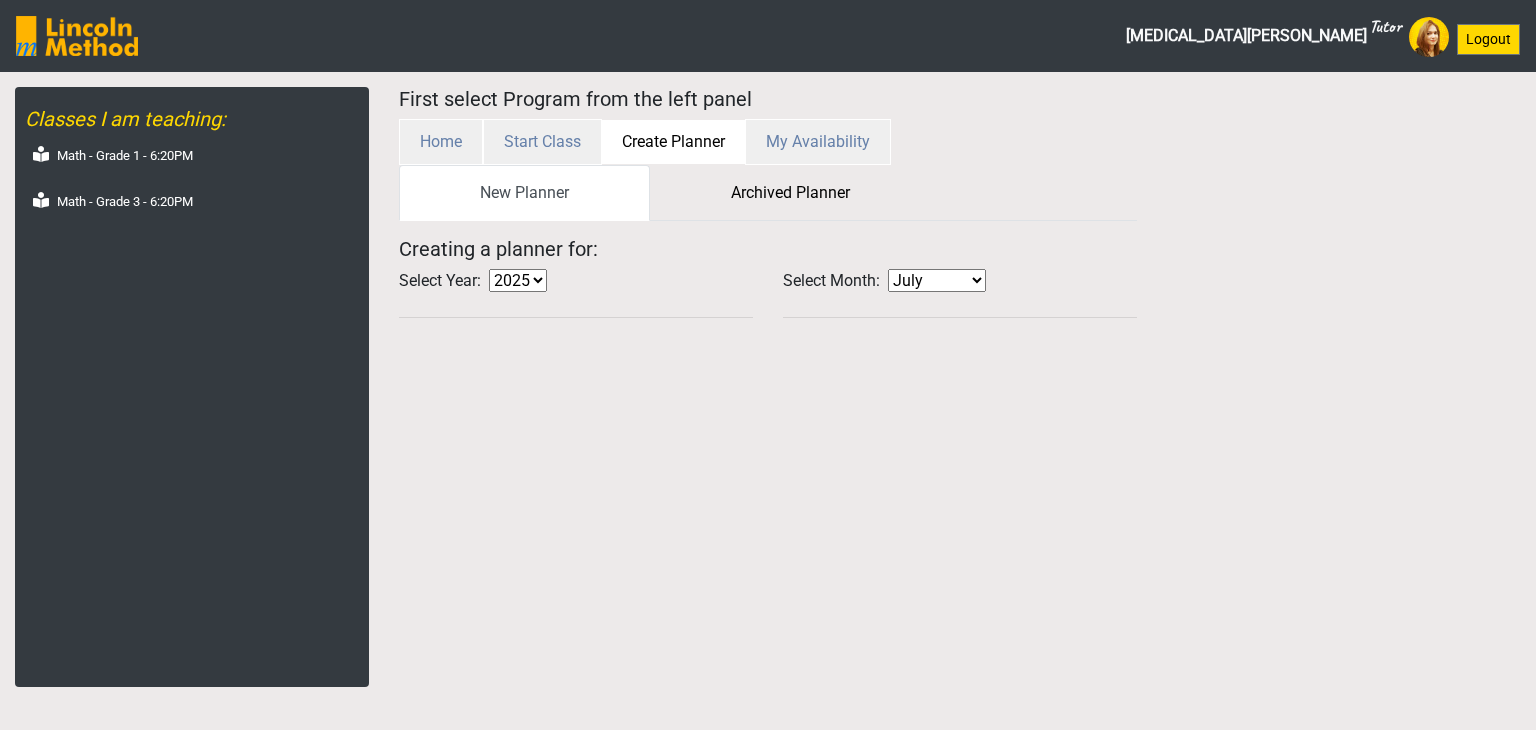 click on "Create Planner" at bounding box center [673, 142] 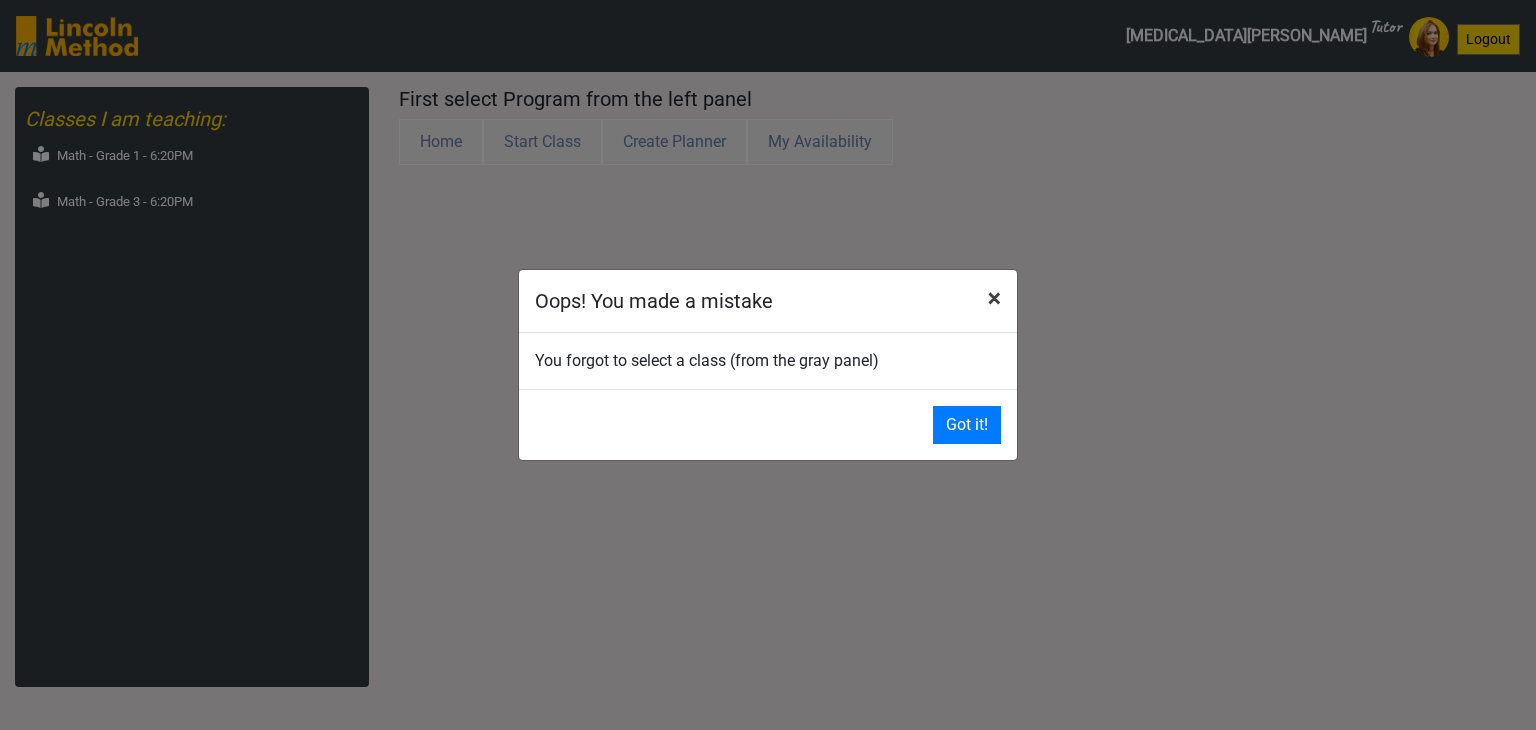 click on "×" at bounding box center (994, 298) 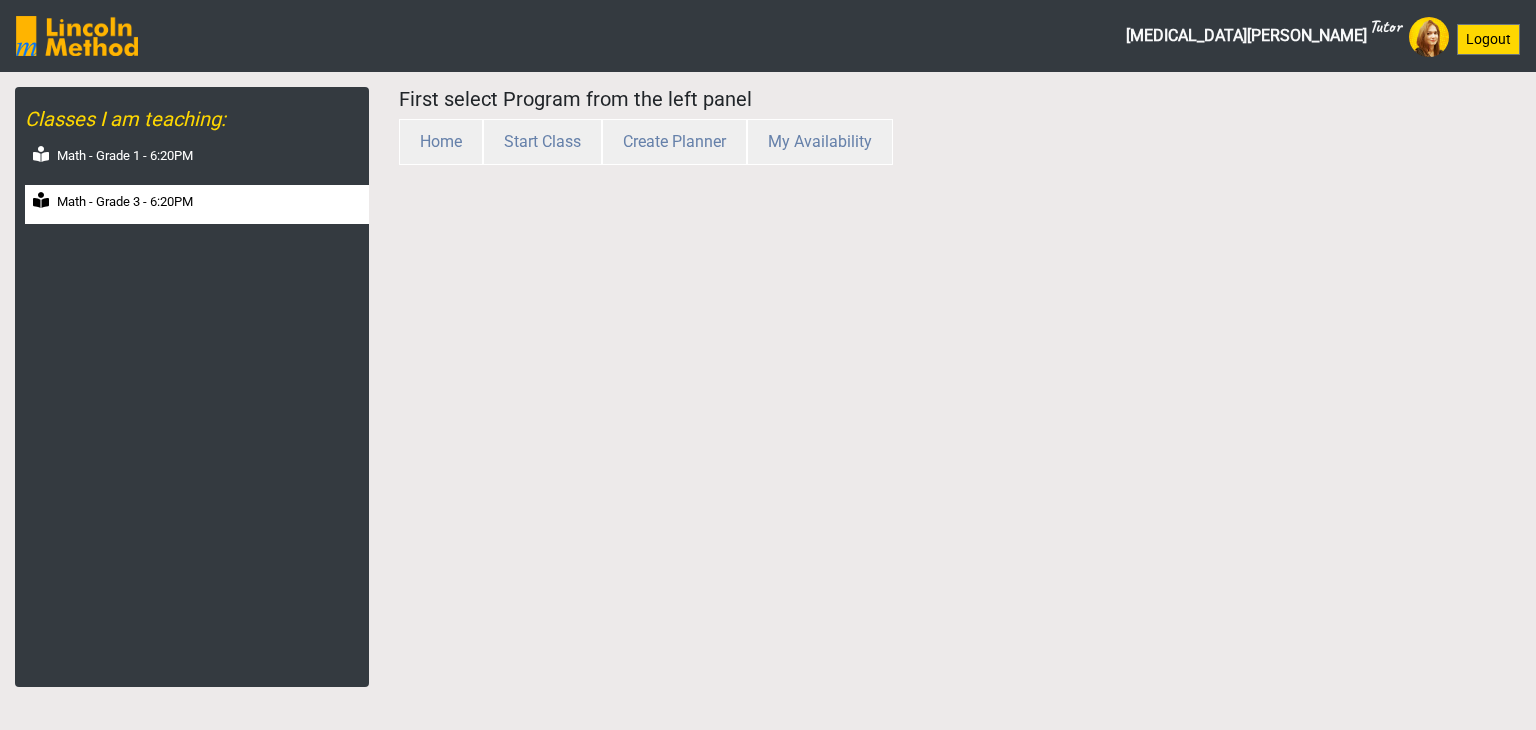 click on "Math - Grade 3 - 6:20PM" at bounding box center [197, 204] 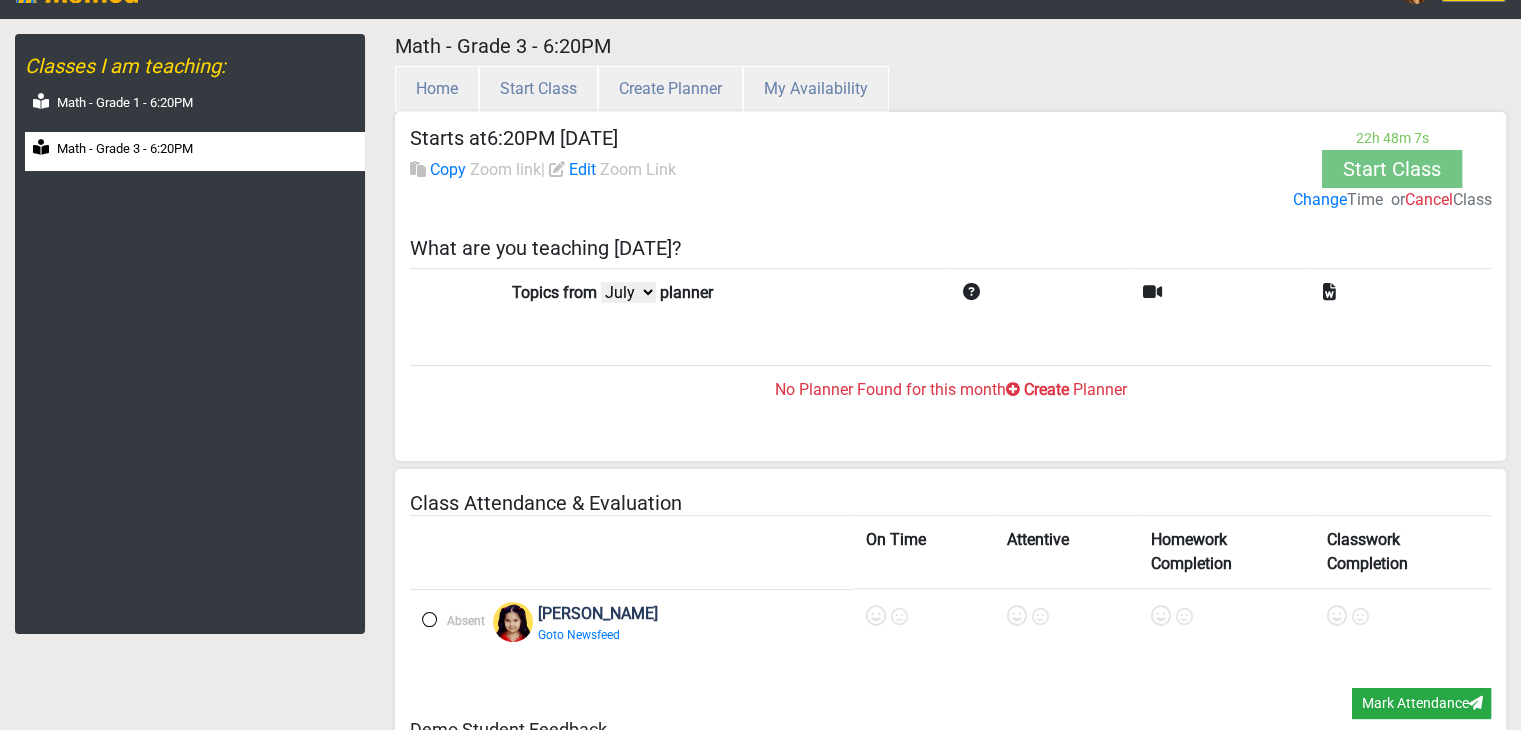 scroll, scrollTop: 0, scrollLeft: 0, axis: both 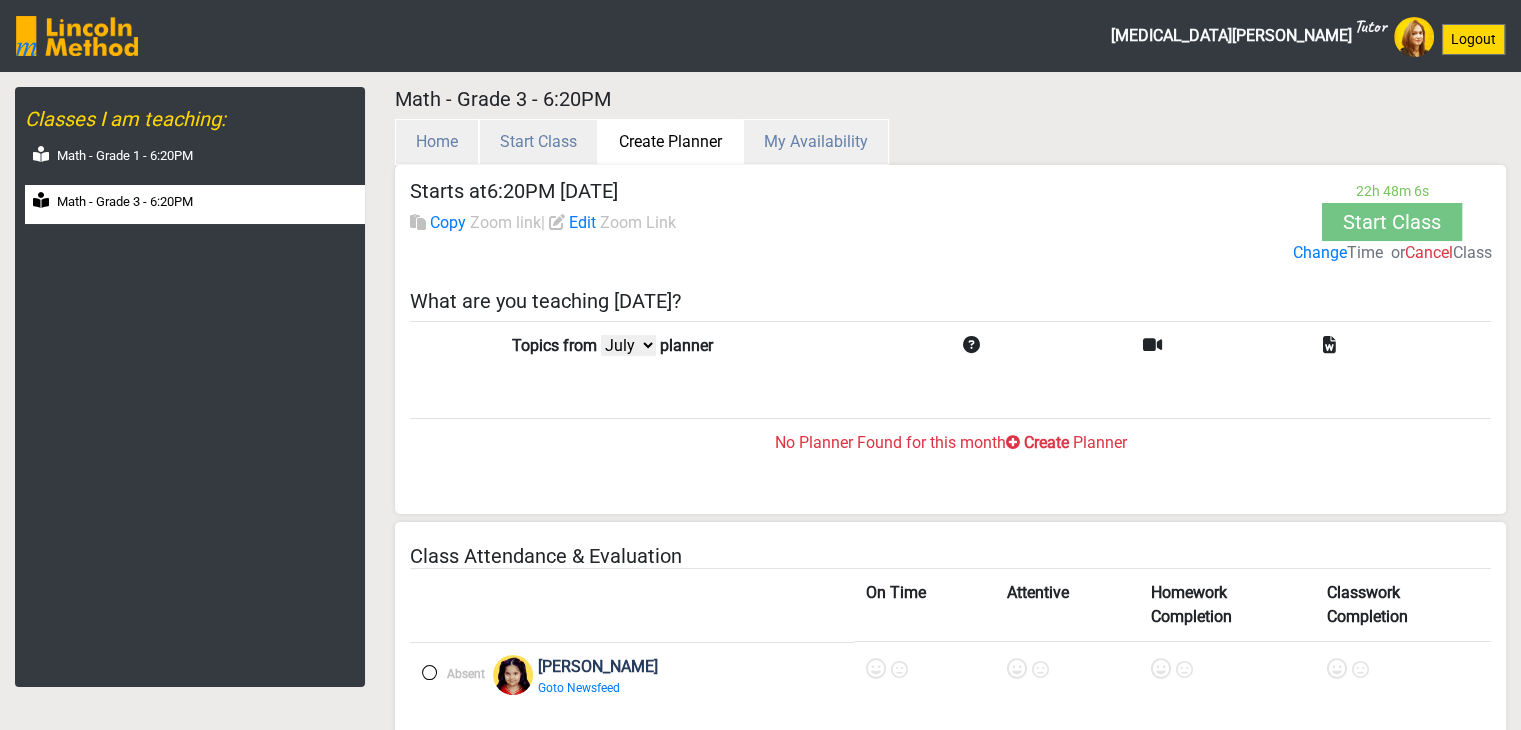 click on "Create Planner" at bounding box center (670, 142) 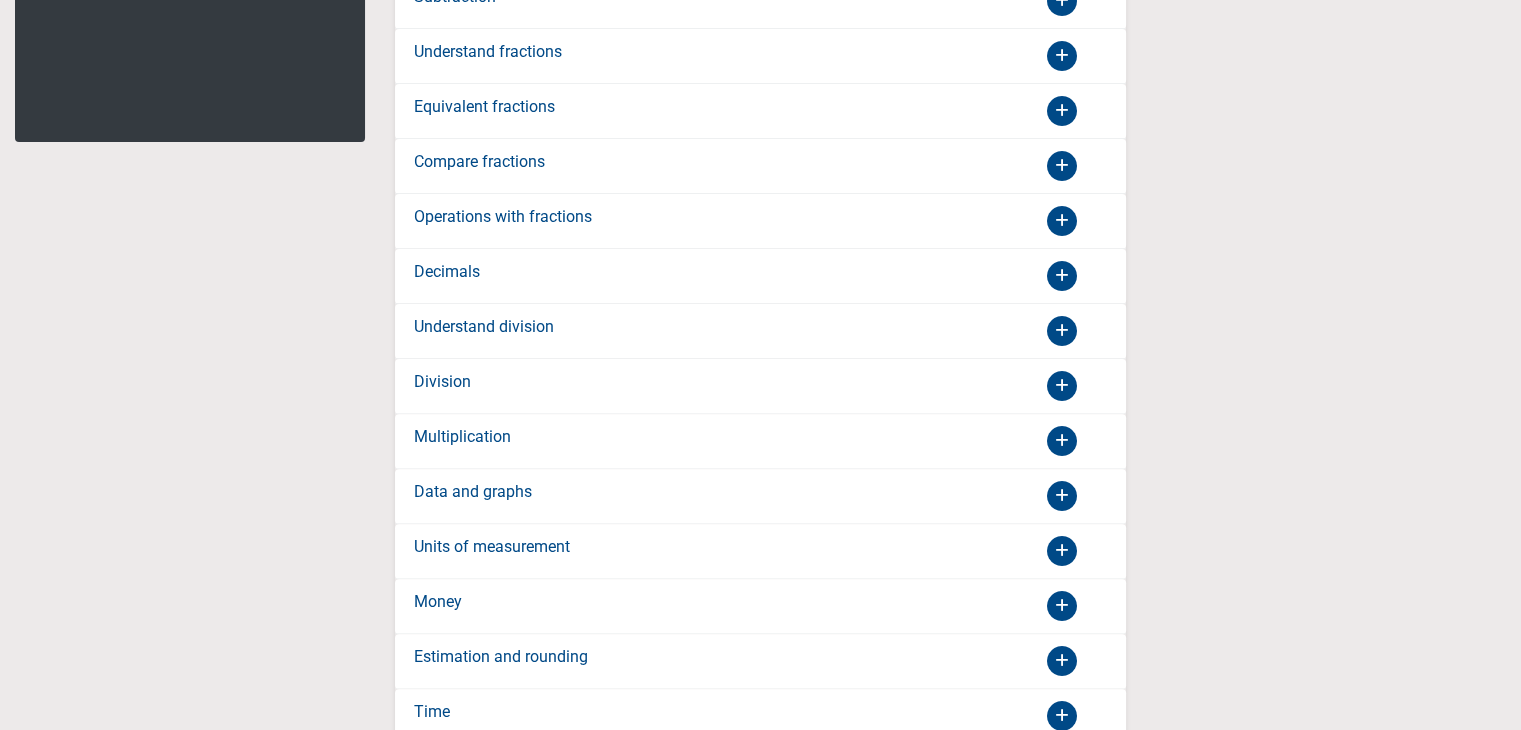 scroll, scrollTop: 600, scrollLeft: 0, axis: vertical 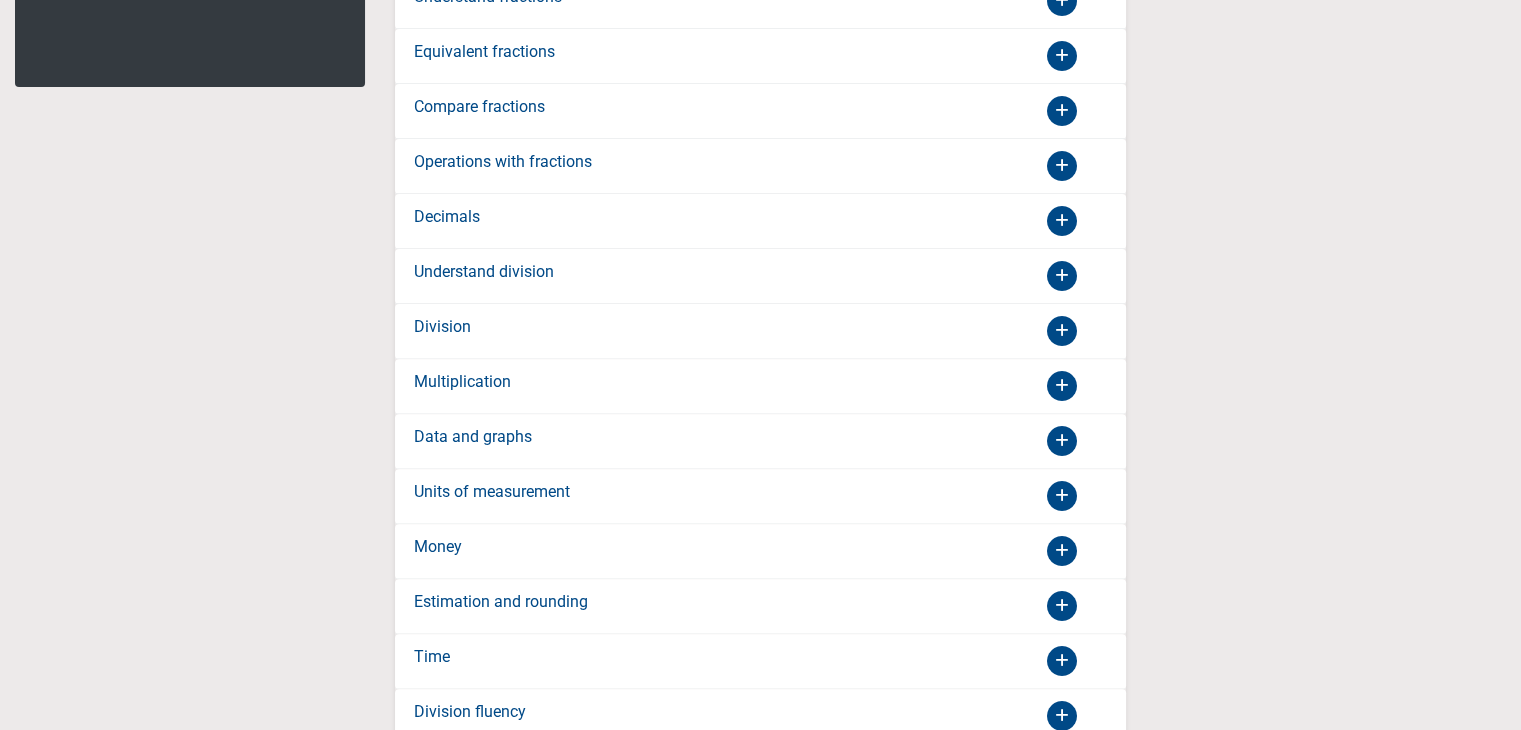 click on "Units of measurement" at bounding box center [579, -219] 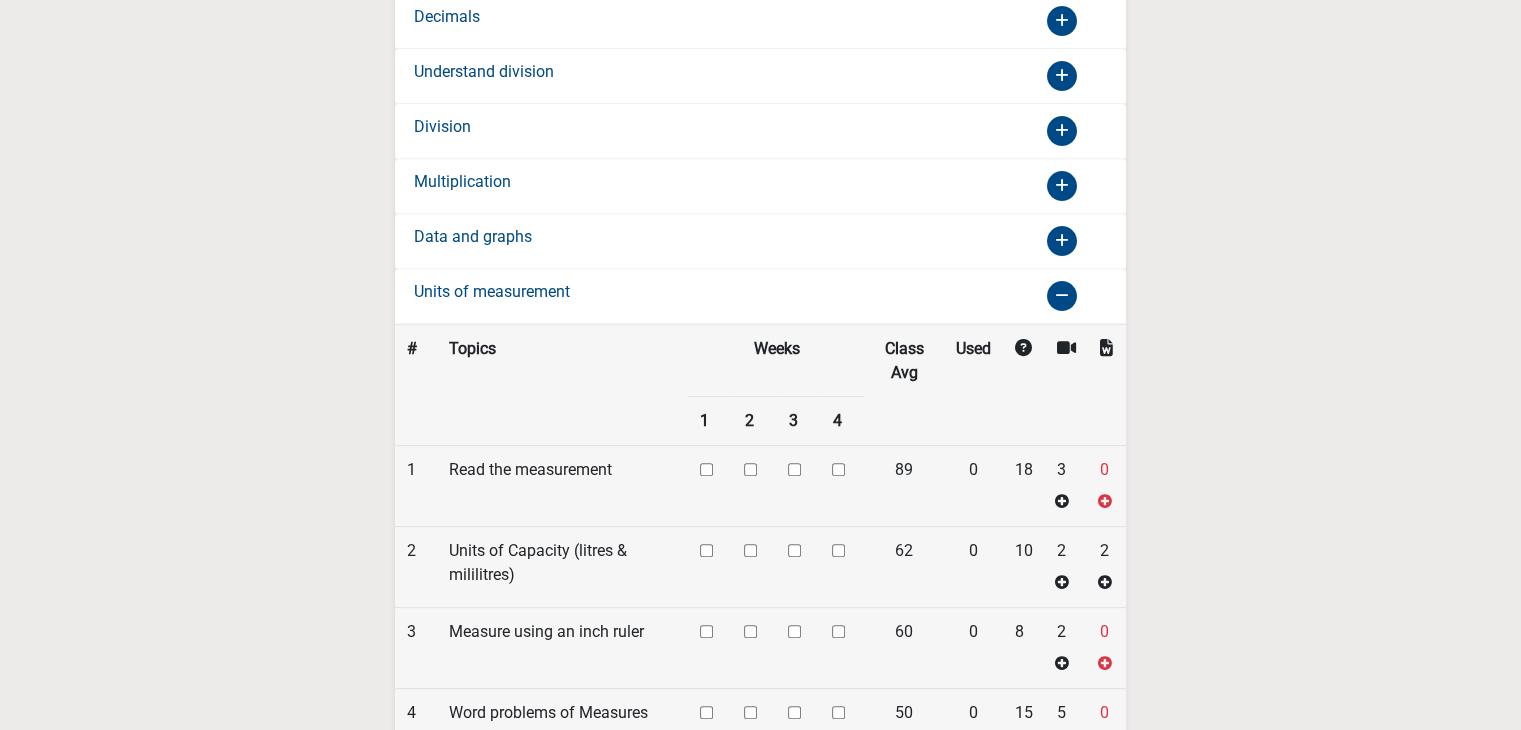 scroll, scrollTop: 1000, scrollLeft: 0, axis: vertical 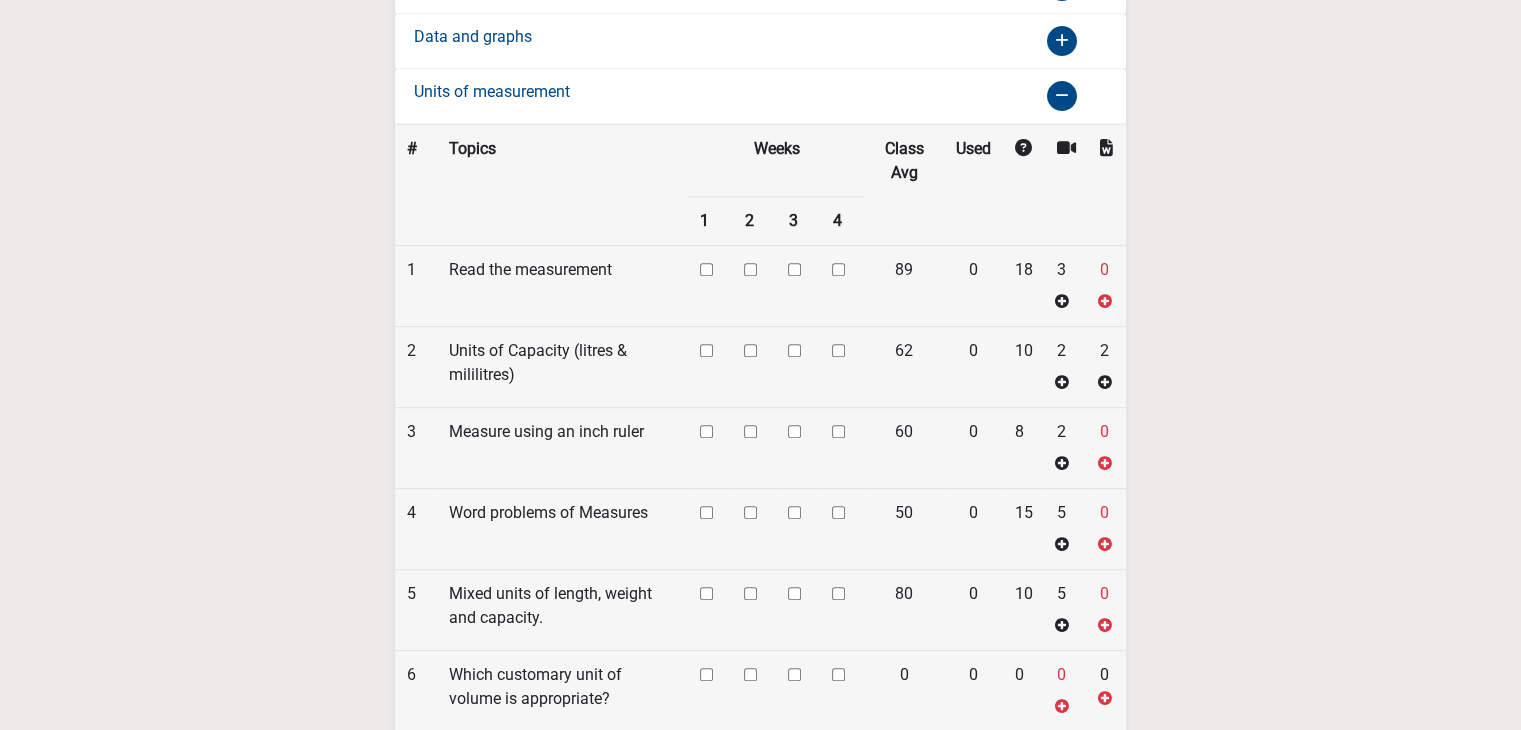 click at bounding box center (706, 269) 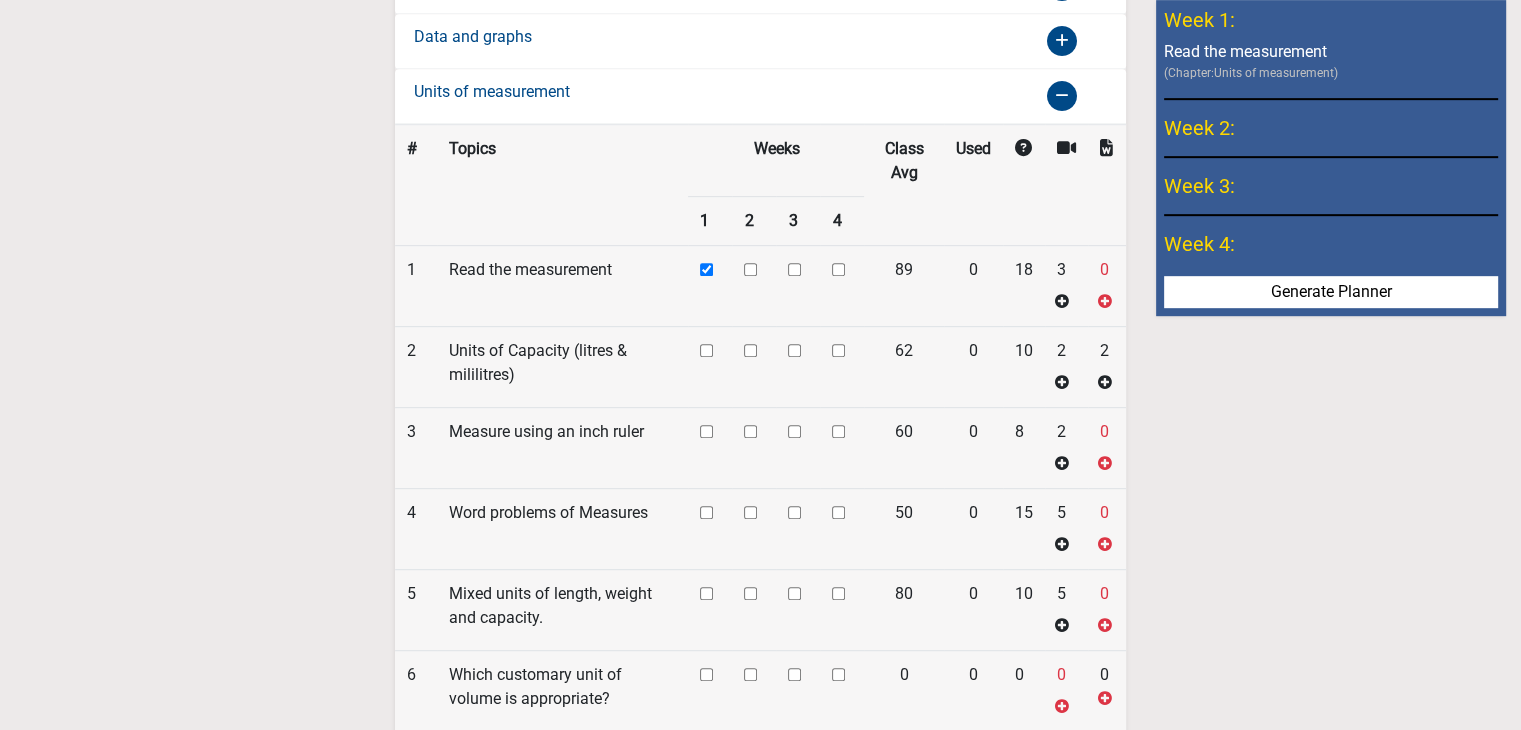 click at bounding box center (706, 269) 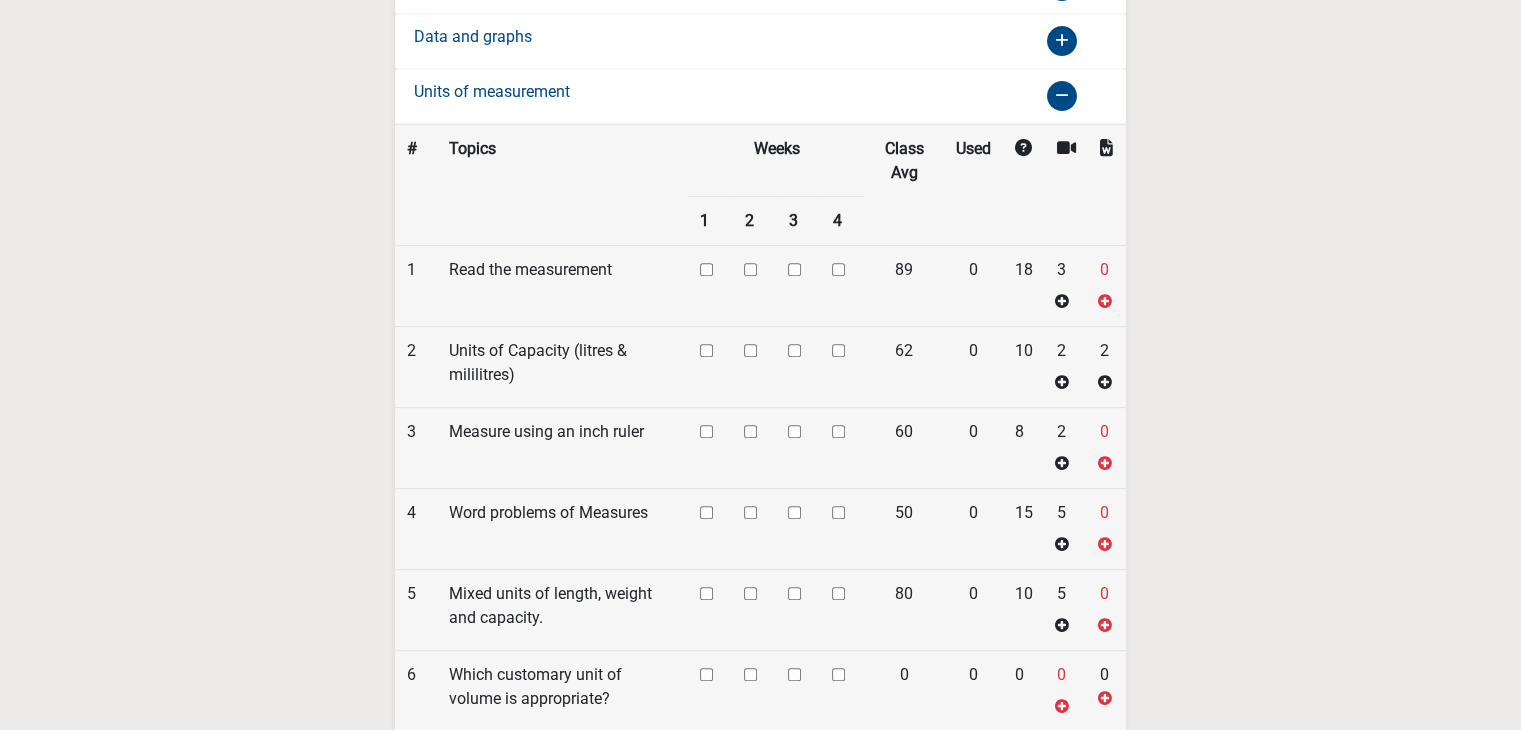 click at bounding box center (706, 269) 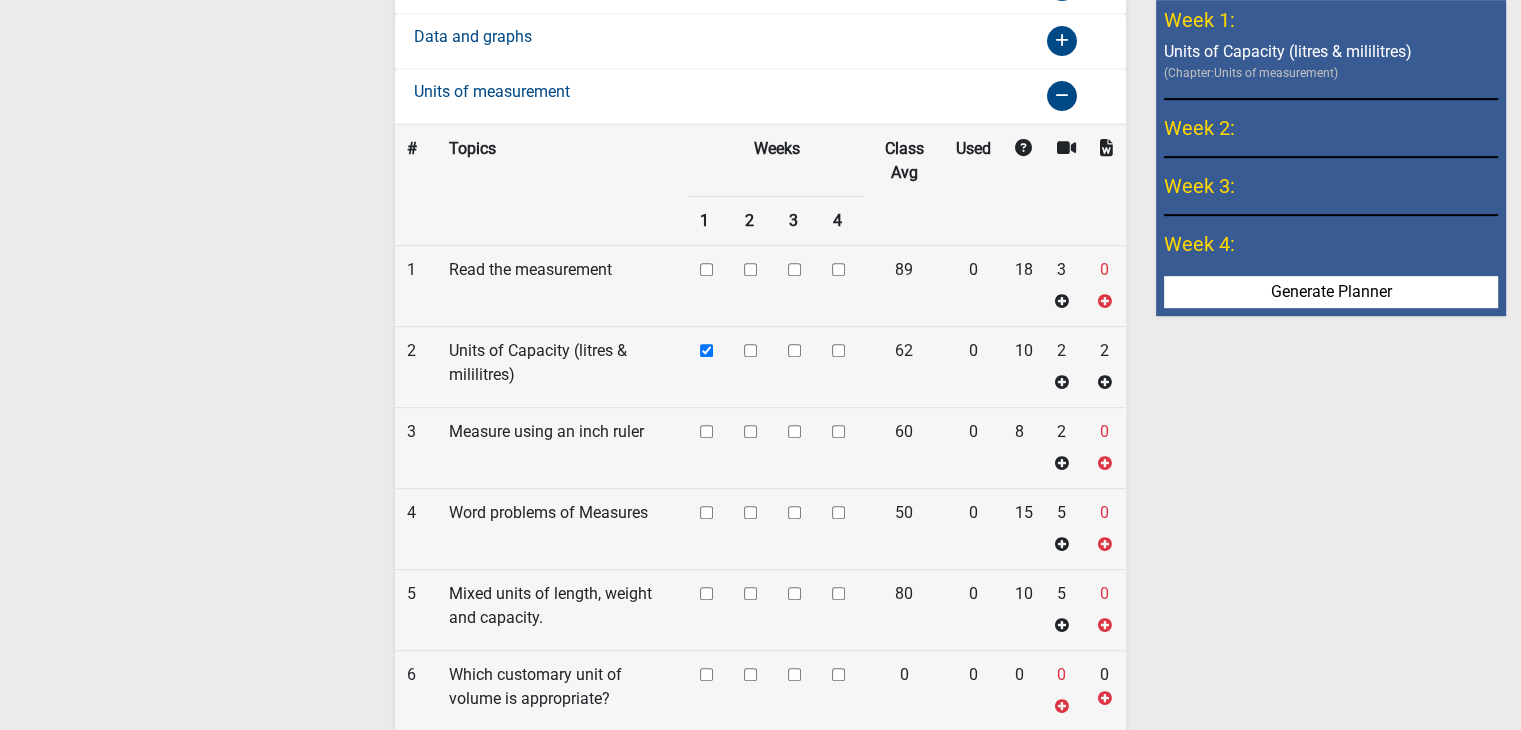 click at bounding box center (706, 269) 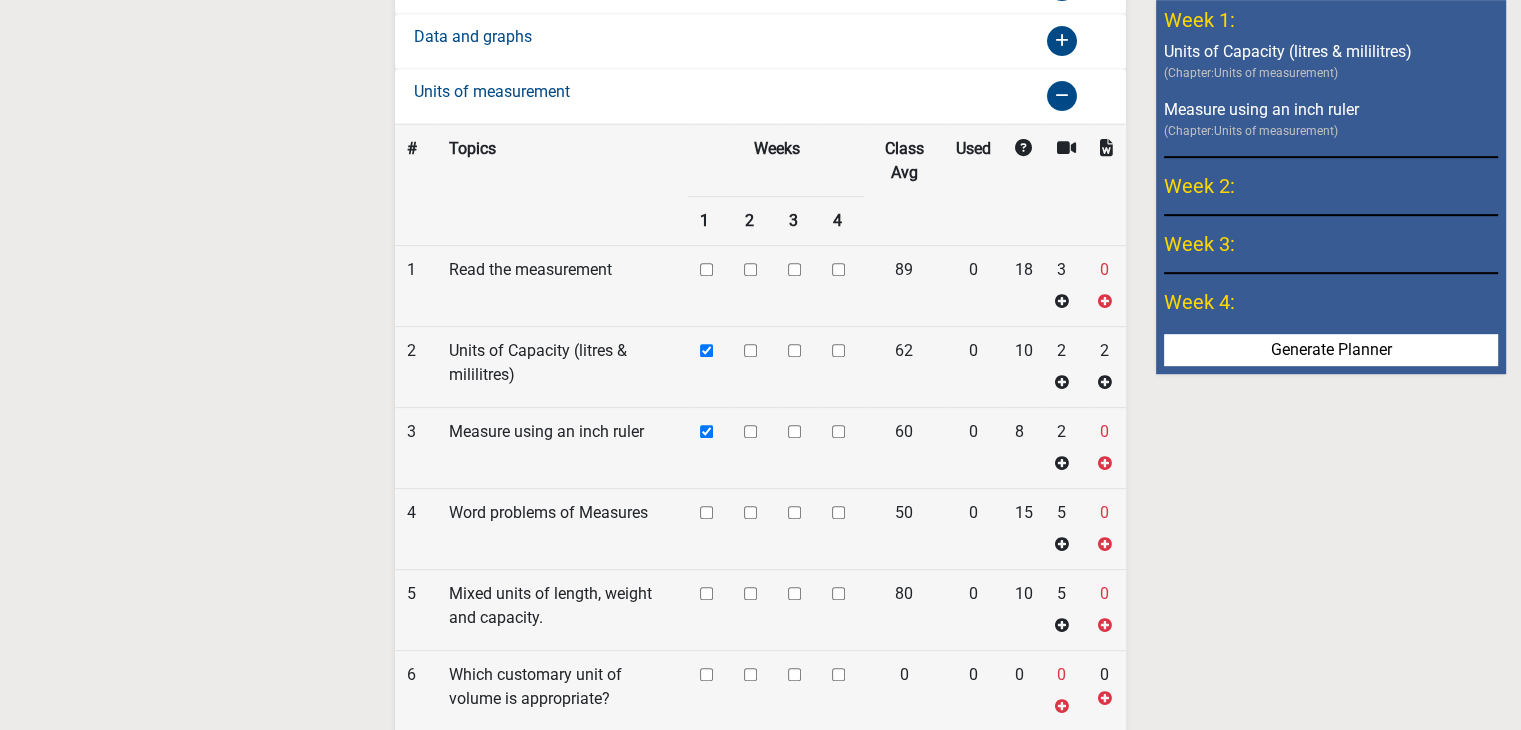 click at bounding box center (706, 269) 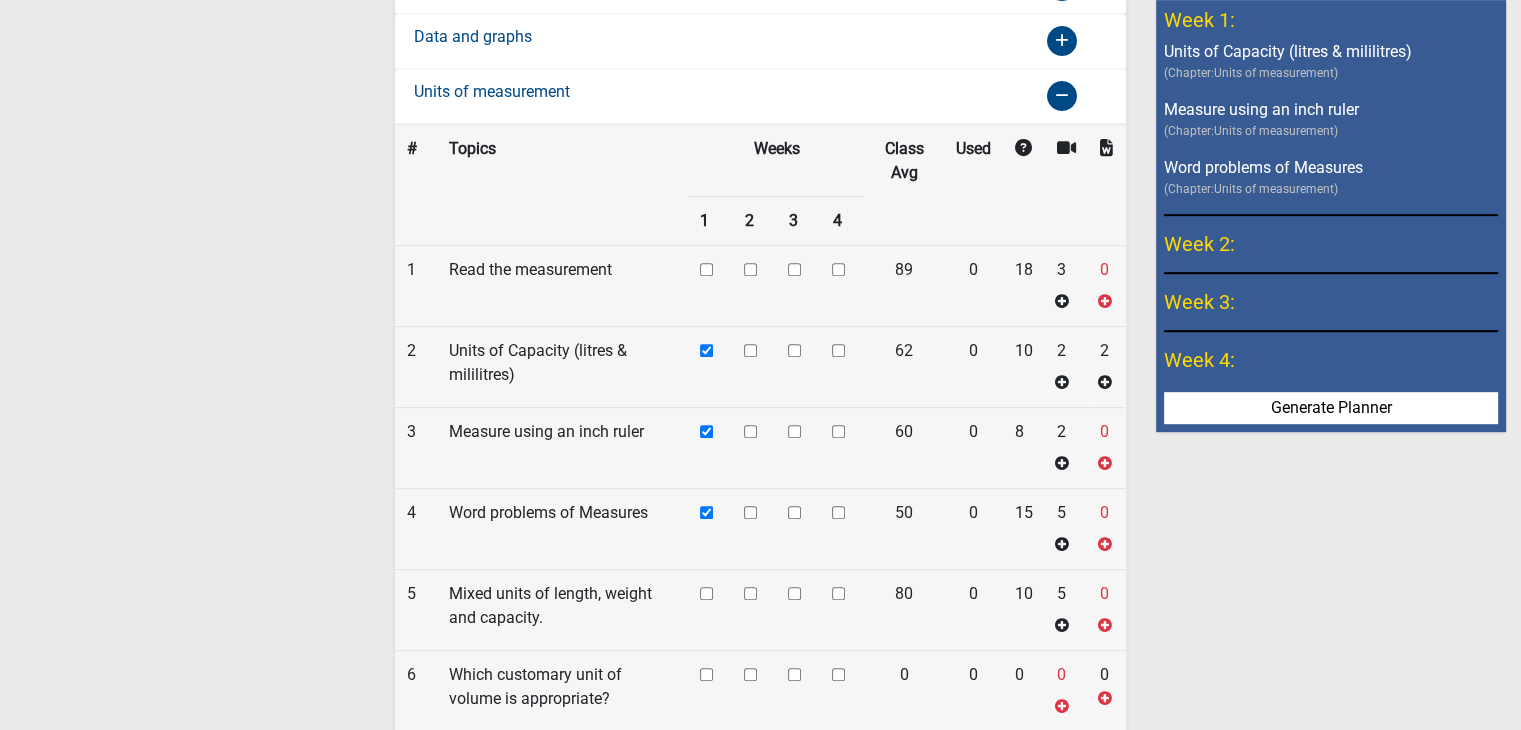 scroll, scrollTop: 1200, scrollLeft: 0, axis: vertical 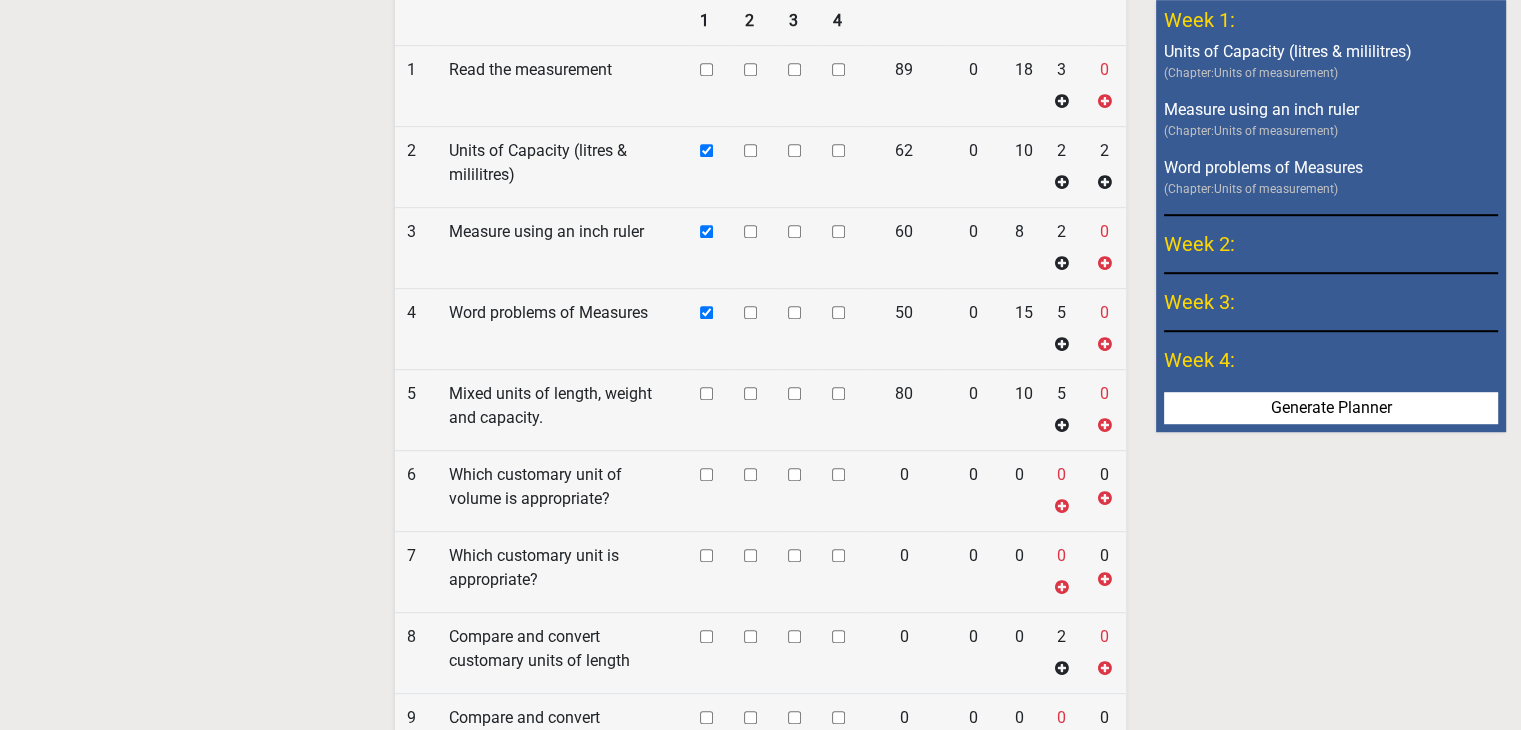 click at bounding box center (706, 69) 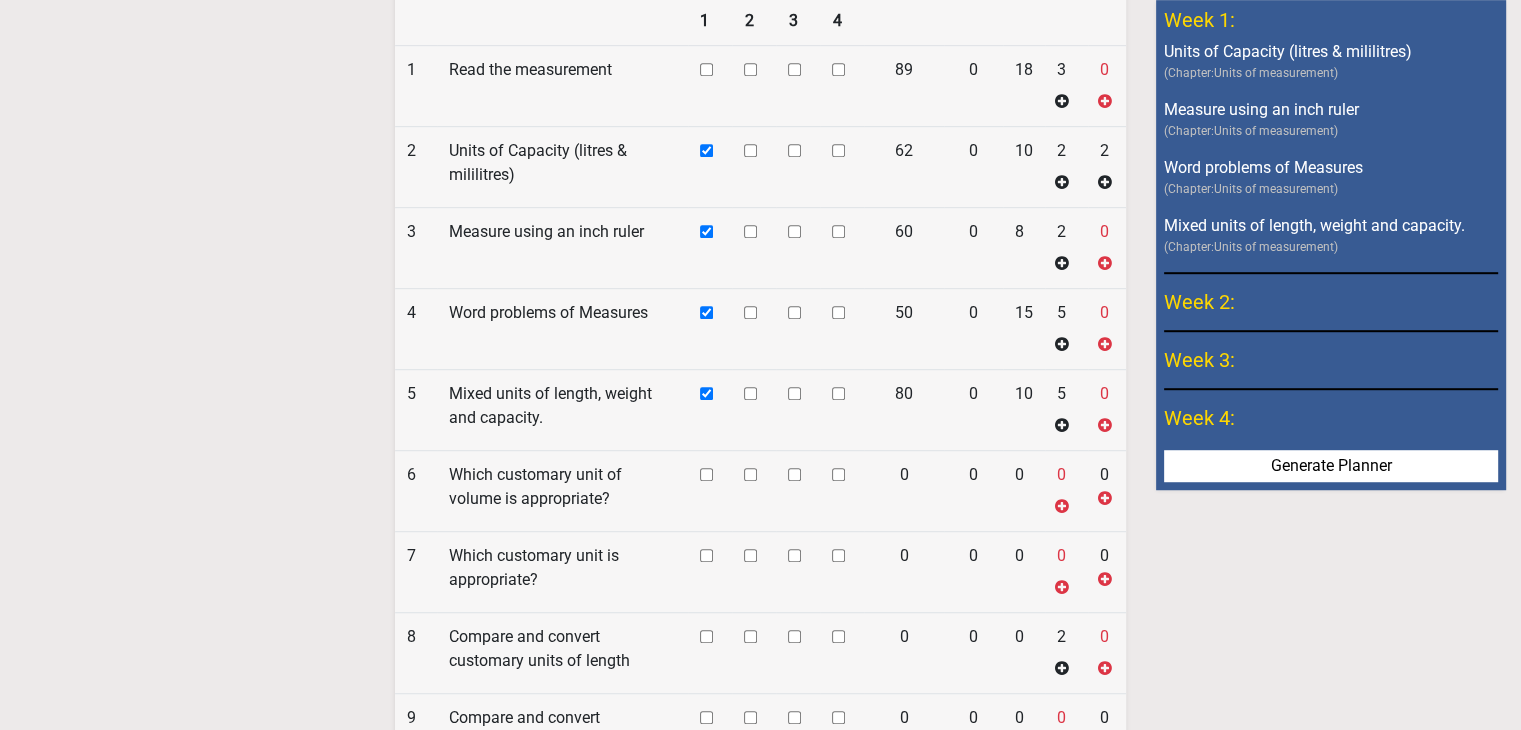 click at bounding box center [706, 69] 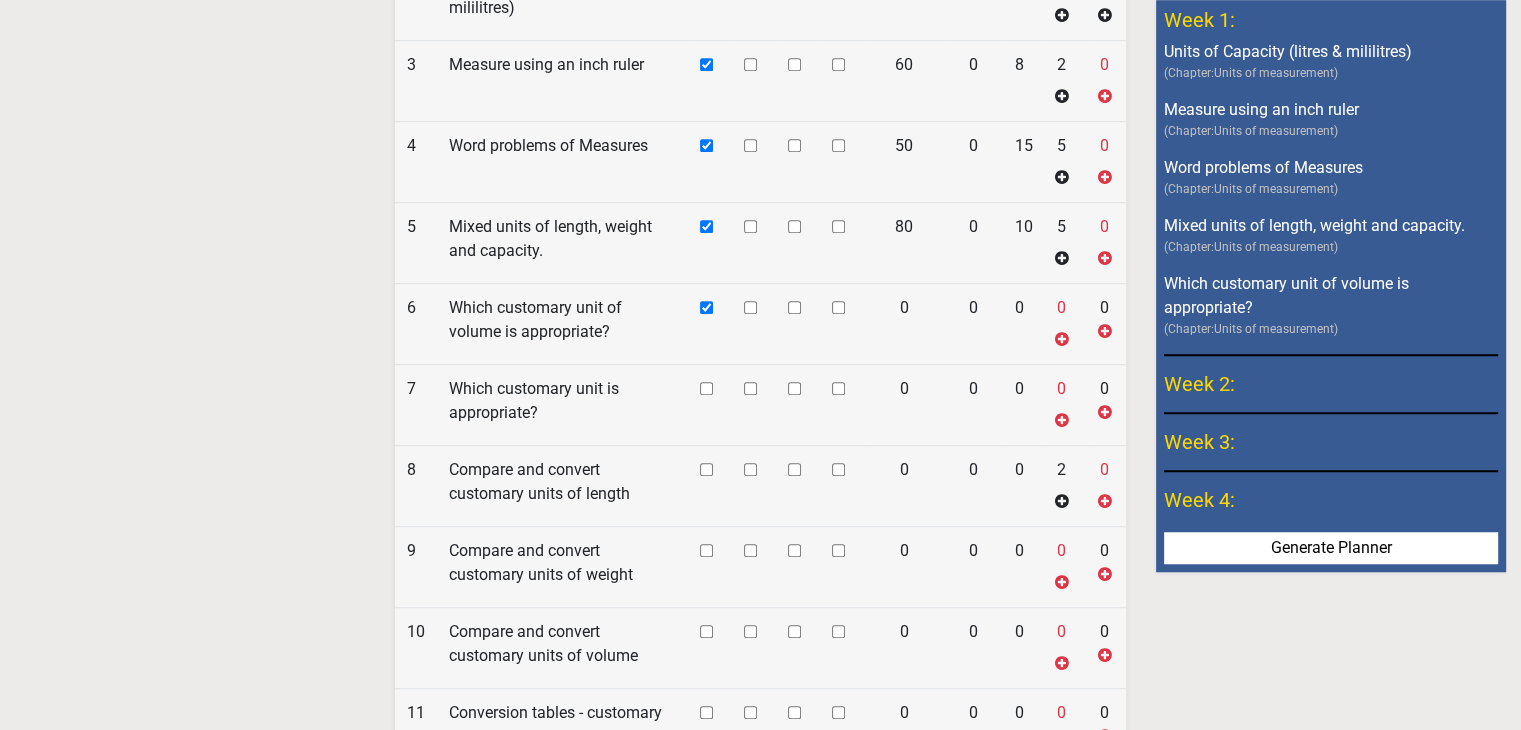 scroll, scrollTop: 1400, scrollLeft: 0, axis: vertical 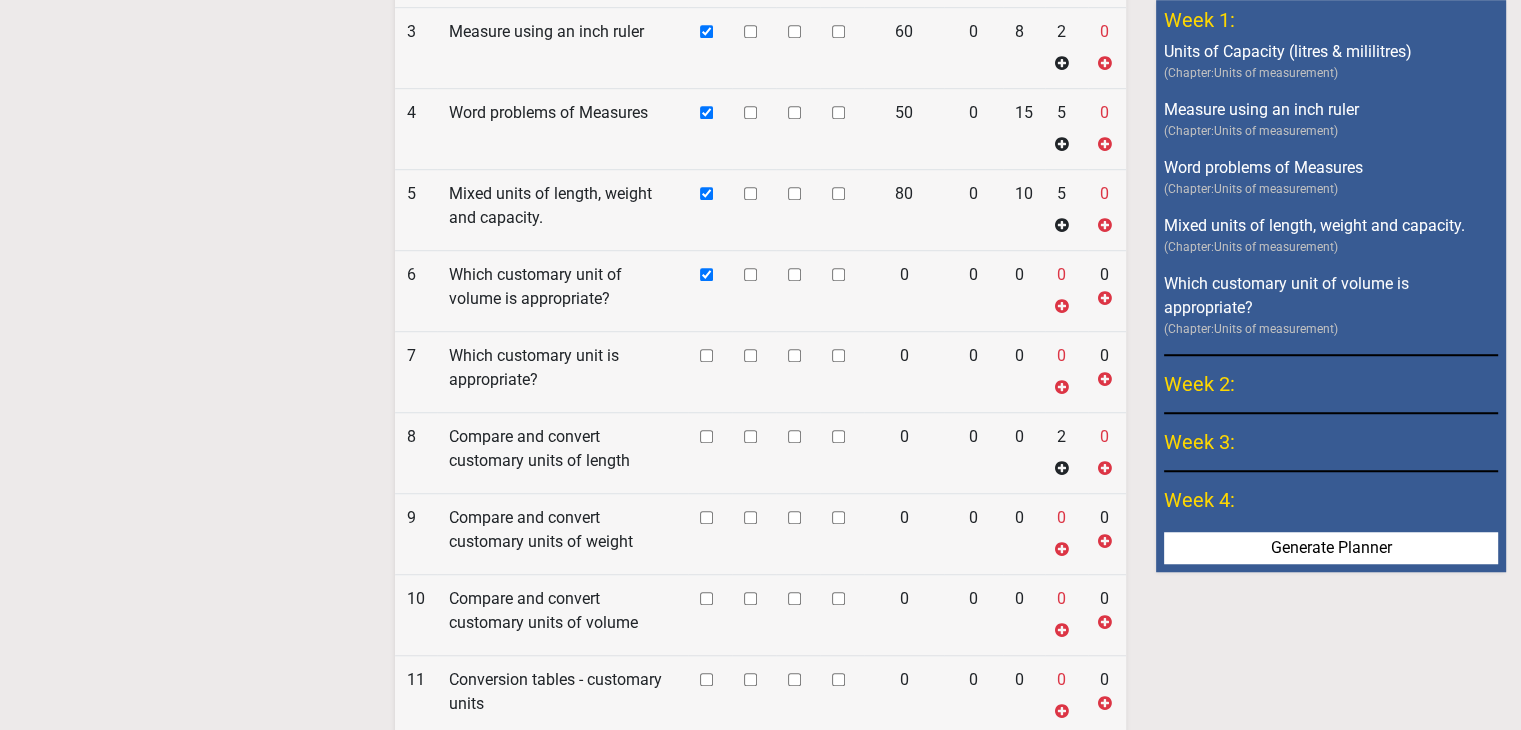 click at bounding box center (754, 453) 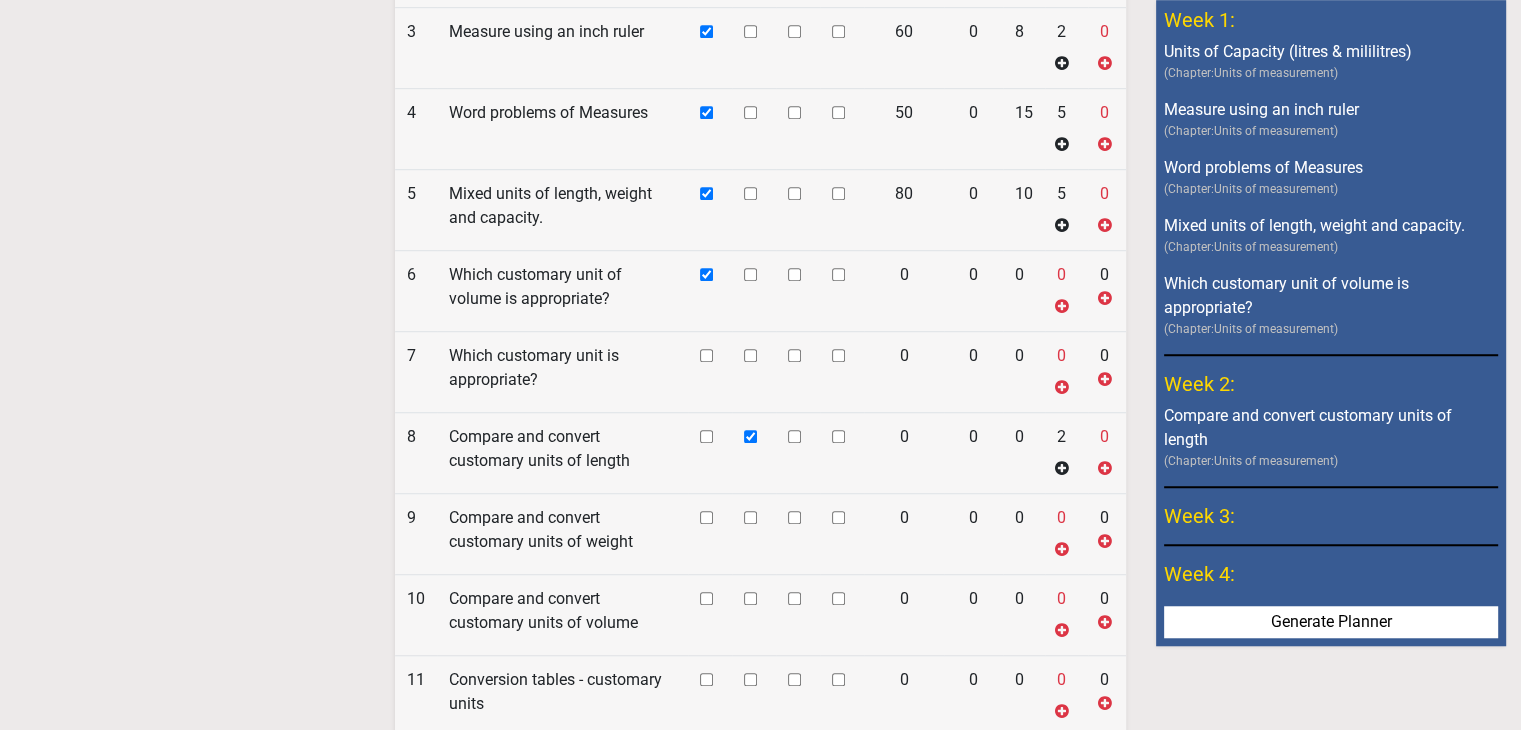 click at bounding box center (750, -131) 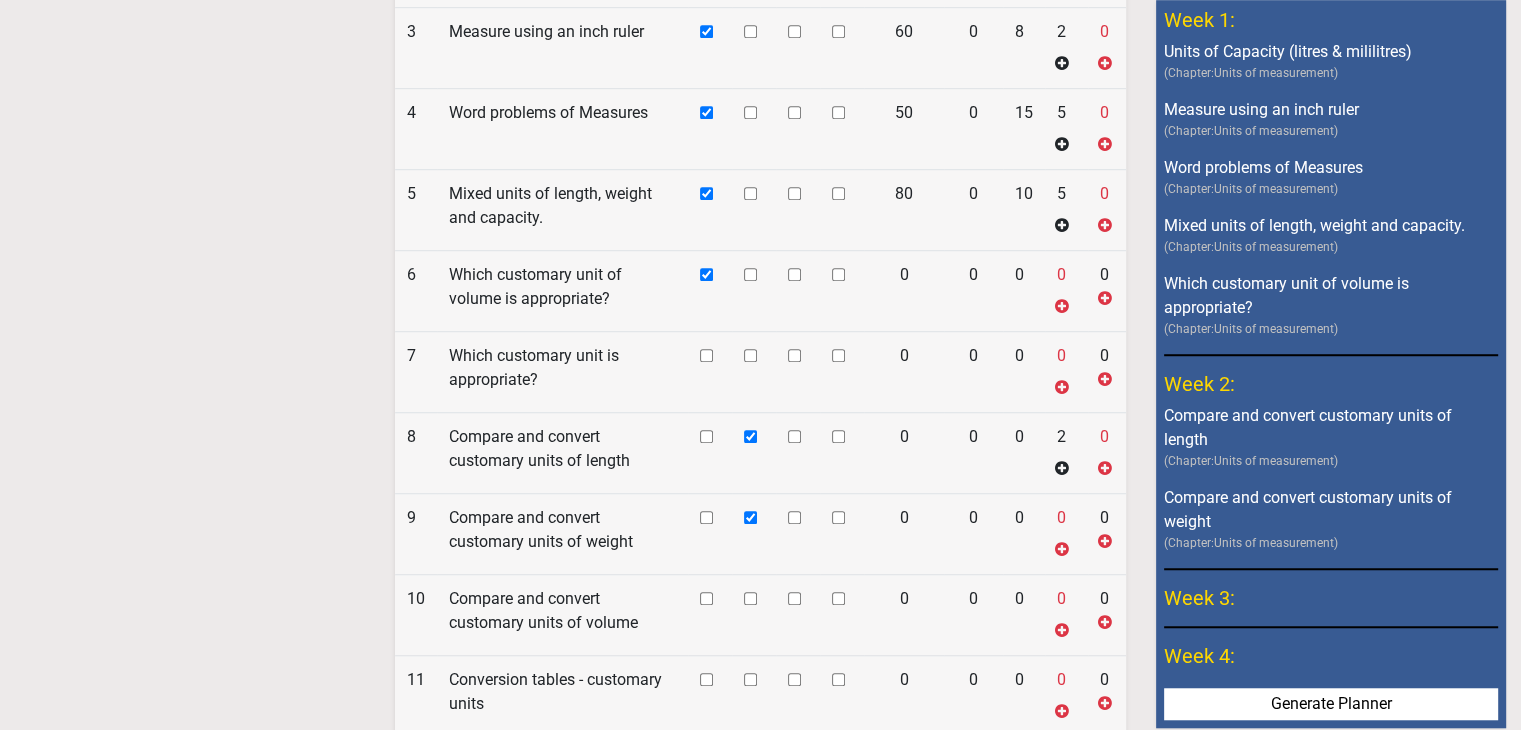 scroll, scrollTop: 1600, scrollLeft: 0, axis: vertical 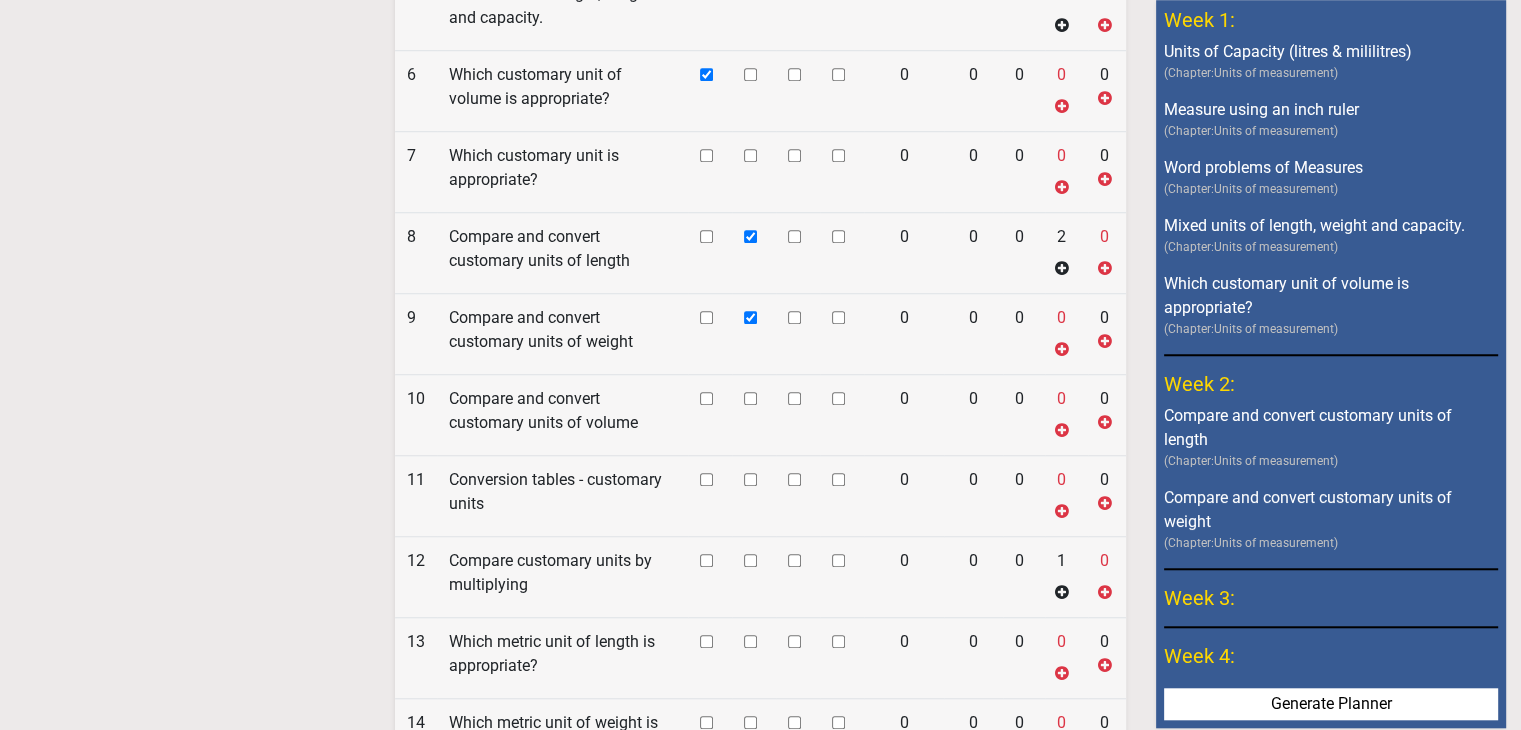 click at bounding box center [750, -331] 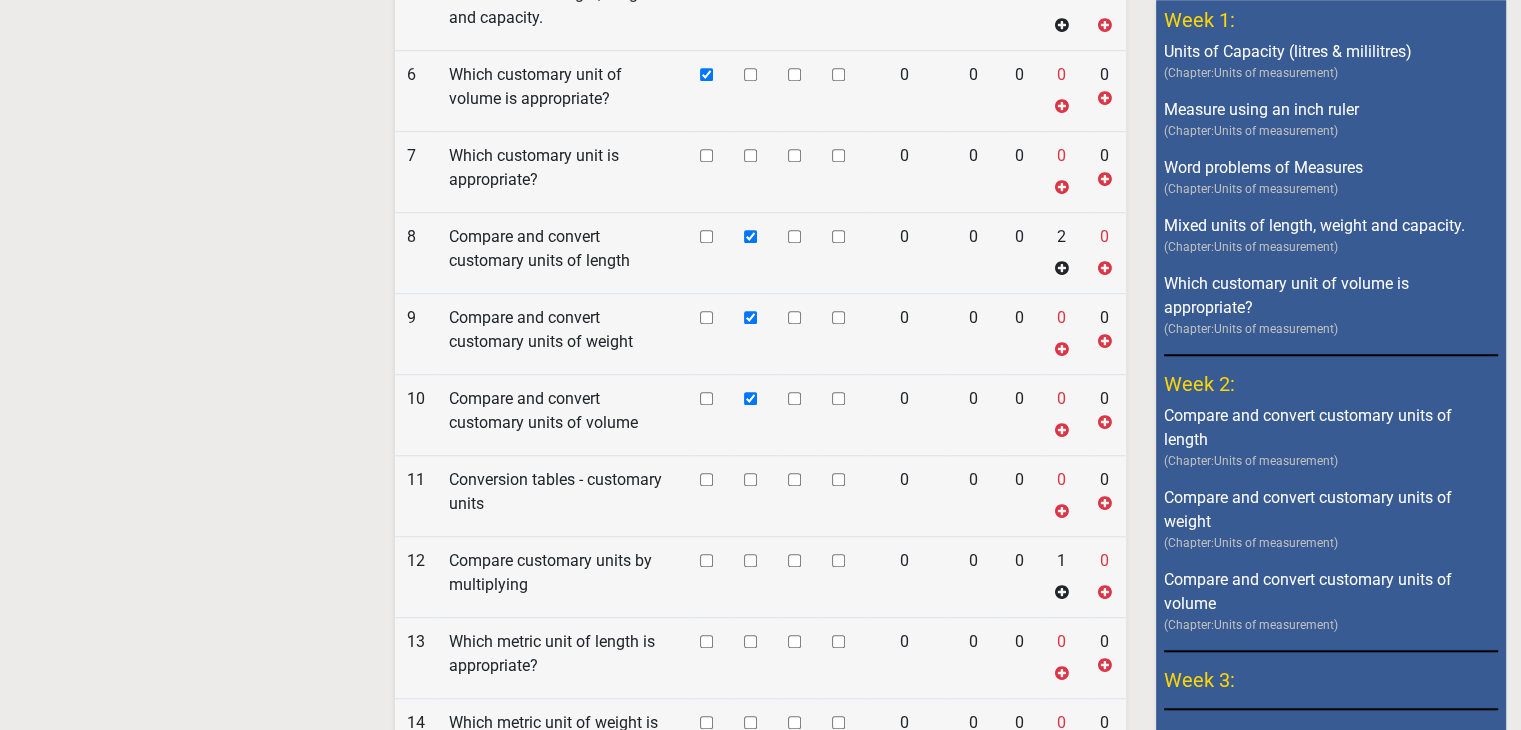 click at bounding box center (750, -331) 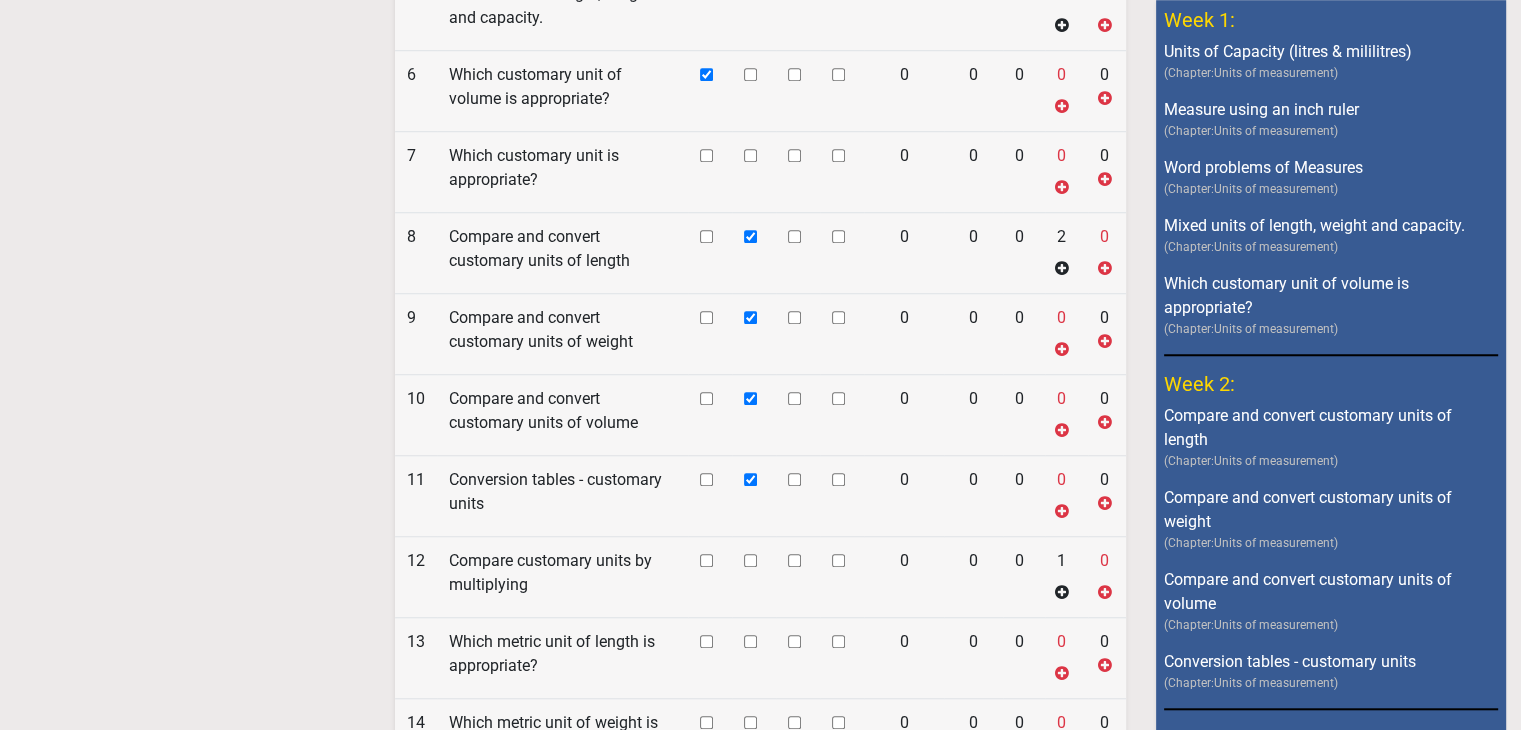 click at bounding box center [750, -331] 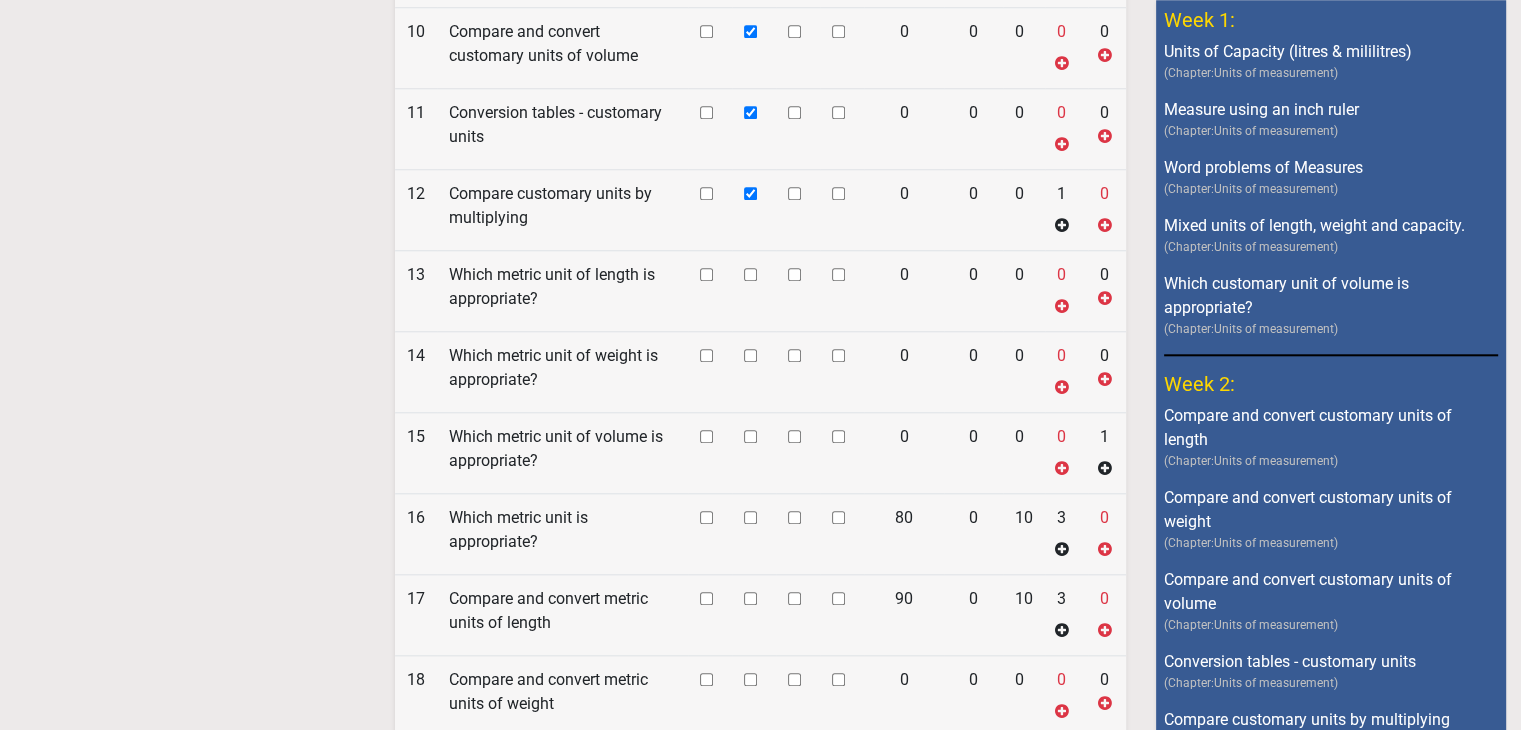 scroll, scrollTop: 2000, scrollLeft: 0, axis: vertical 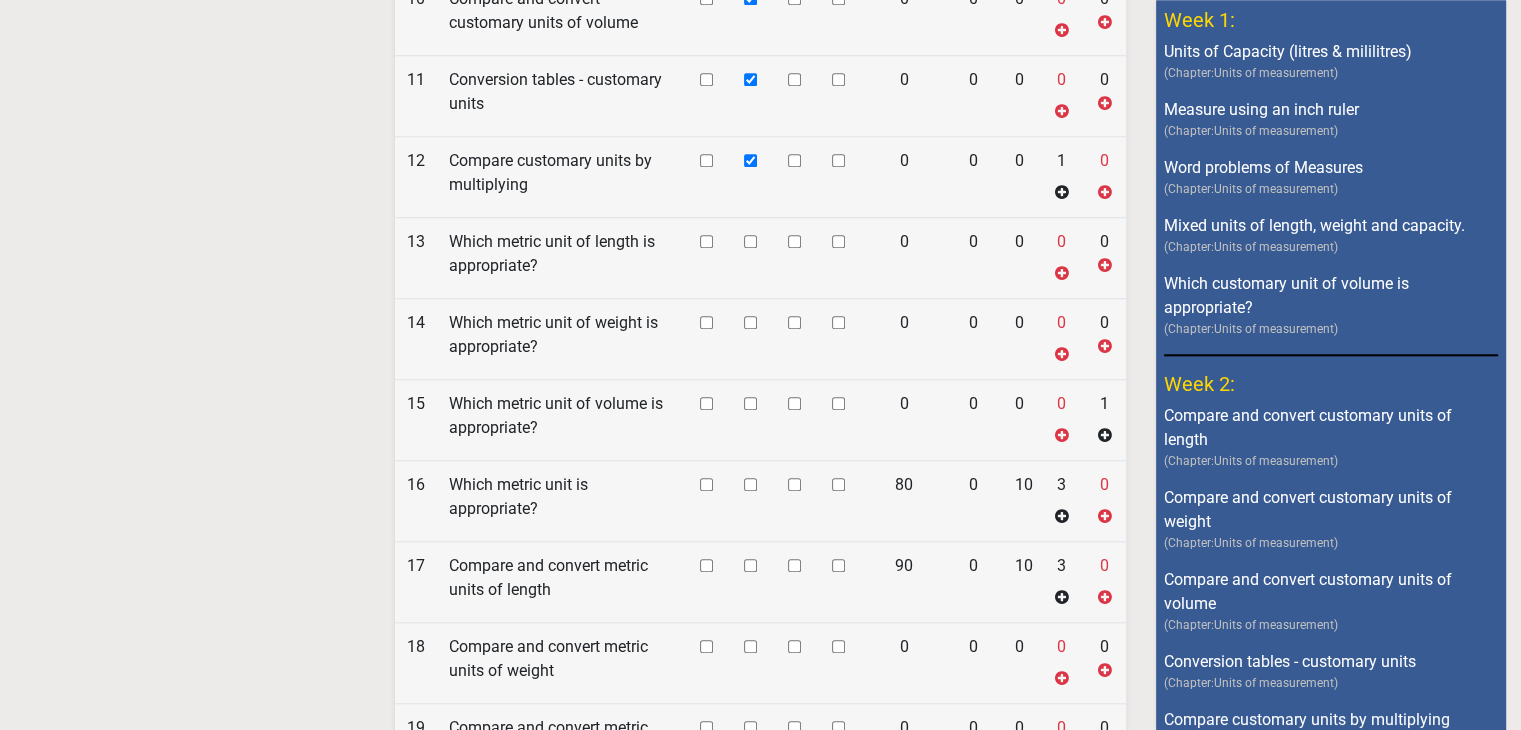 click at bounding box center [750, -731] 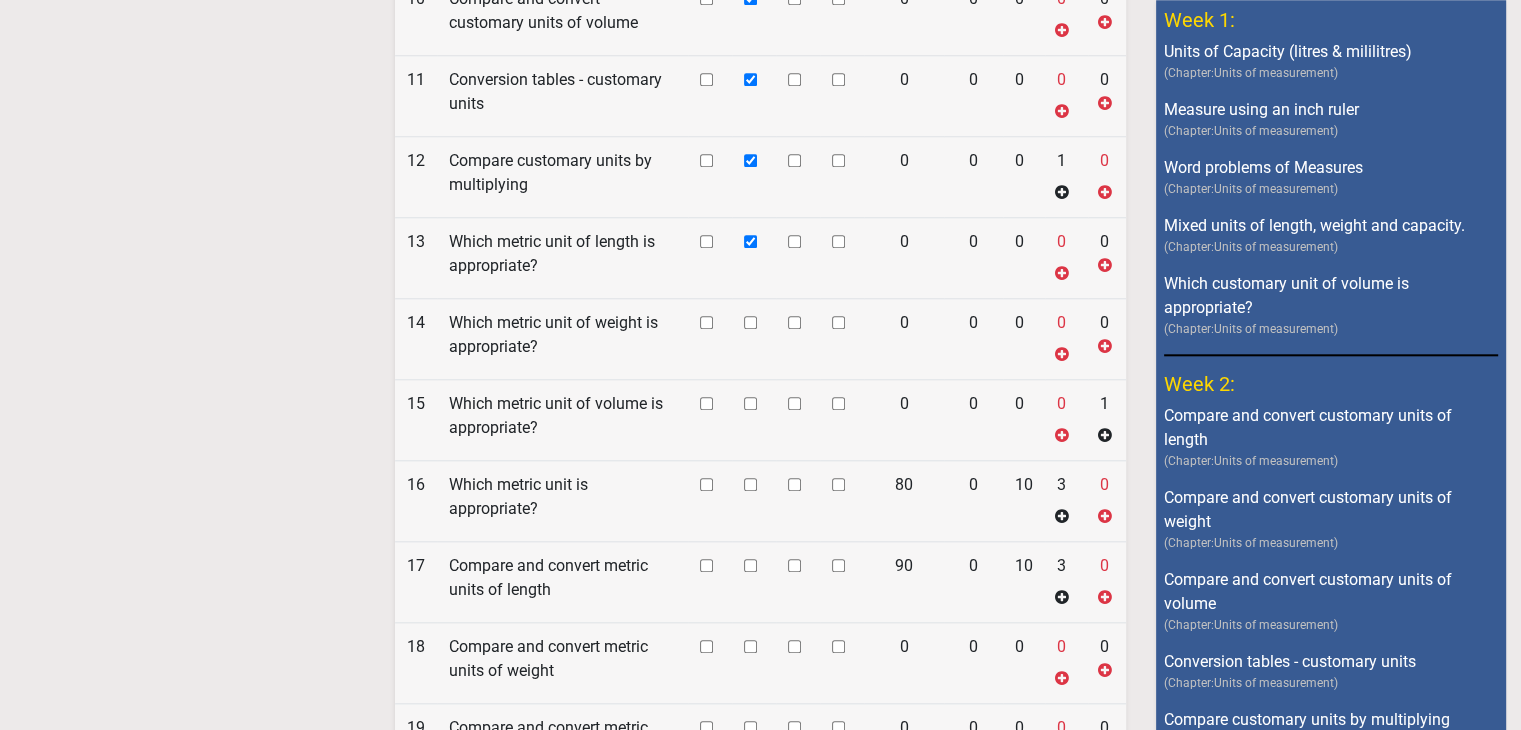 click at bounding box center [798, 339] 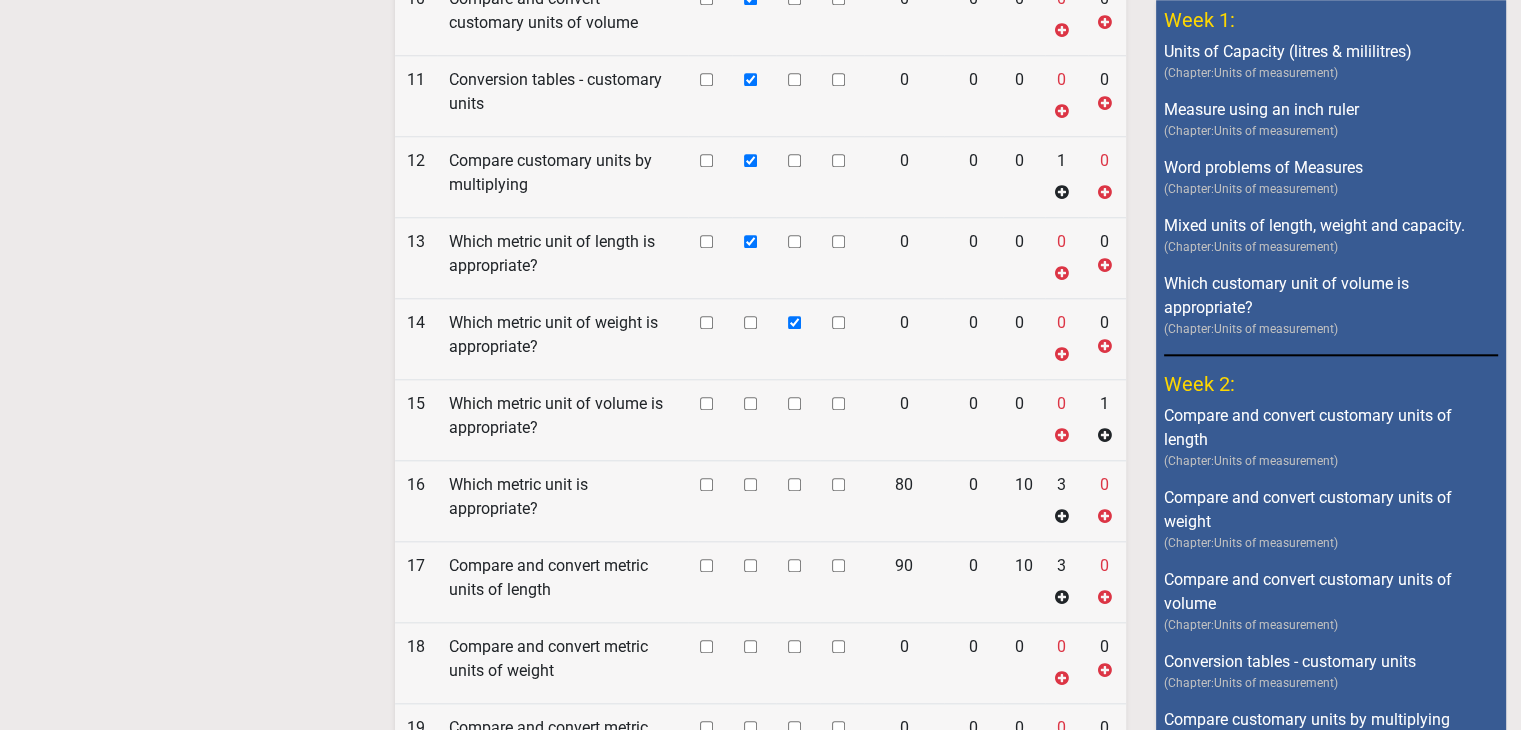 click at bounding box center [794, -731] 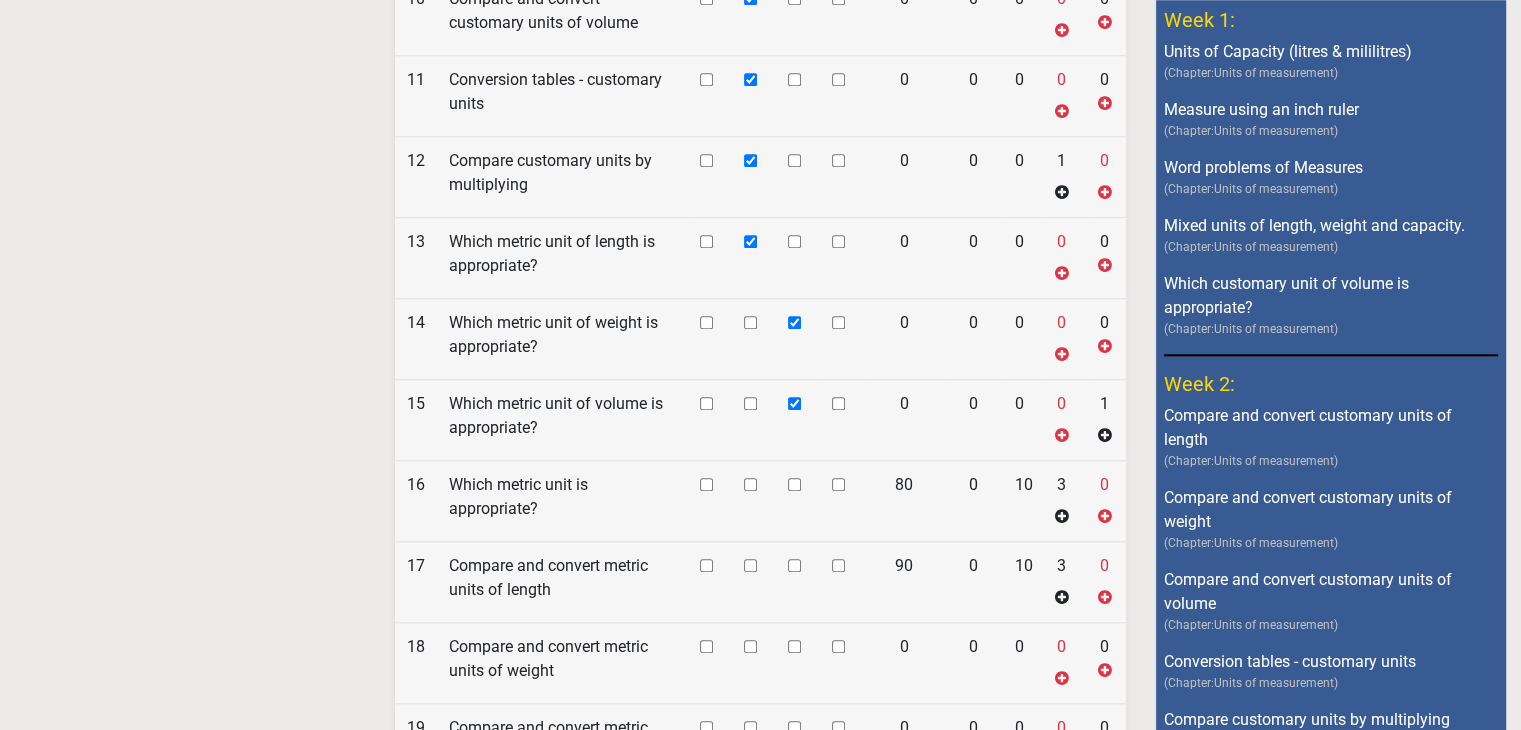 click at bounding box center (794, -731) 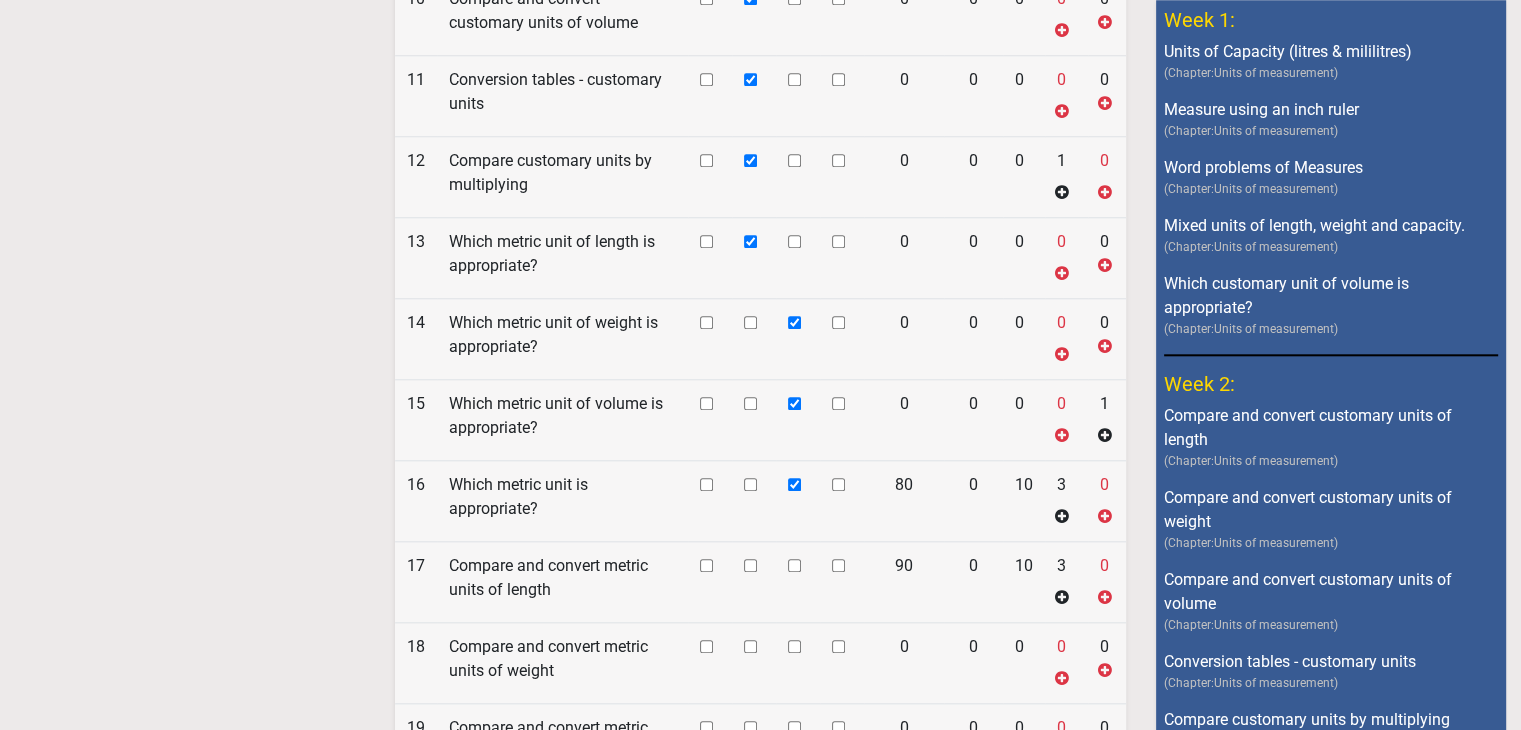 click at bounding box center [794, -731] 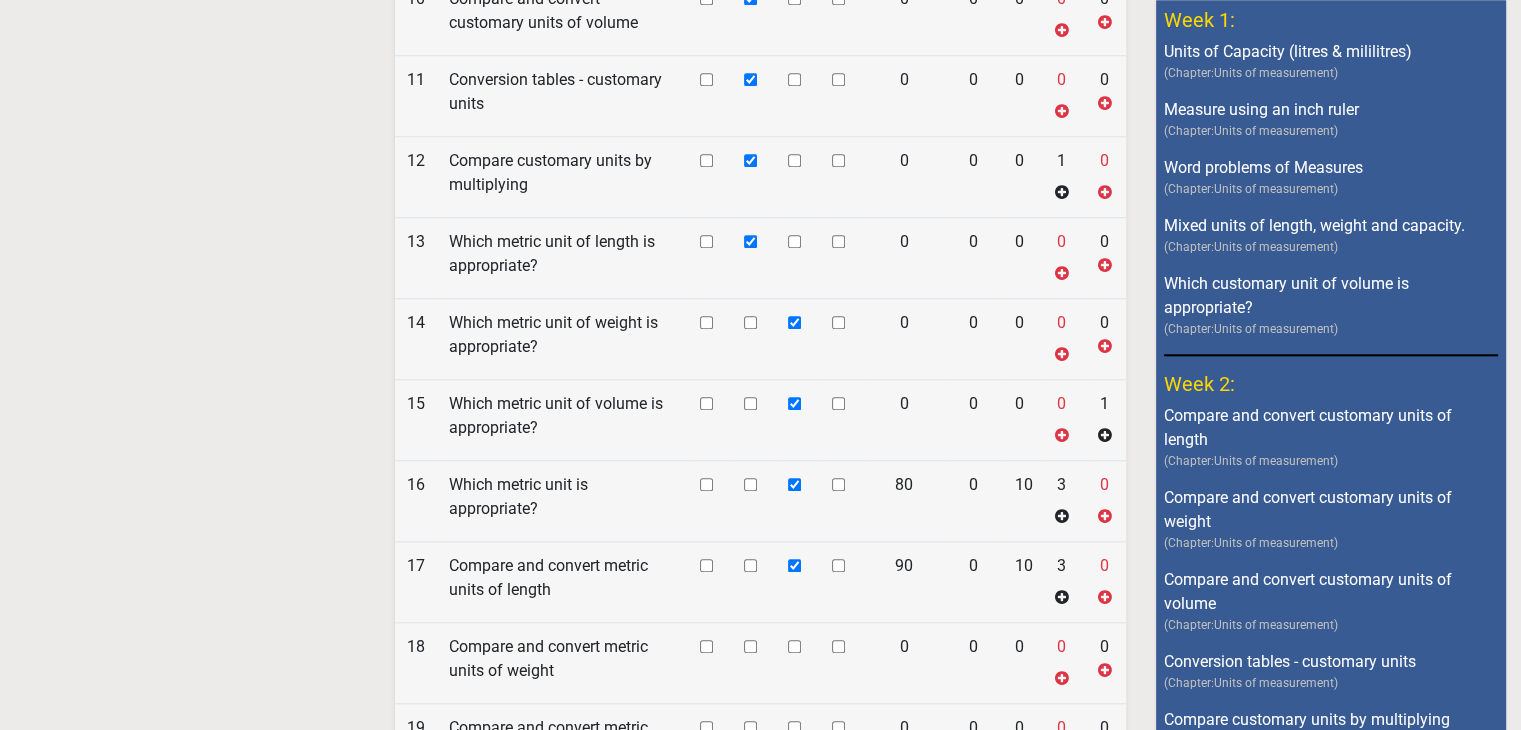click at bounding box center [794, -731] 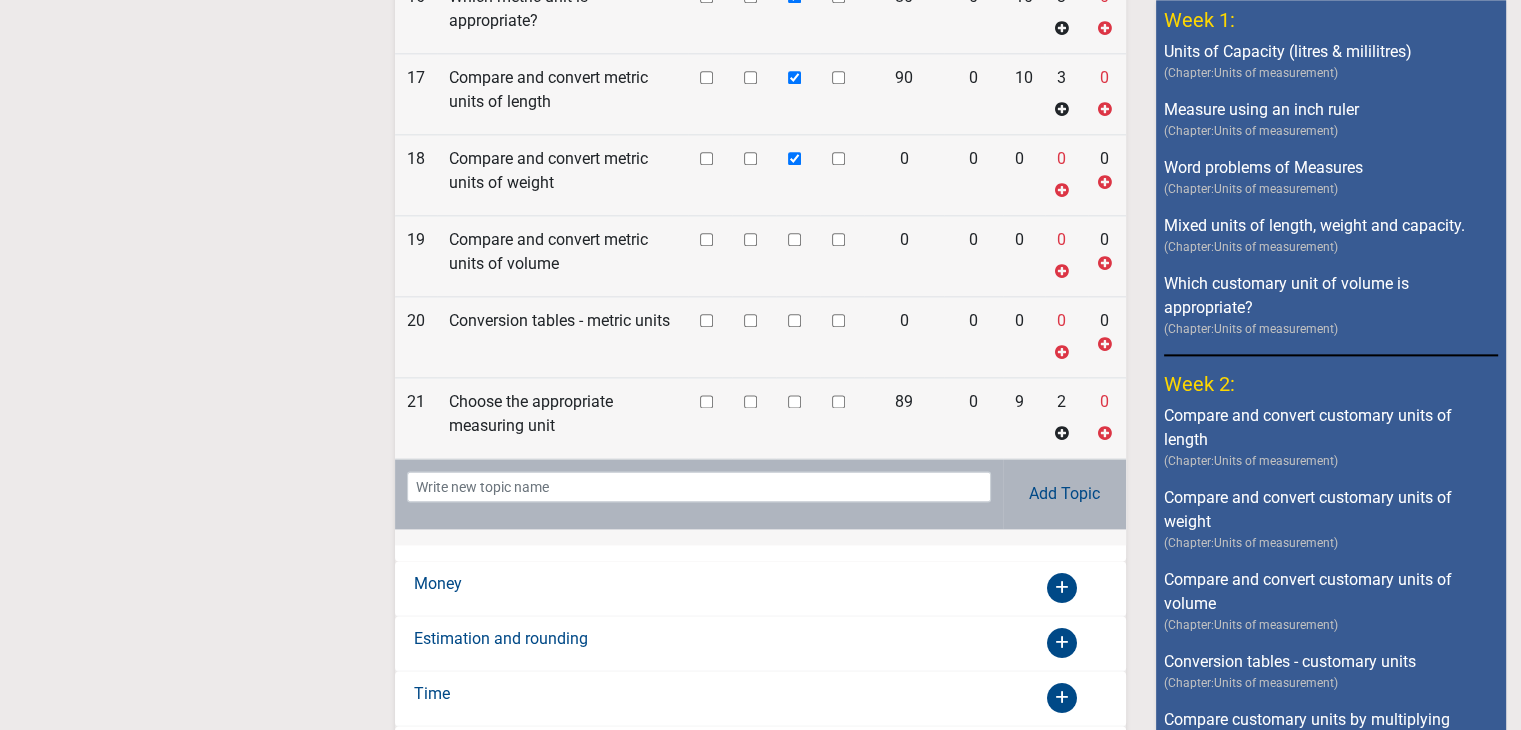 scroll, scrollTop: 2600, scrollLeft: 0, axis: vertical 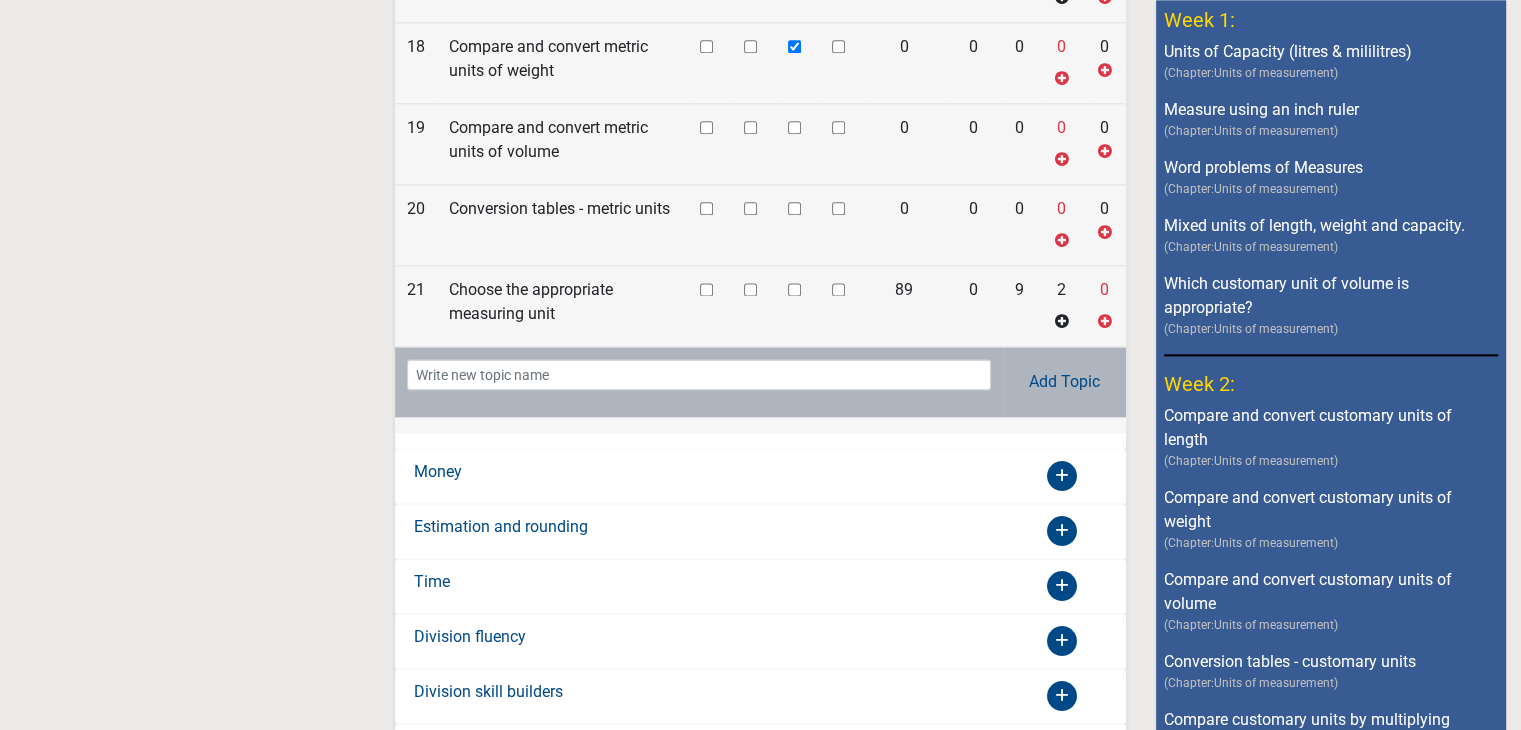 click at bounding box center [838, -1331] 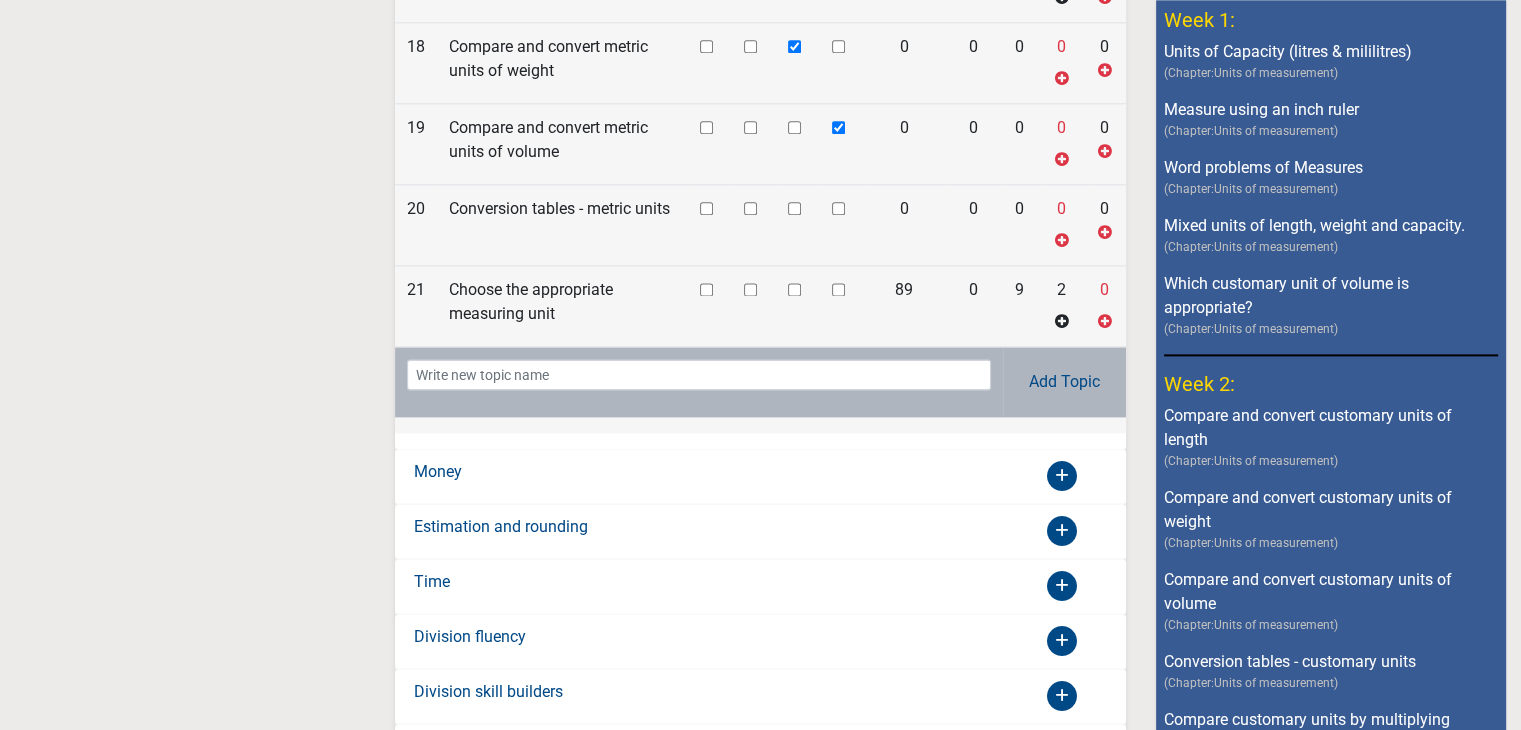 click at bounding box center (838, -1331) 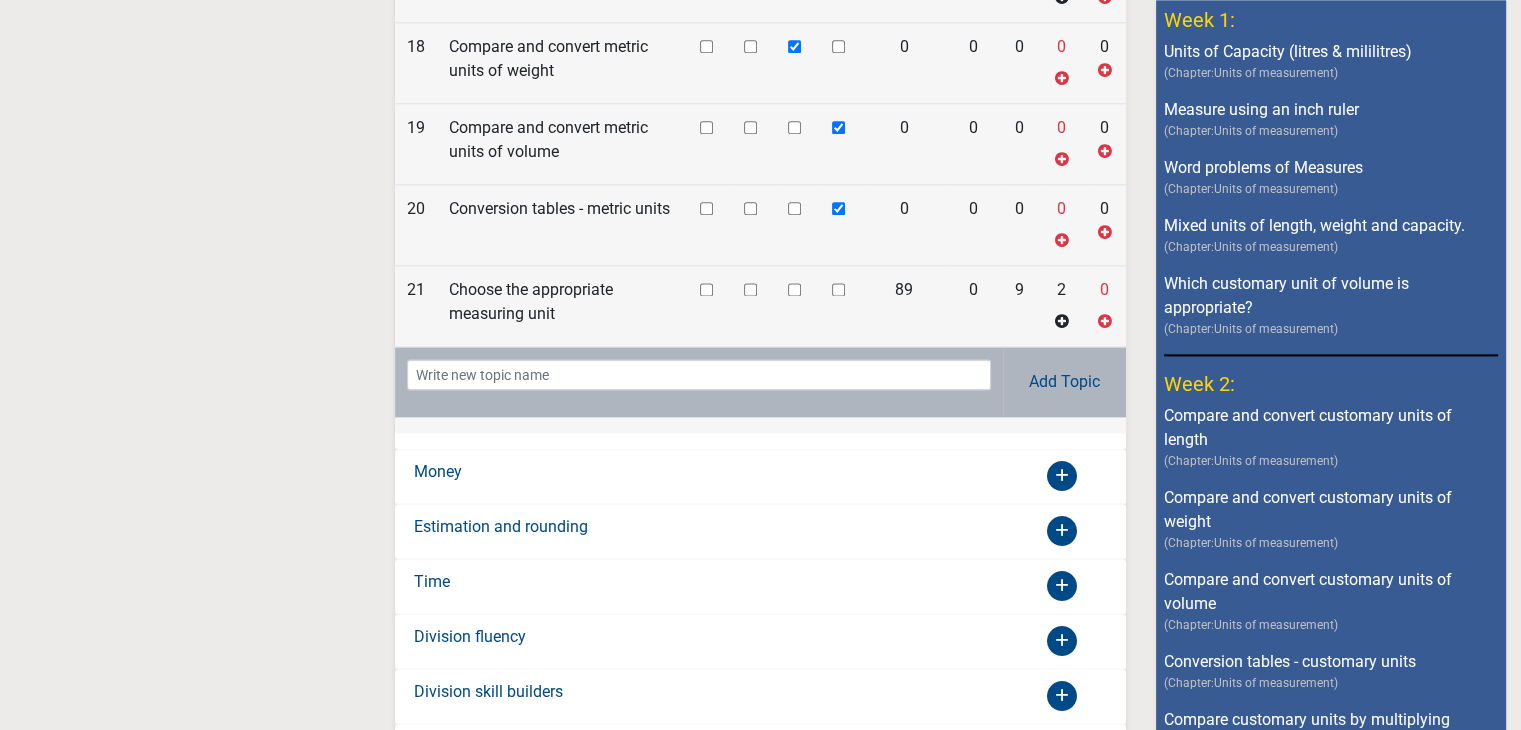 click at bounding box center (838, -1331) 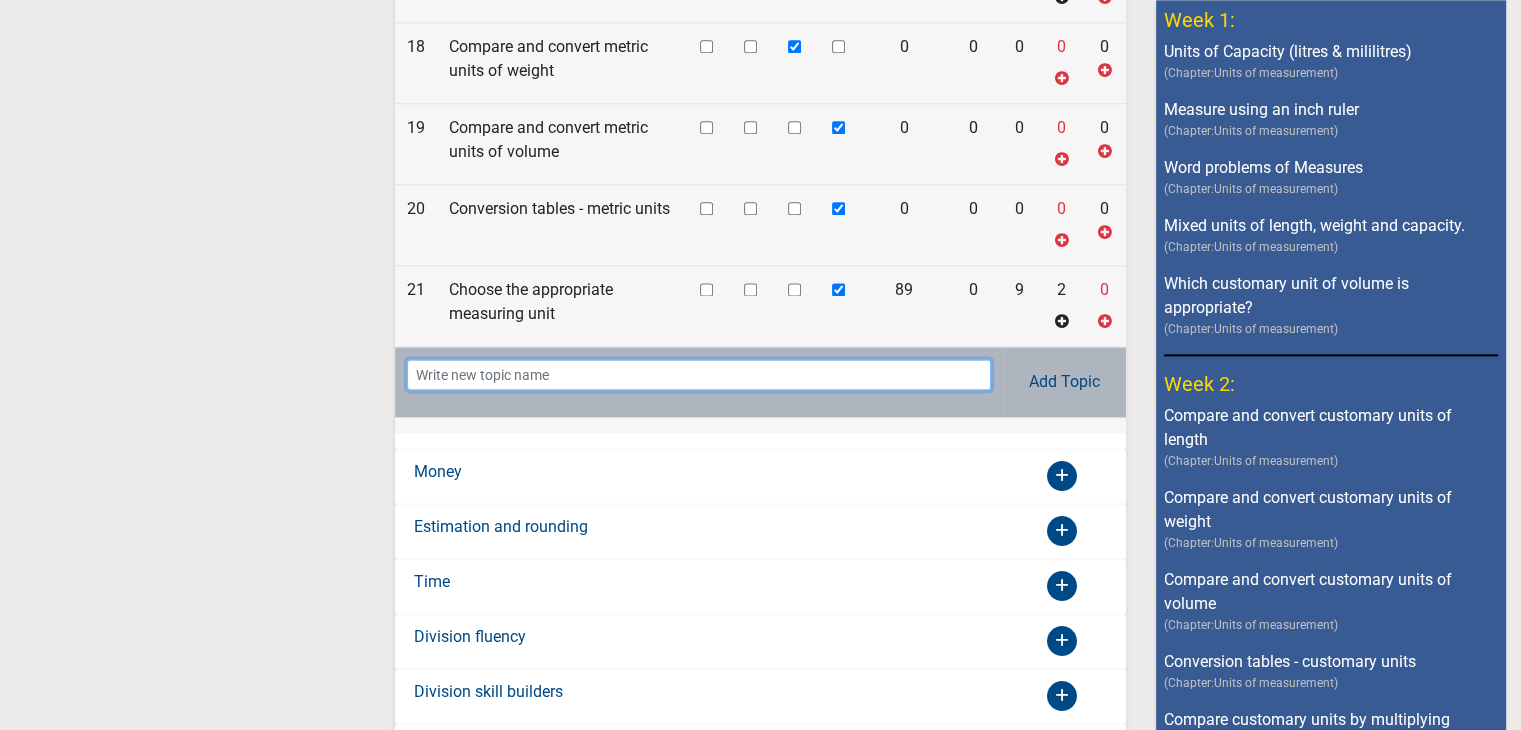 click at bounding box center (698, 374) 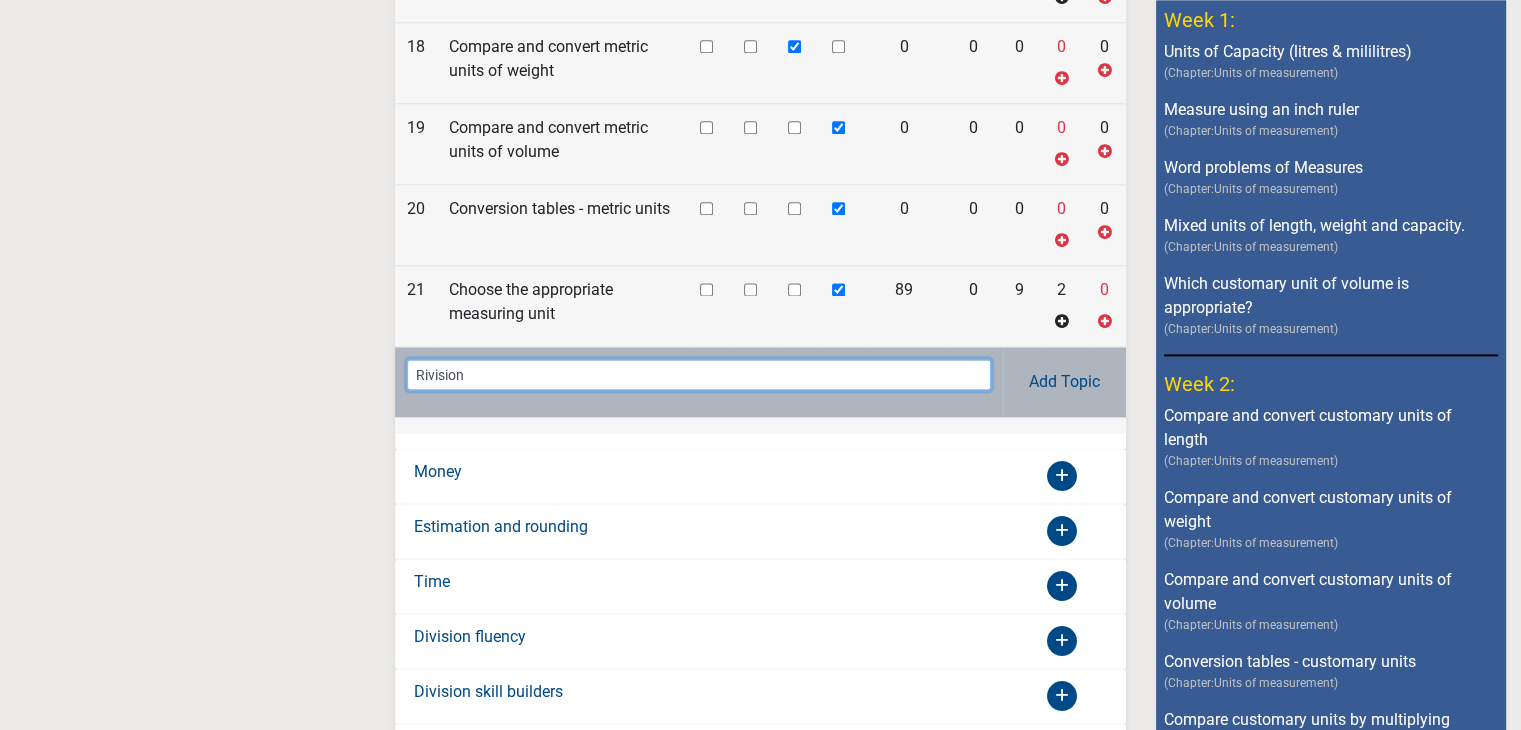 type on "Rivision" 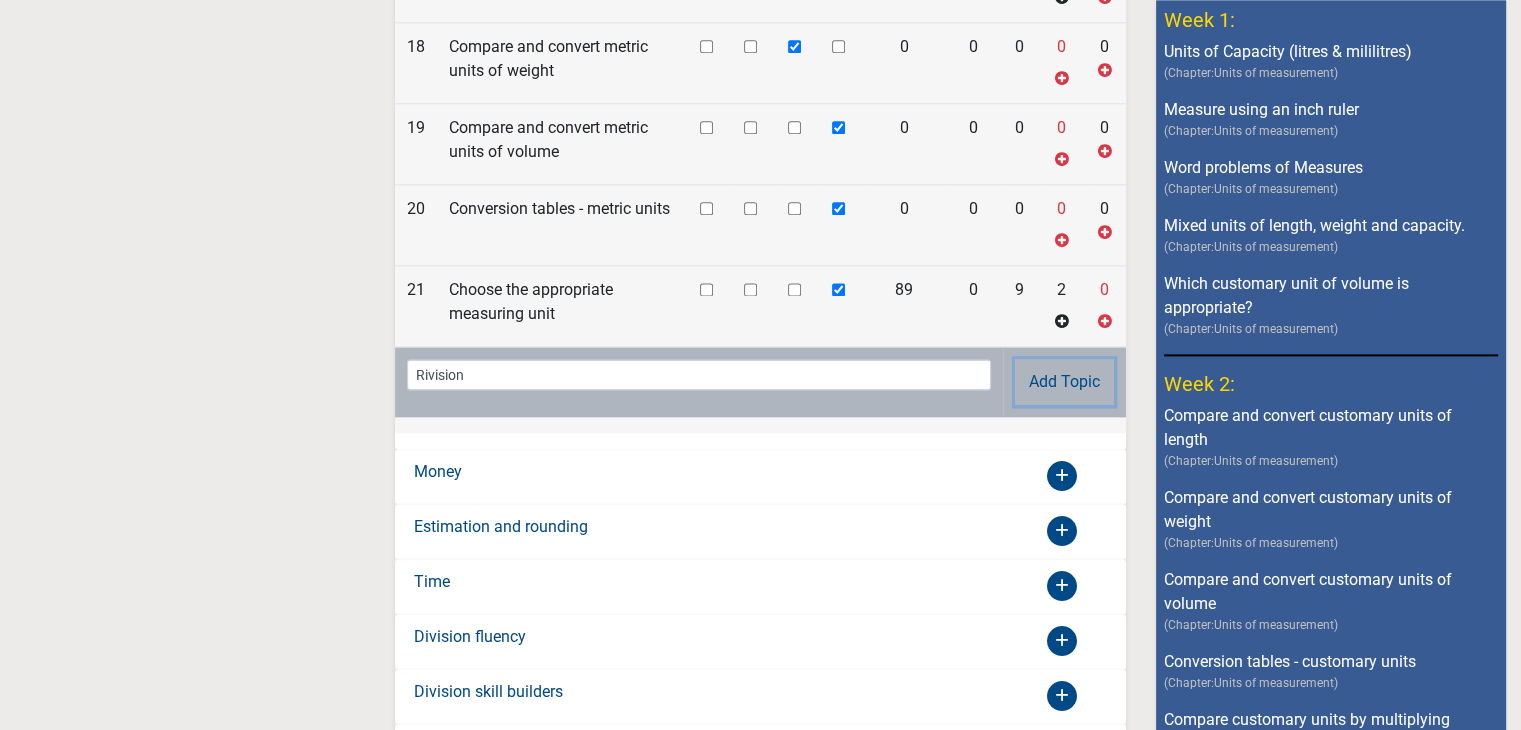 click on "Add Topic" at bounding box center (1064, 382) 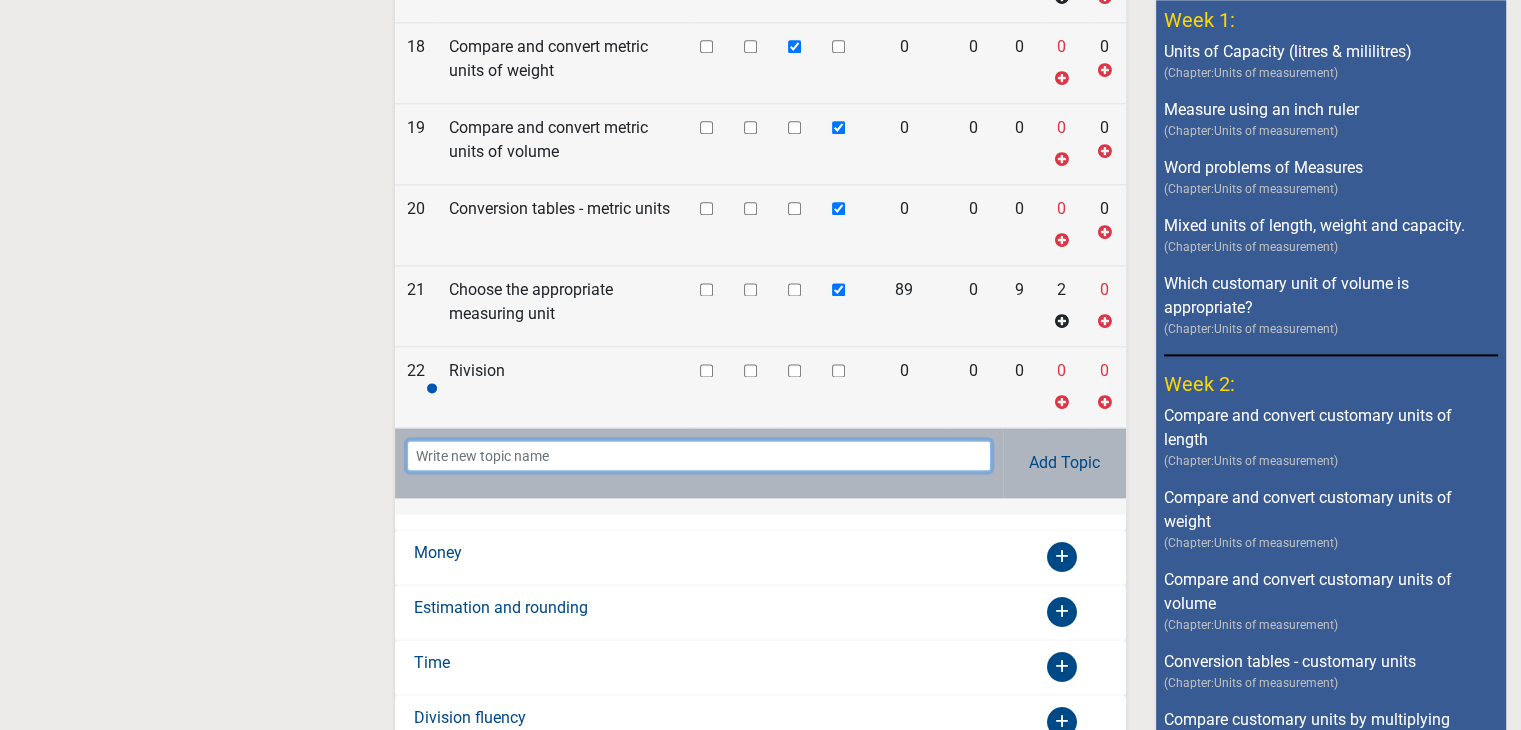 click at bounding box center [698, 455] 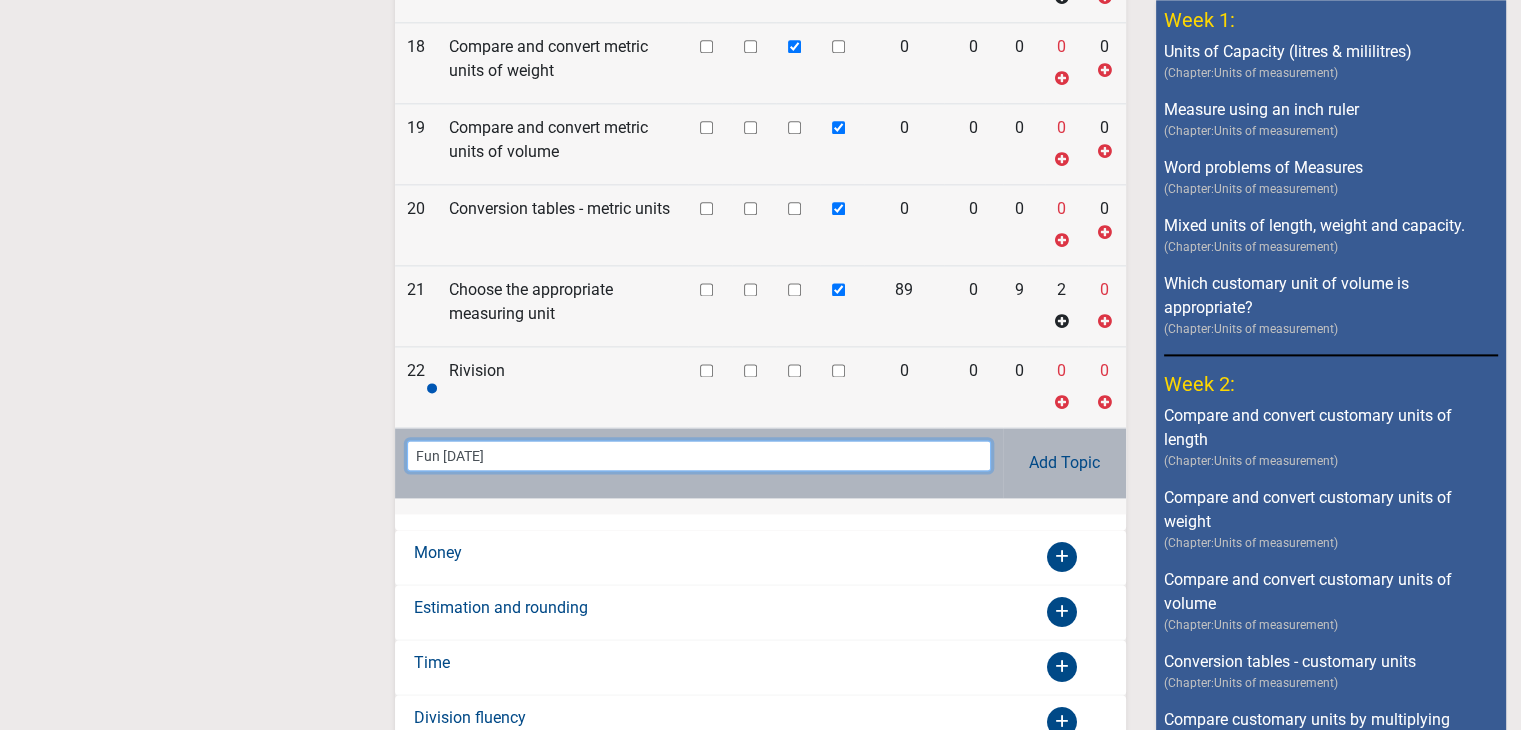type on "Fun [DATE]" 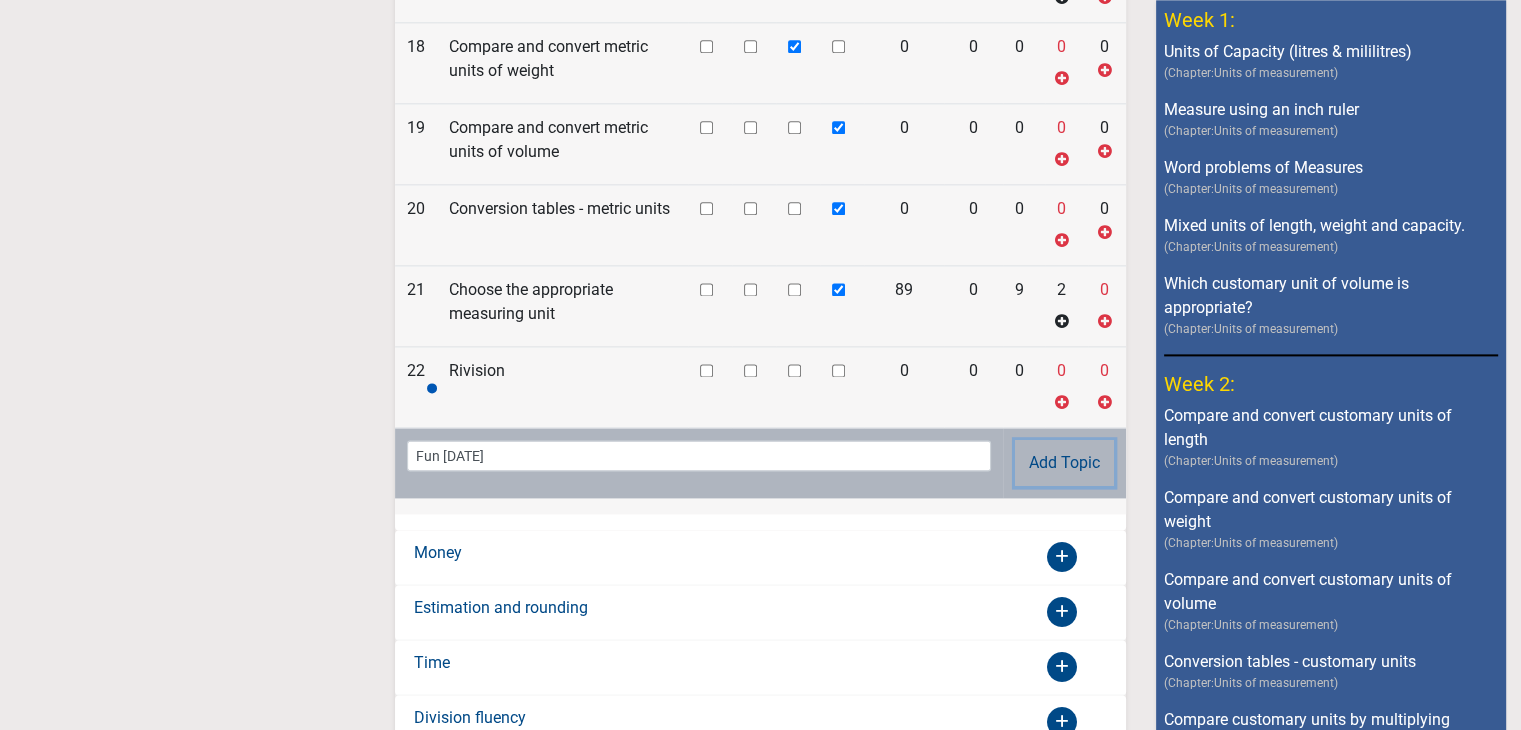 click on "Add Topic" at bounding box center (1064, 463) 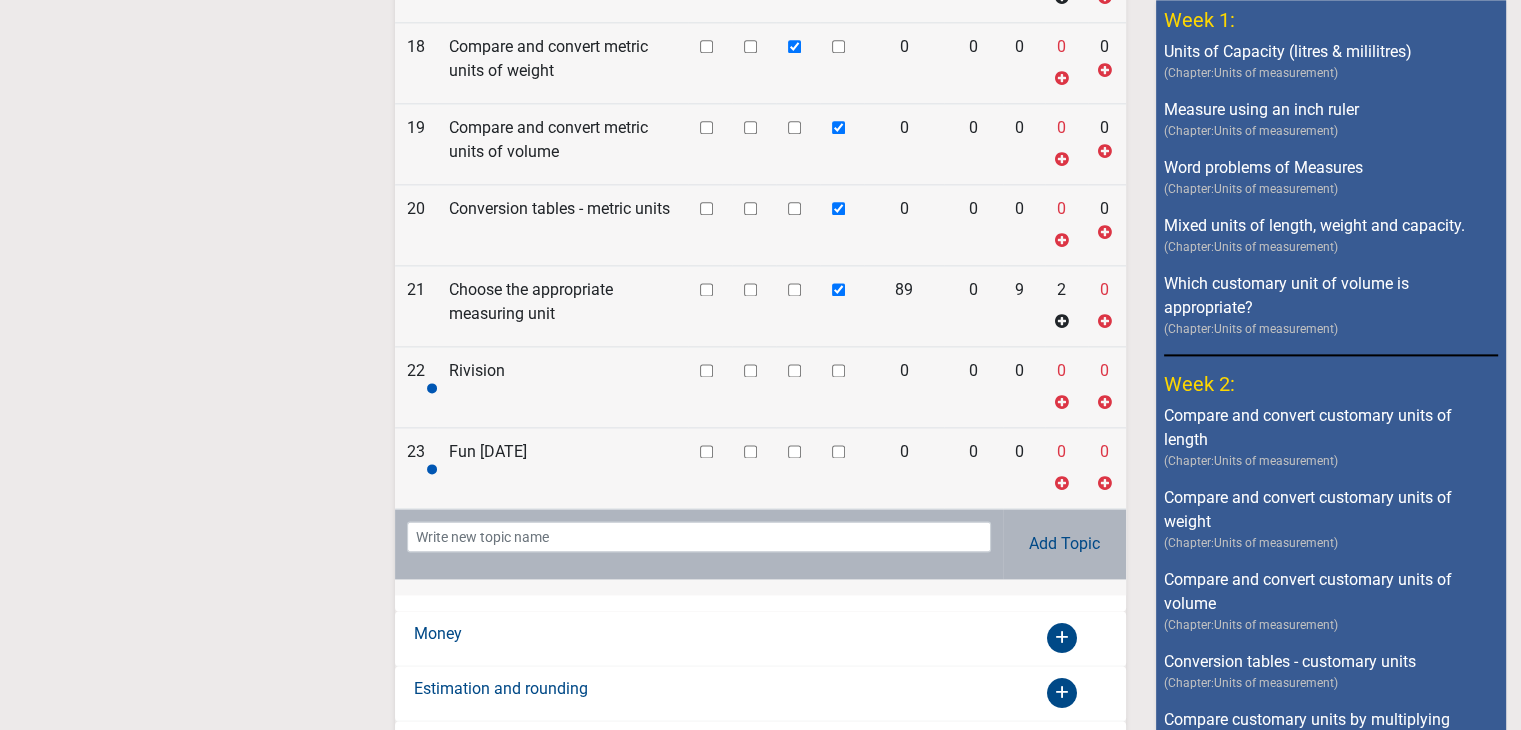 click at bounding box center [838, -1331] 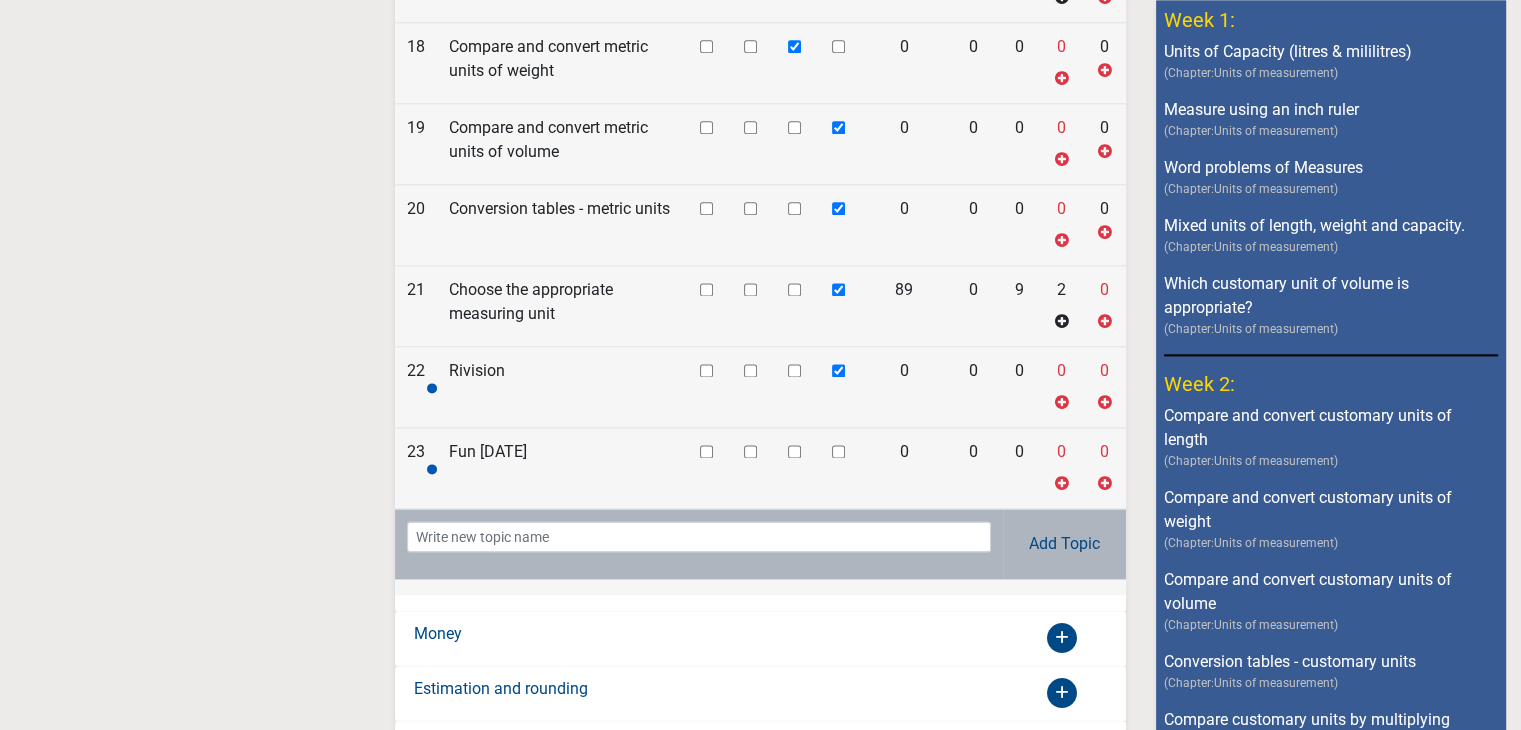 click at bounding box center [838, -1331] 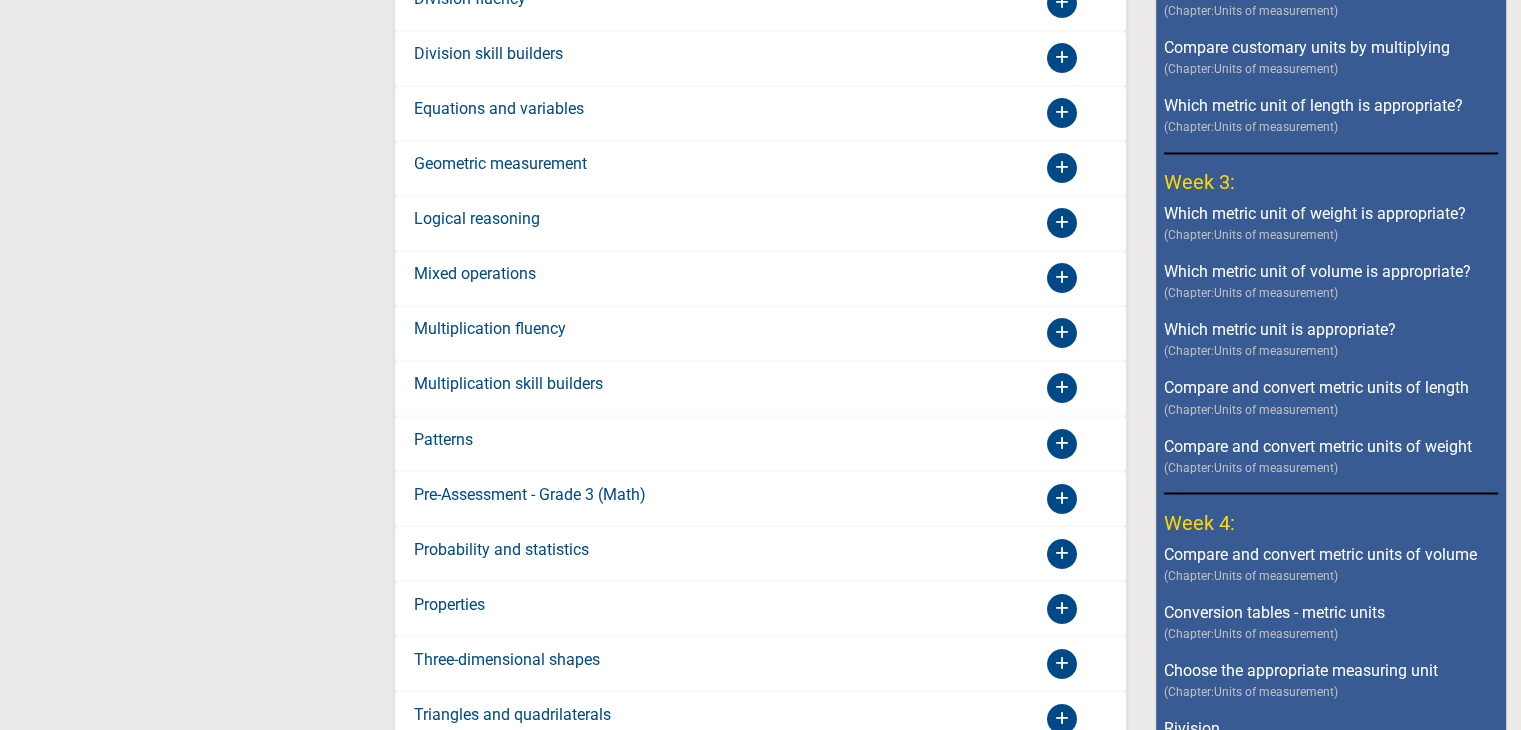 scroll, scrollTop: 3534, scrollLeft: 0, axis: vertical 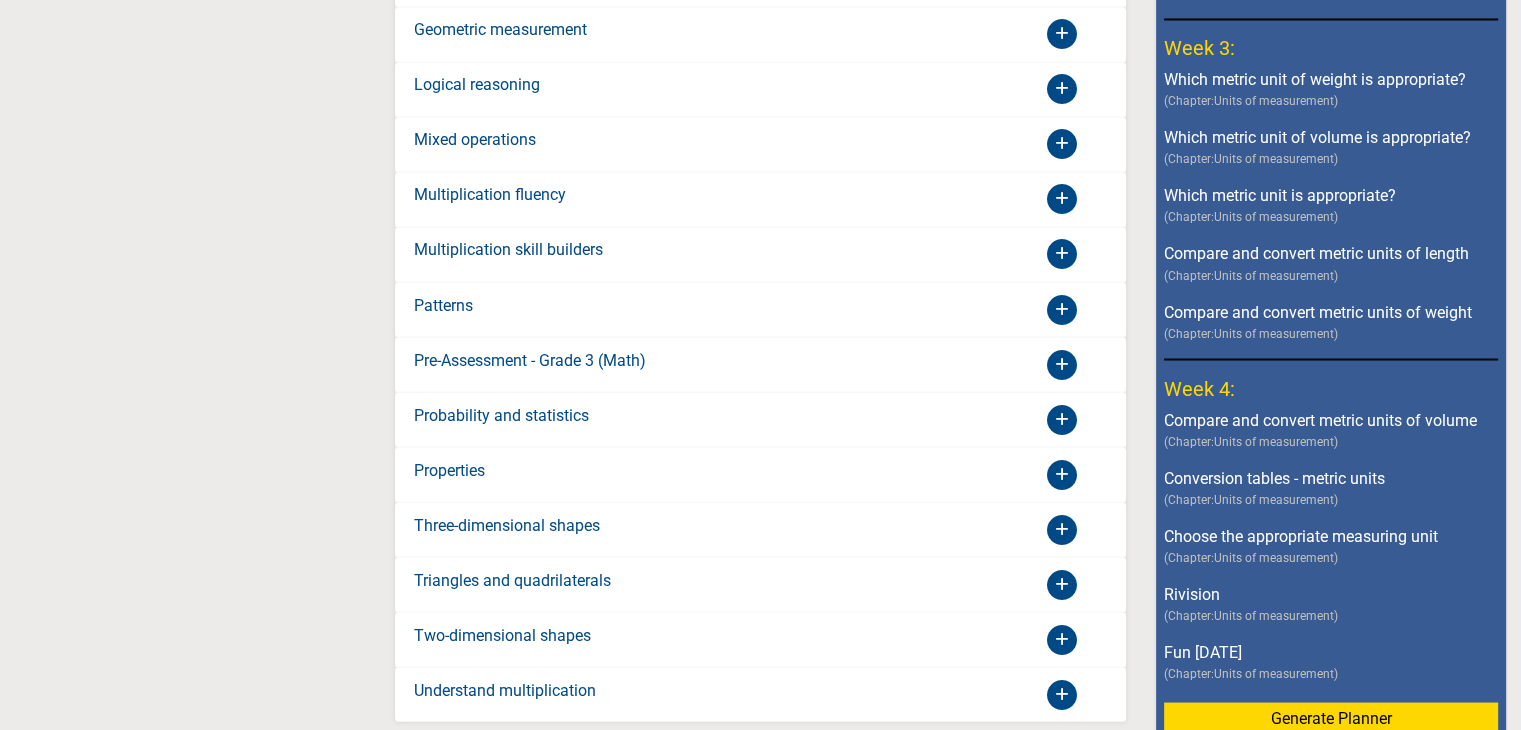 click on "Generate Planner" at bounding box center (1331, 717) 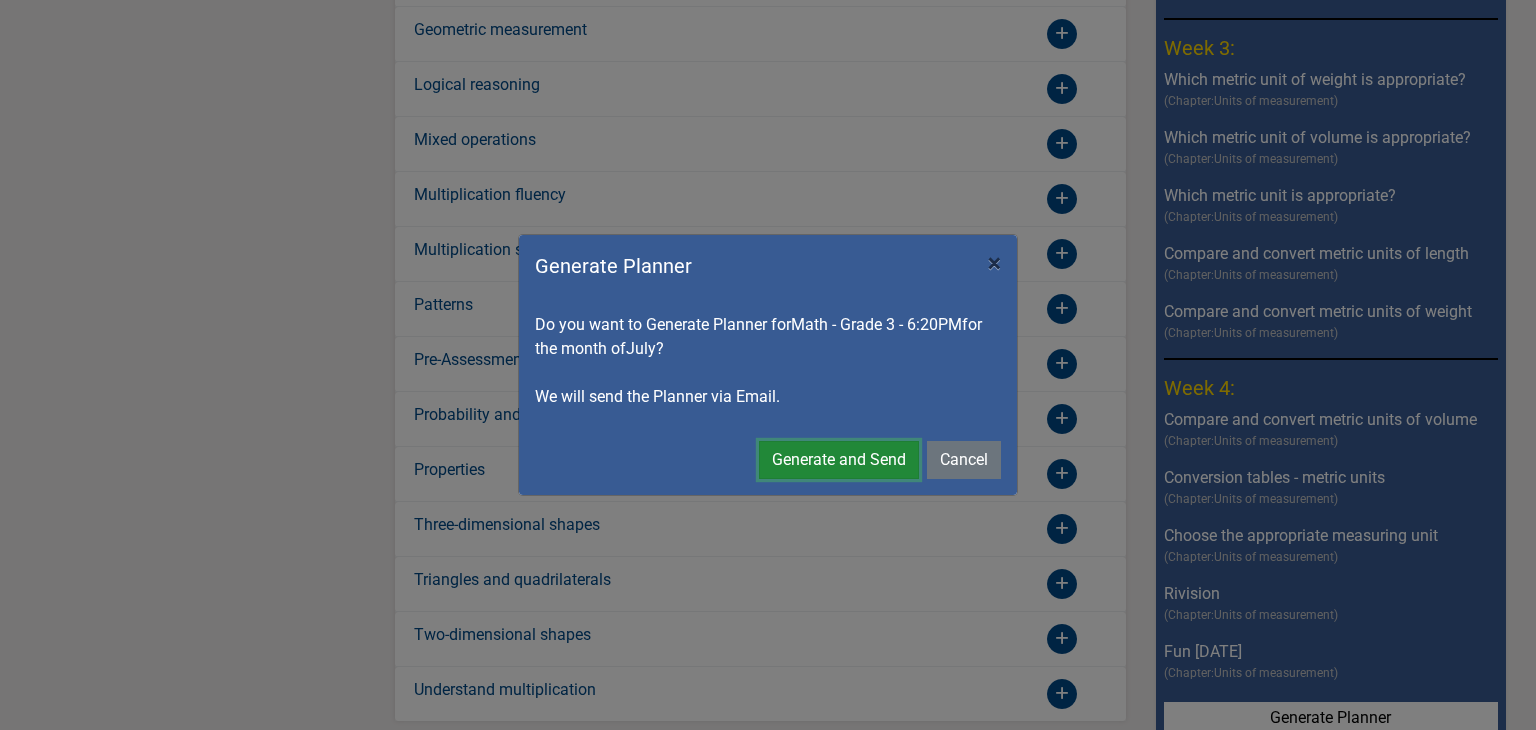 click on "Generate and Send" at bounding box center [839, 460] 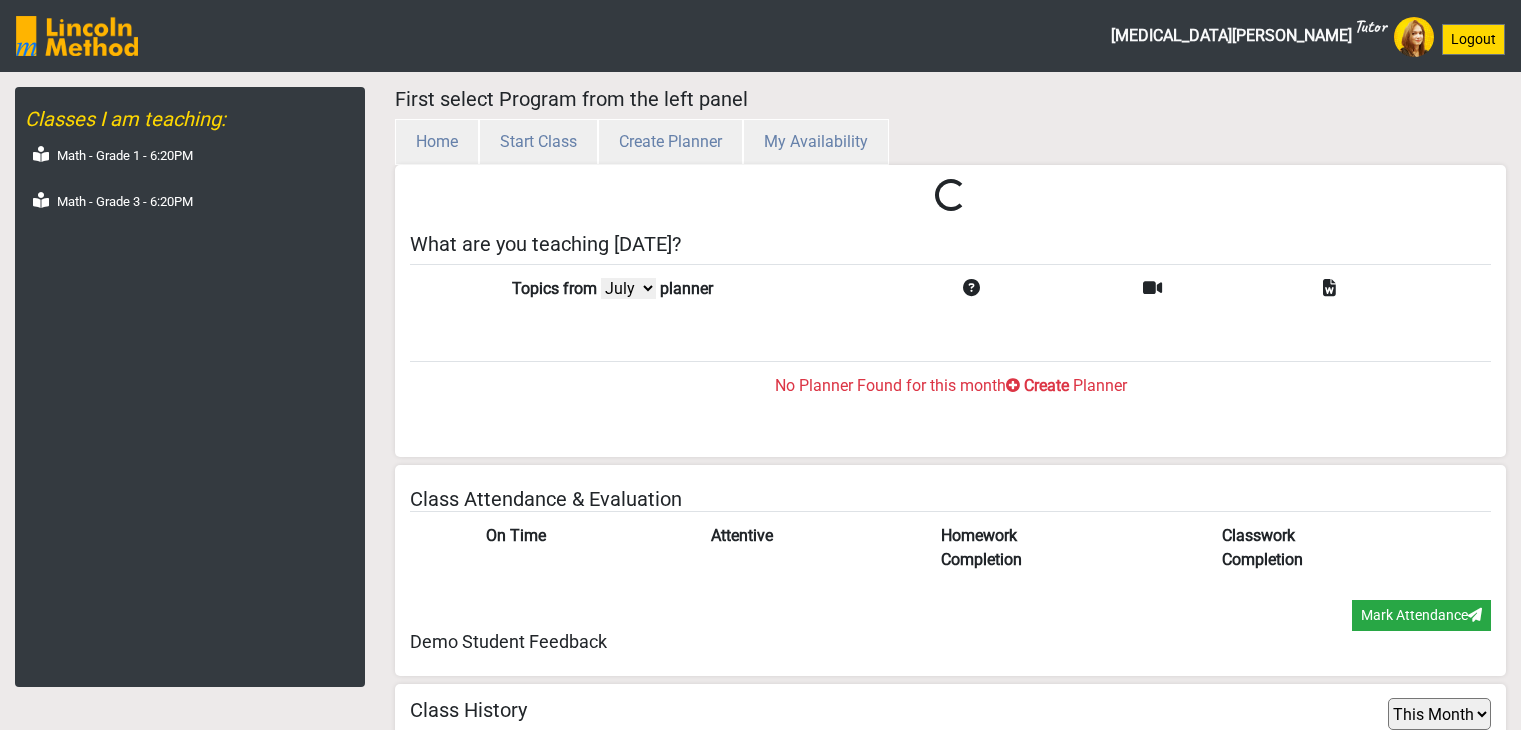 select on "month" 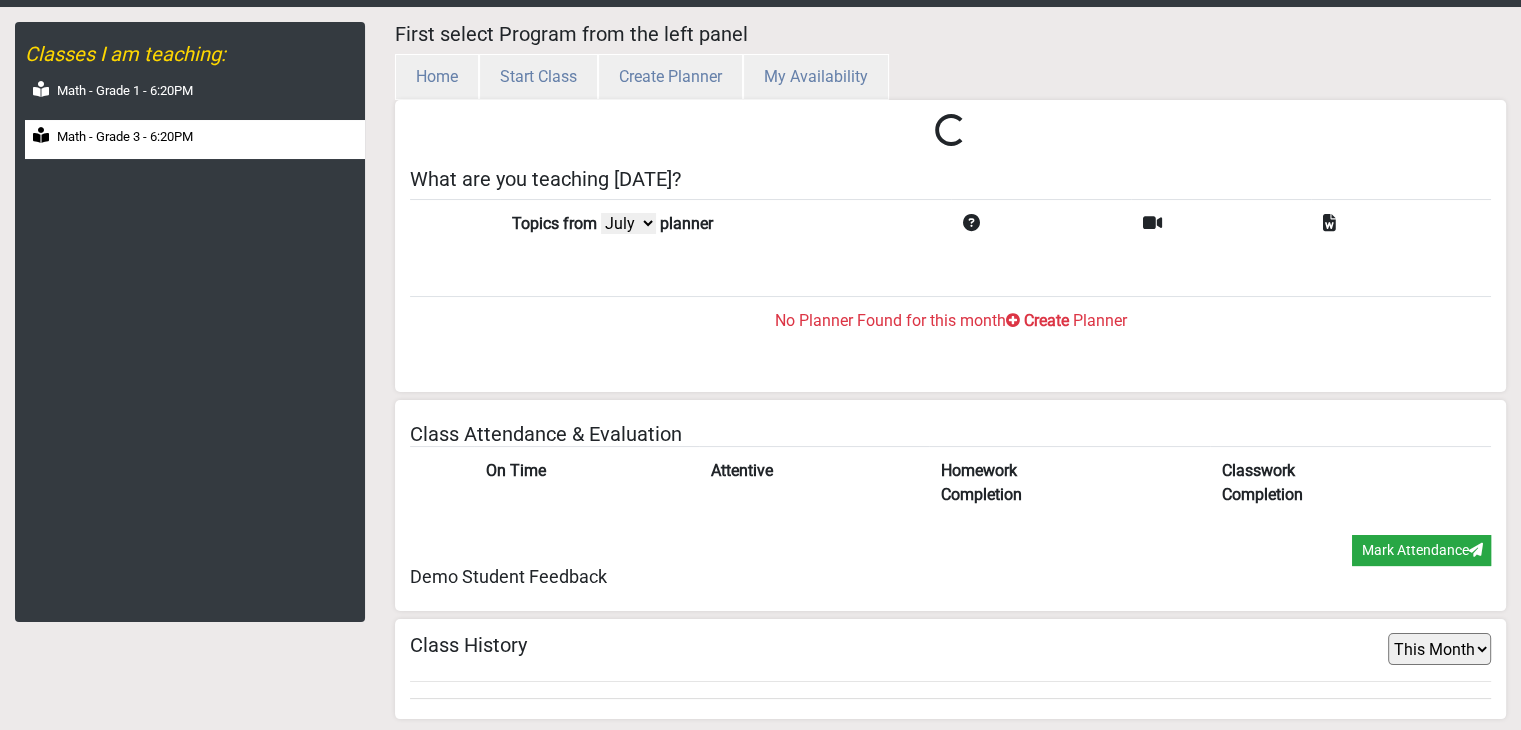click on "Math - Grade 3 - 6:20PM" at bounding box center [195, 139] 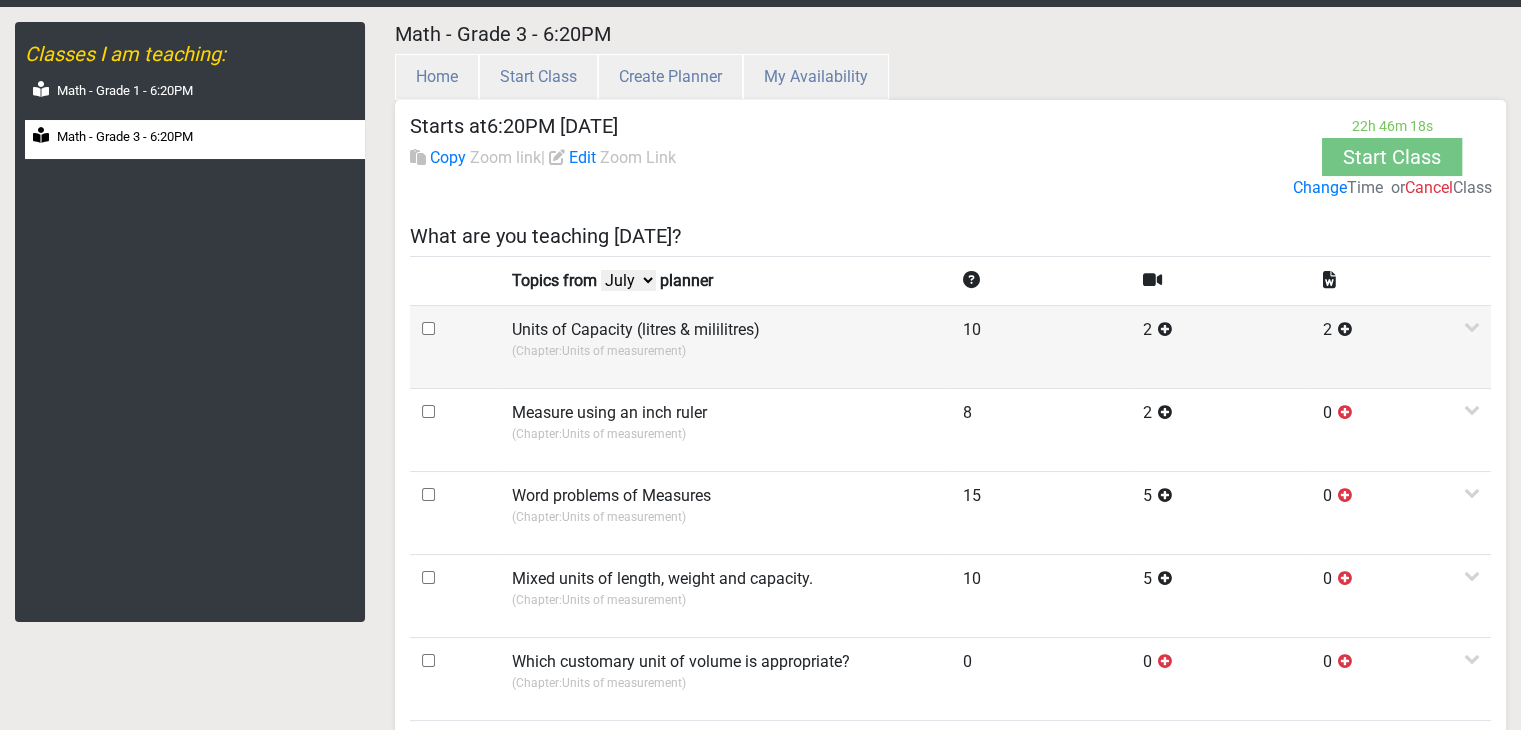 click on "Units of Capacity (litres & mililitres)" at bounding box center [636, 330] 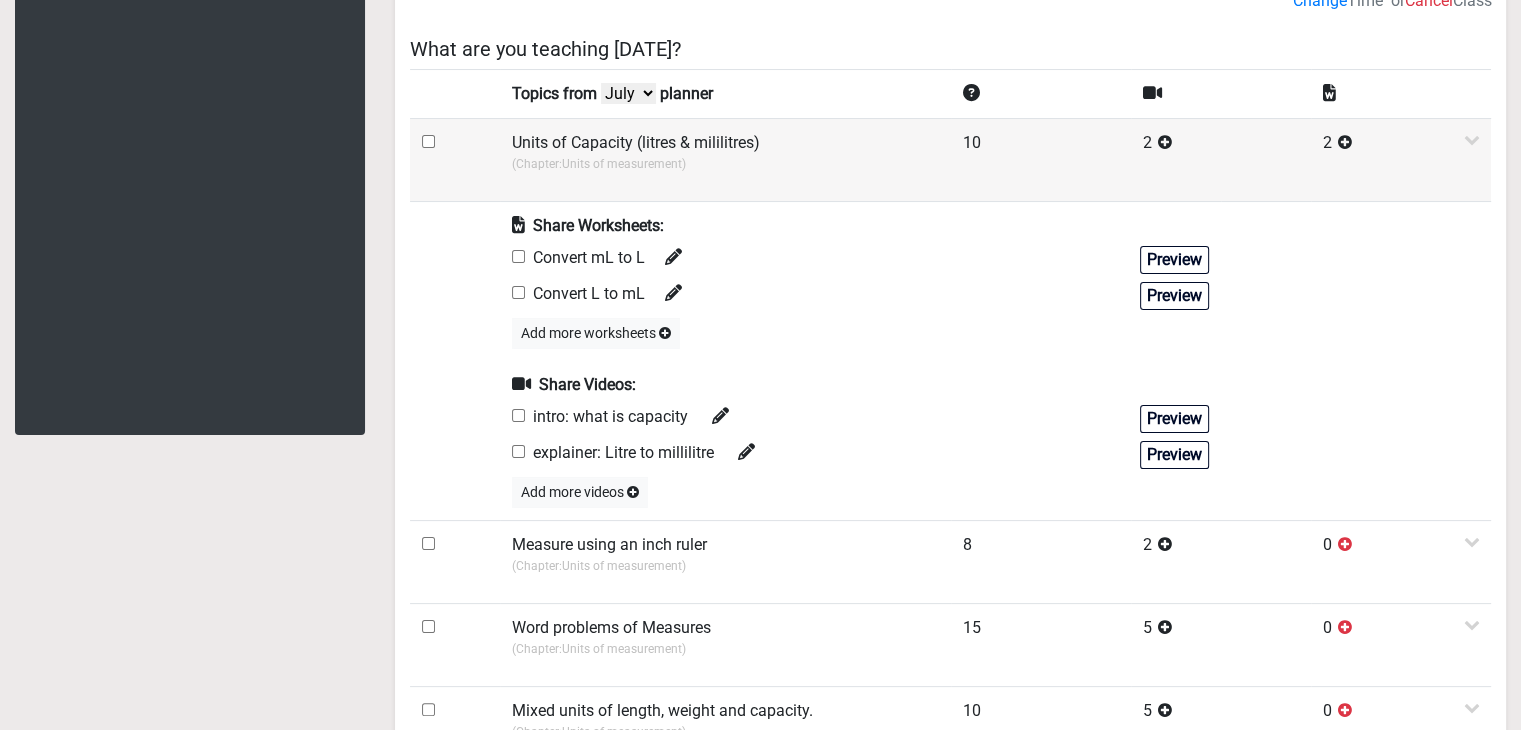 scroll, scrollTop: 265, scrollLeft: 0, axis: vertical 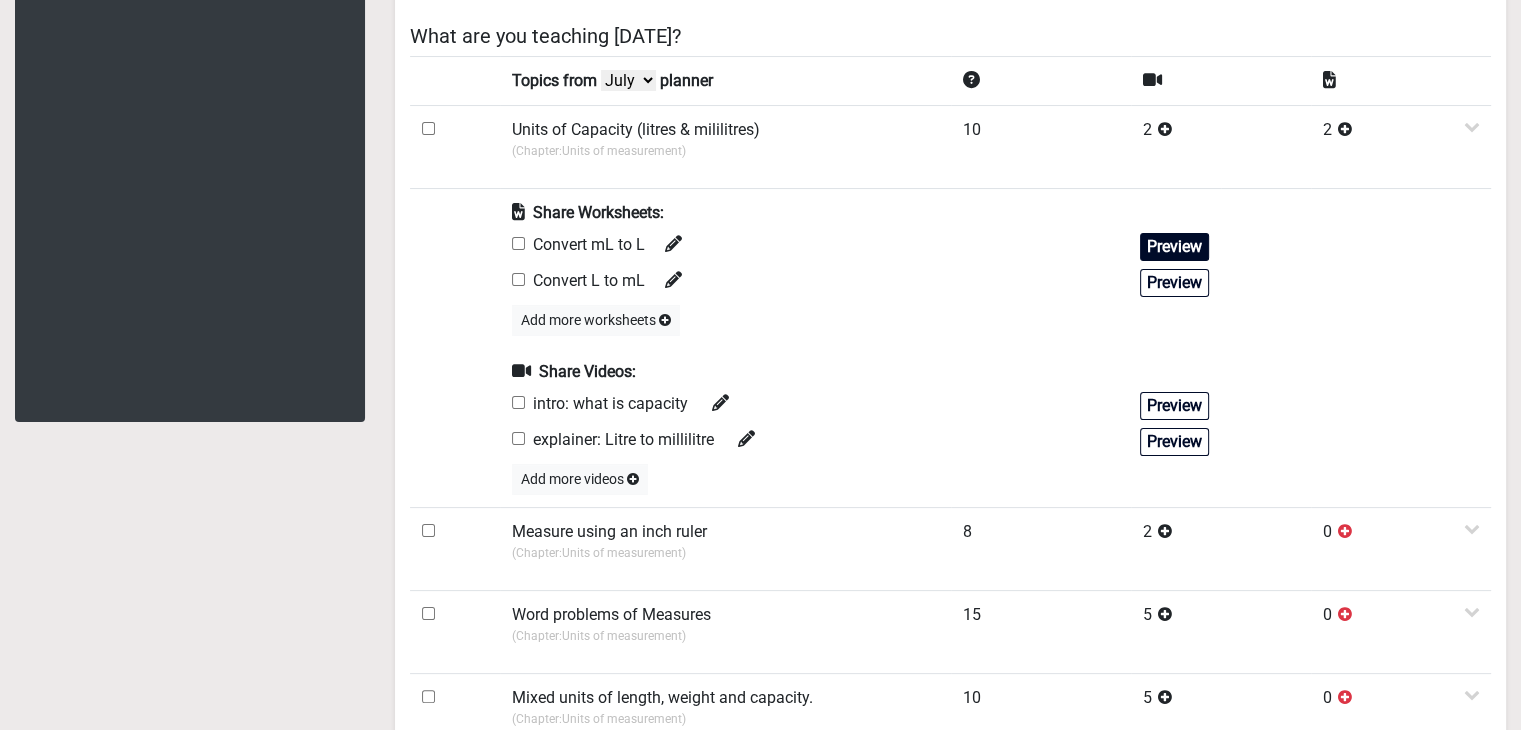 click on "Preview" at bounding box center [1174, 247] 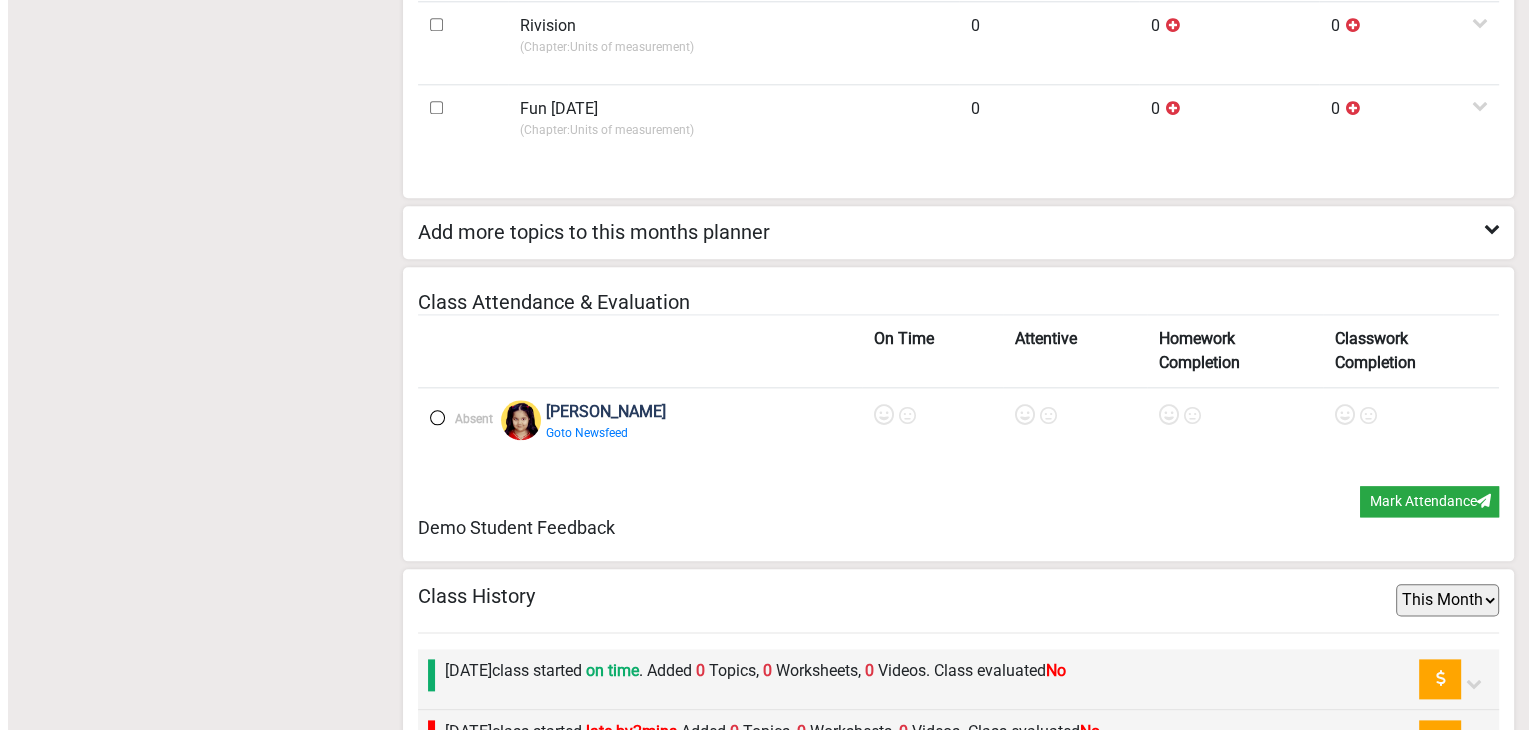scroll, scrollTop: 2665, scrollLeft: 0, axis: vertical 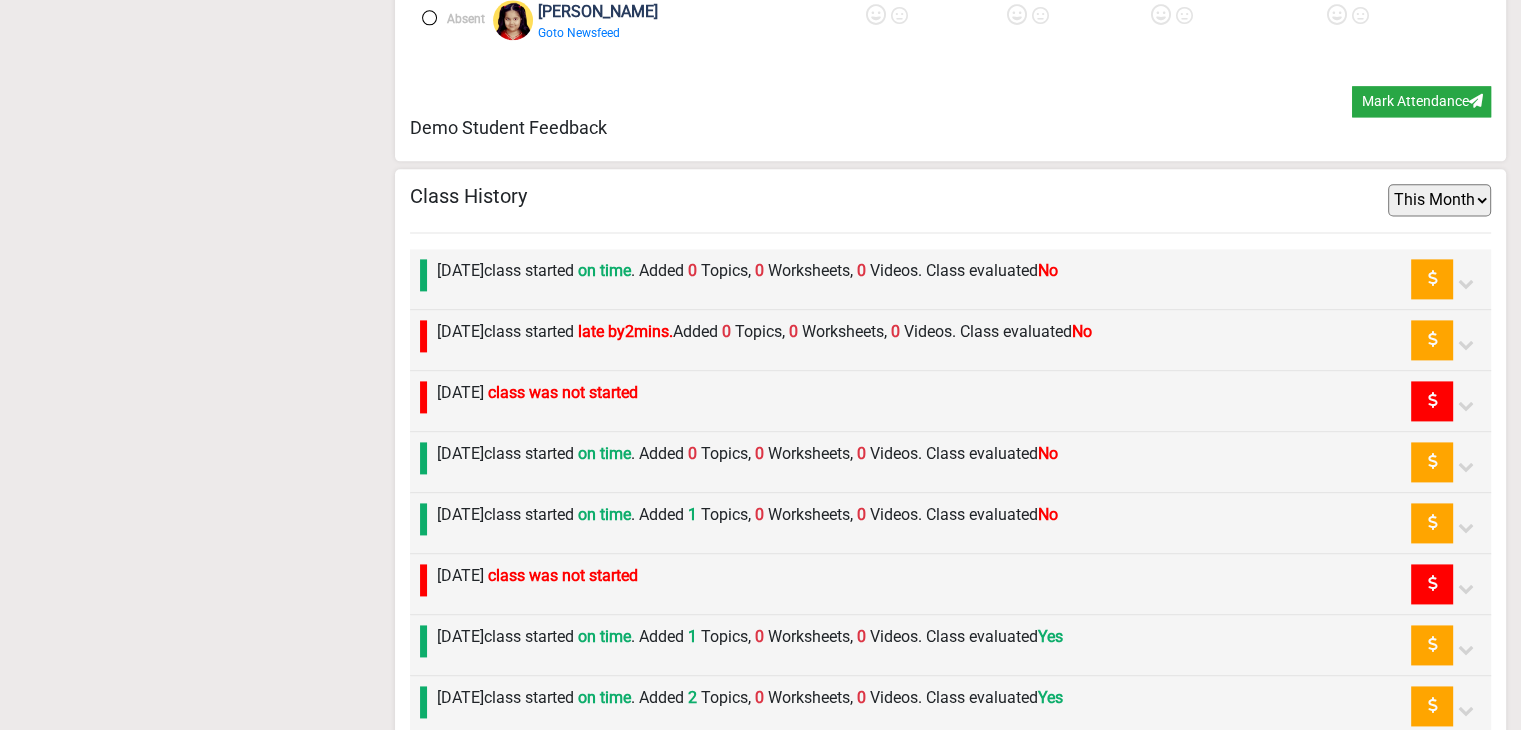 click on "Tuesday 1st July  class started   on time . Added    0    Topics,   0   Worksheets,   0   Videos. Class evaluated  No" at bounding box center [747, 271] 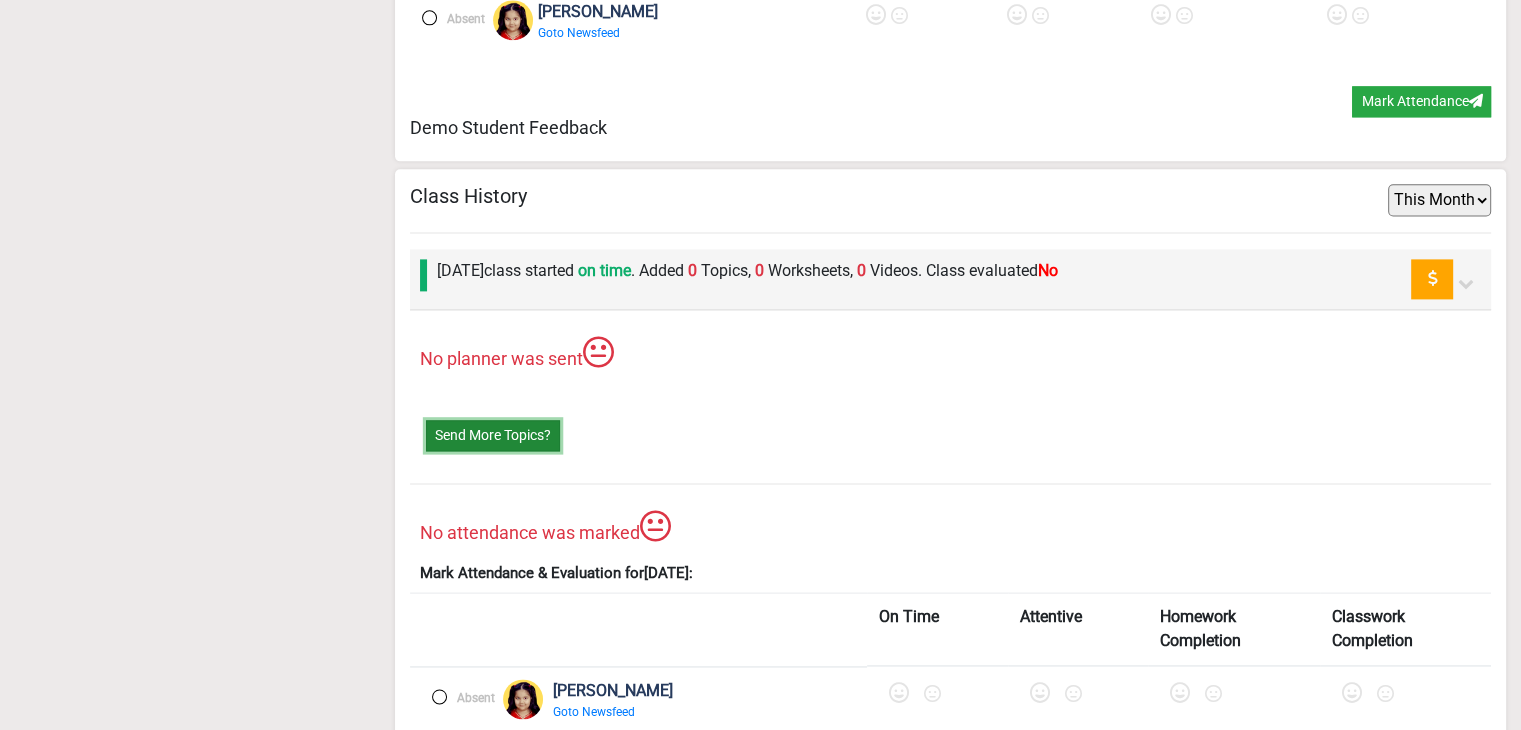click on "Send More Topics?" at bounding box center [493, 435] 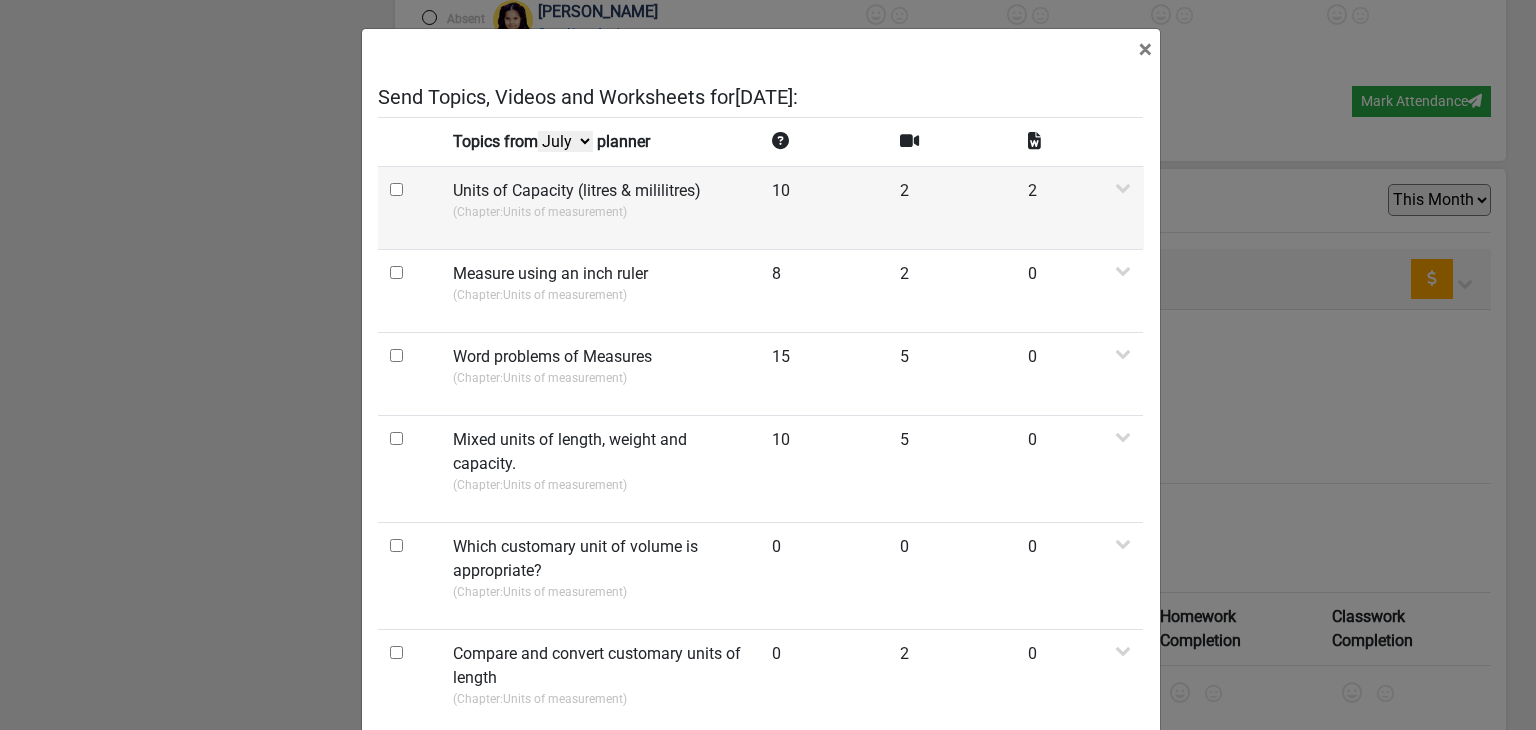 click at bounding box center (396, 189) 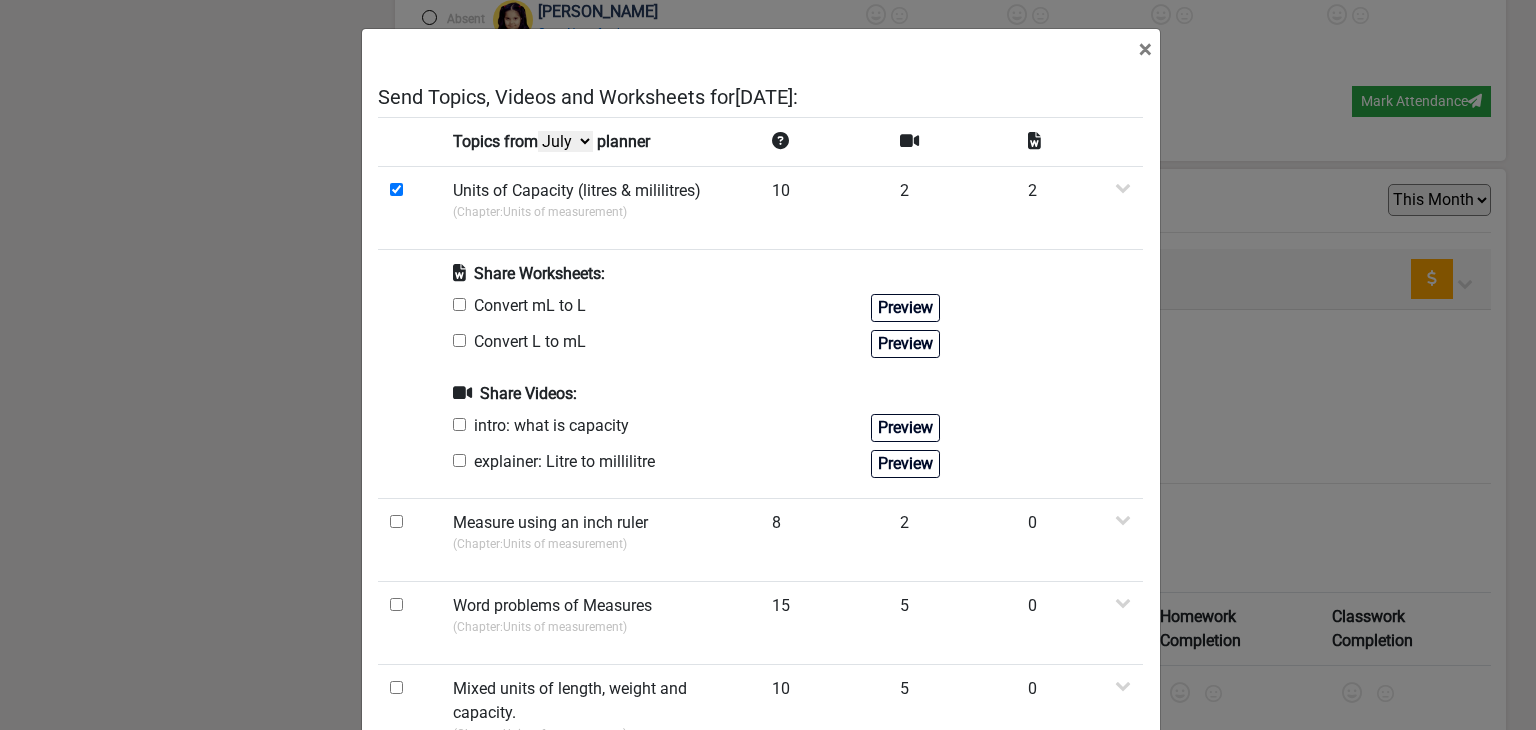 click at bounding box center (459, 304) 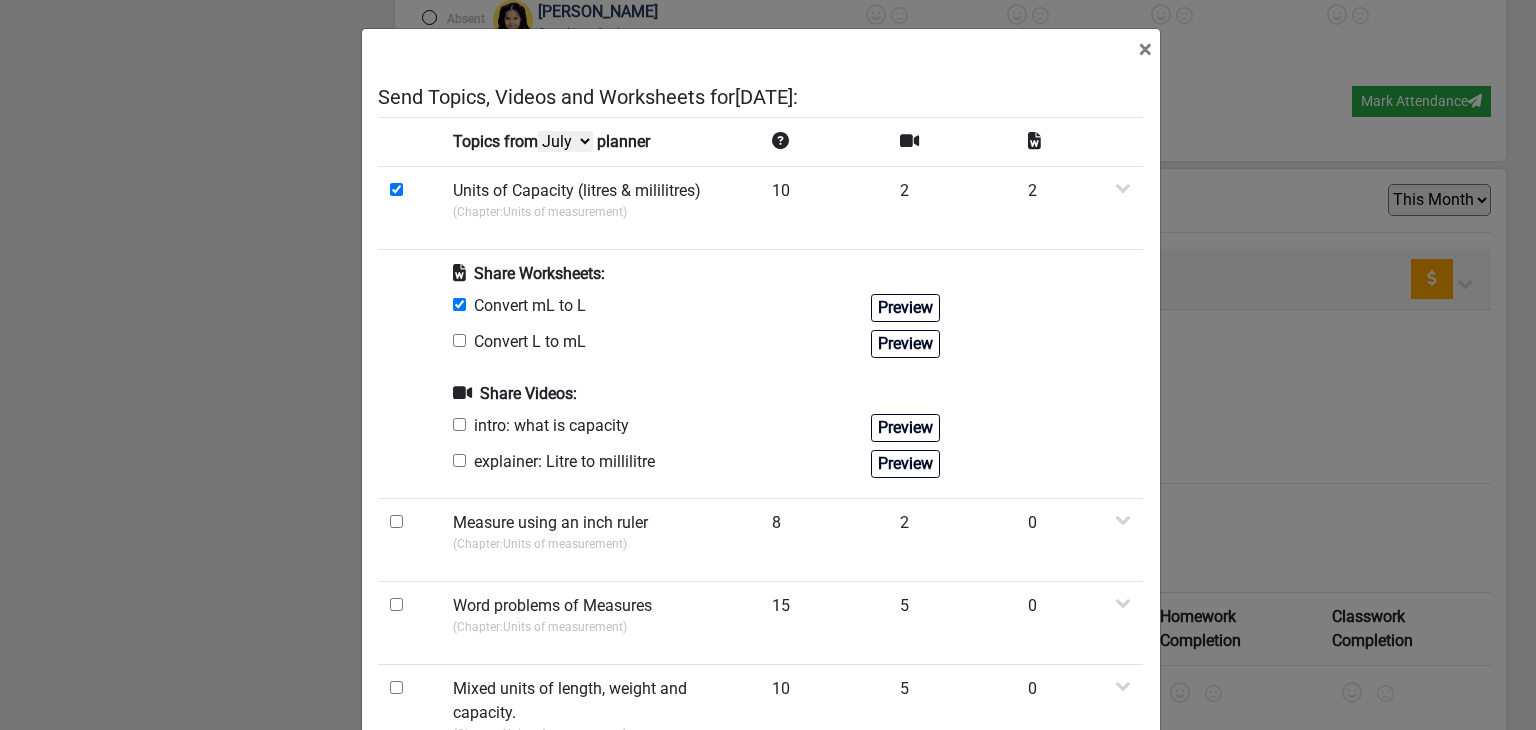click at bounding box center (459, 340) 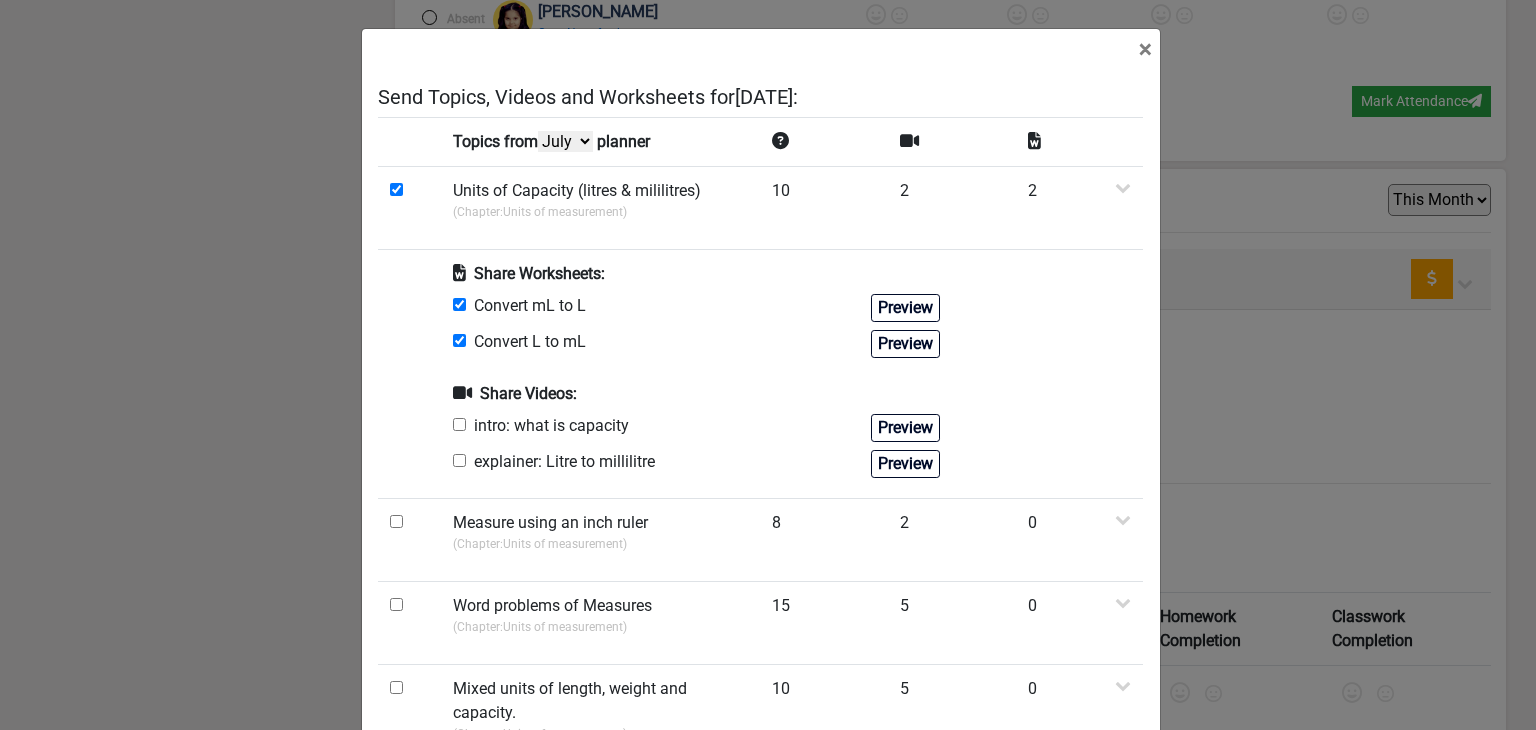 click at bounding box center [459, 424] 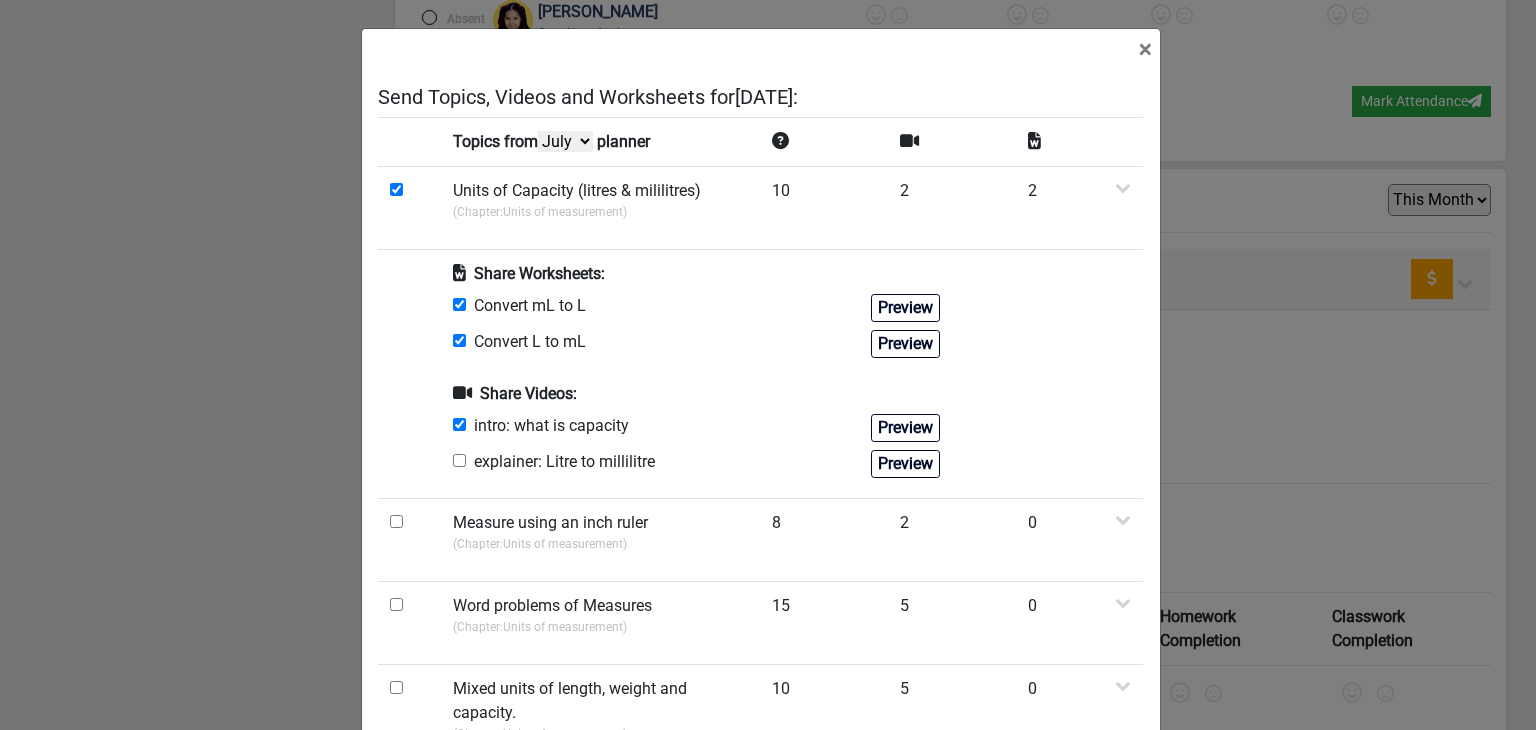 click at bounding box center [459, 460] 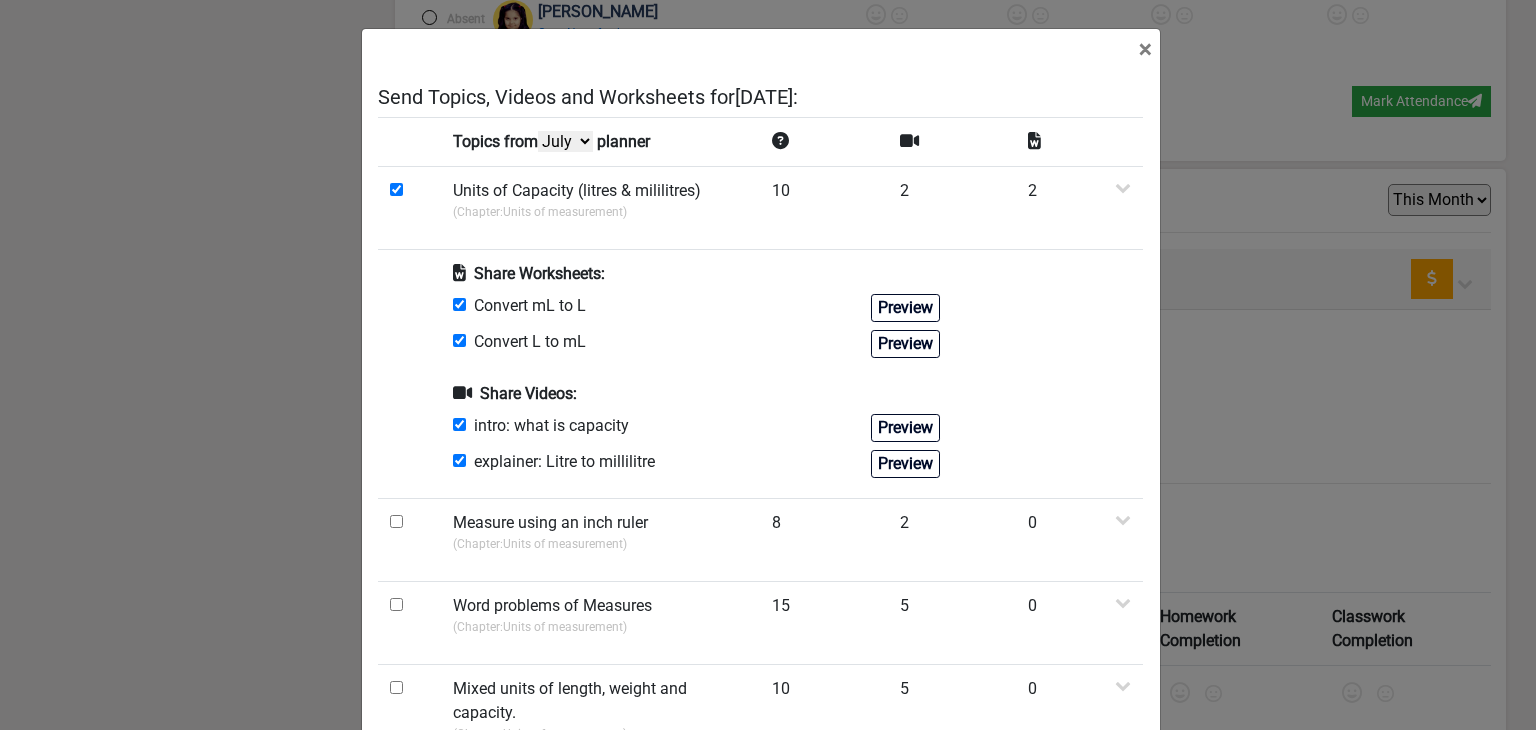 click at bounding box center [459, 340] 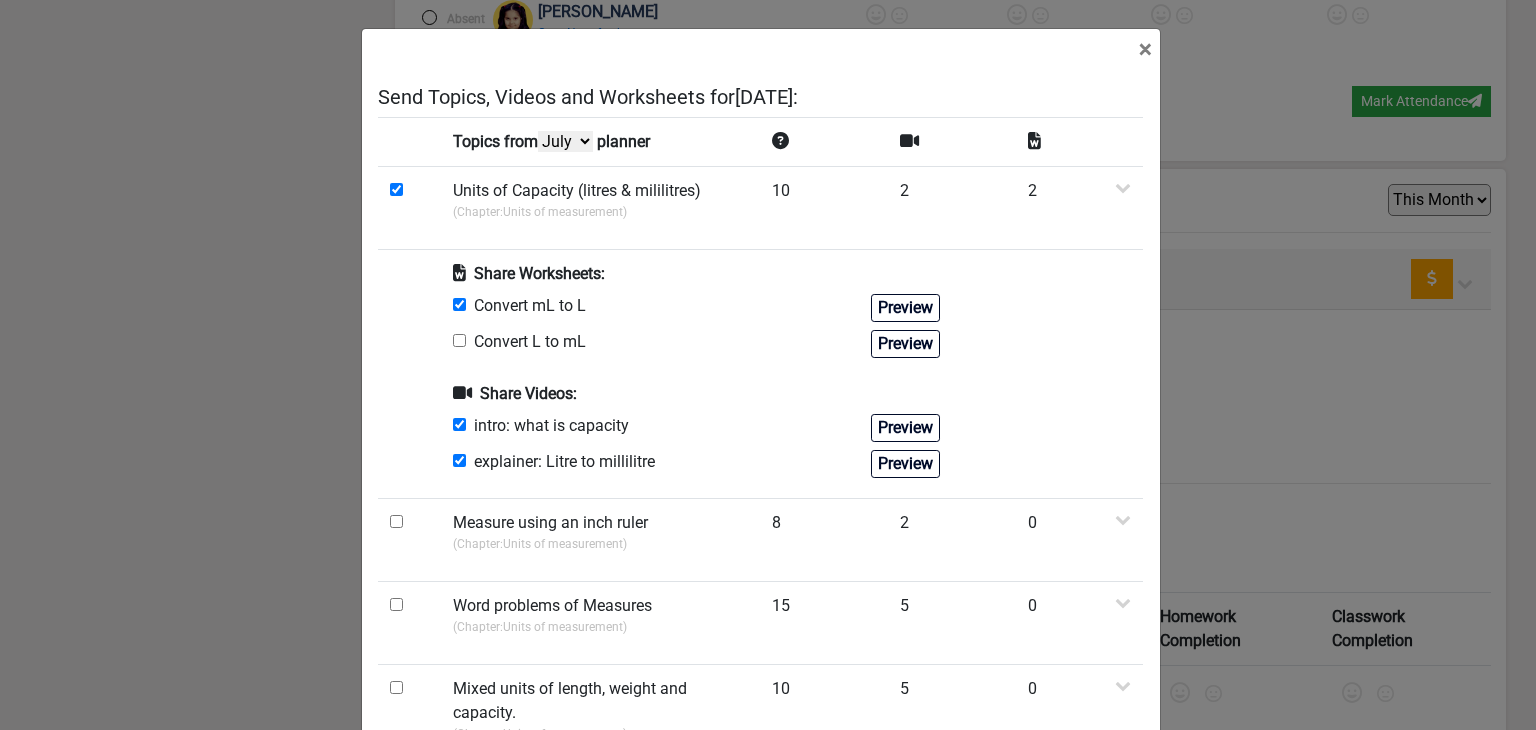 click at bounding box center [459, 460] 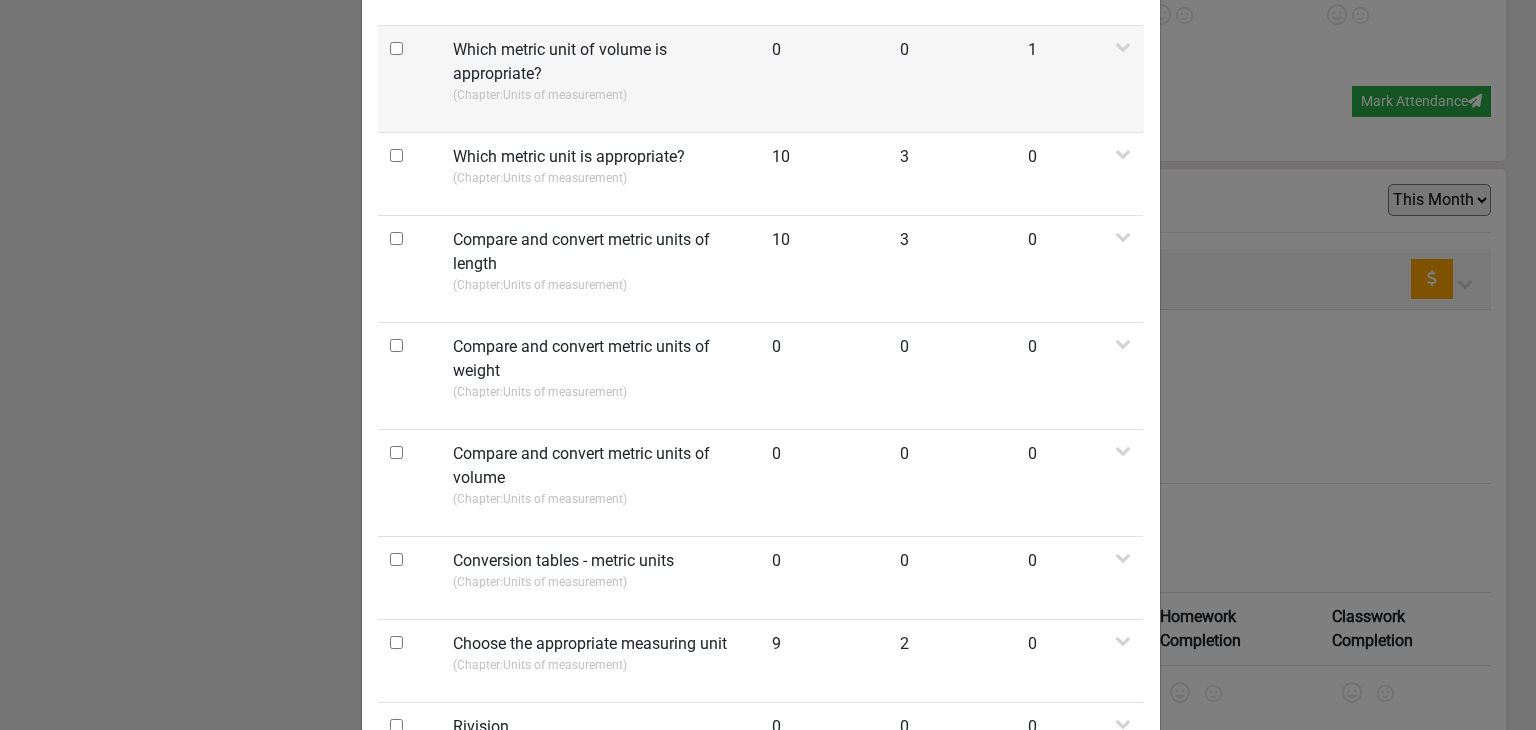 scroll, scrollTop: 1801, scrollLeft: 0, axis: vertical 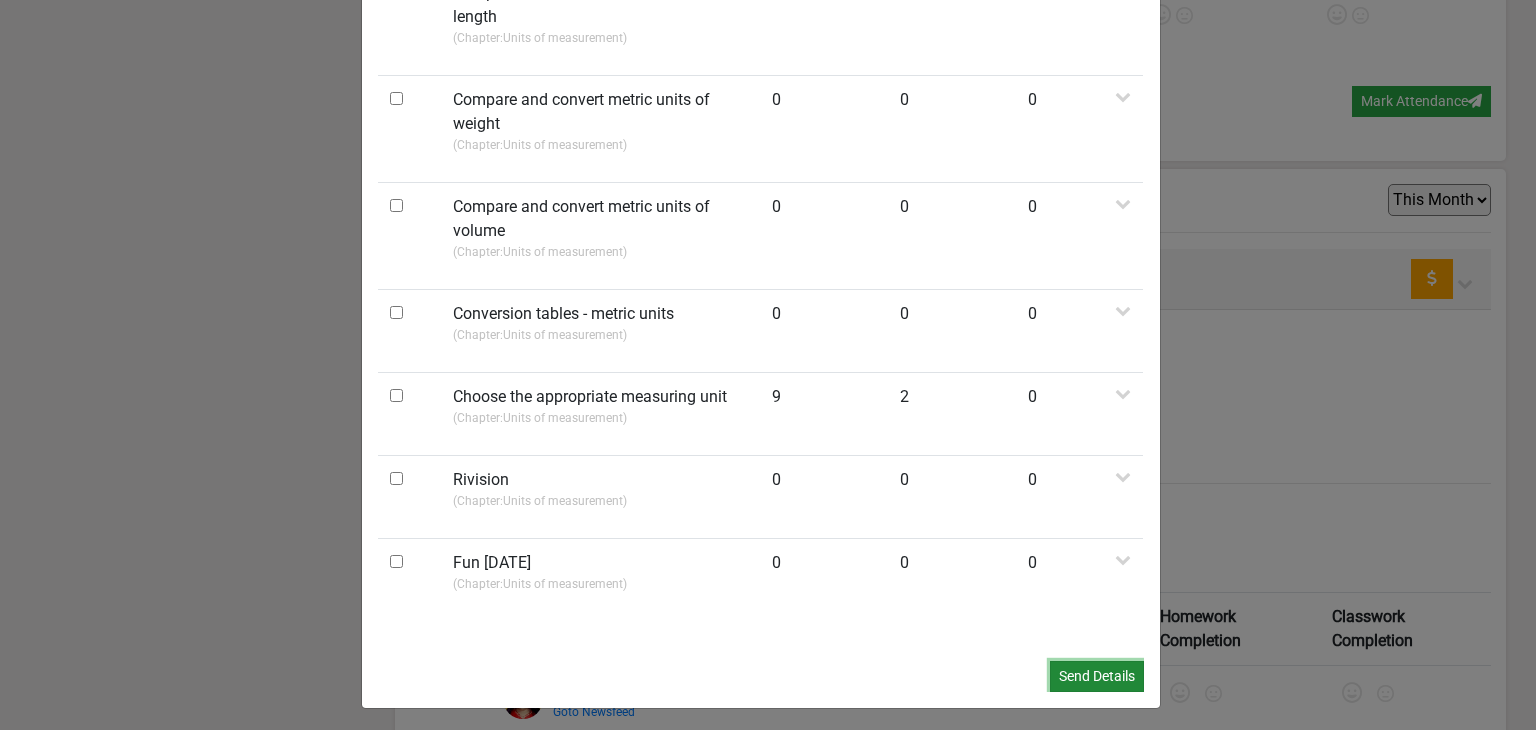 click on "Send Details" at bounding box center [1097, 676] 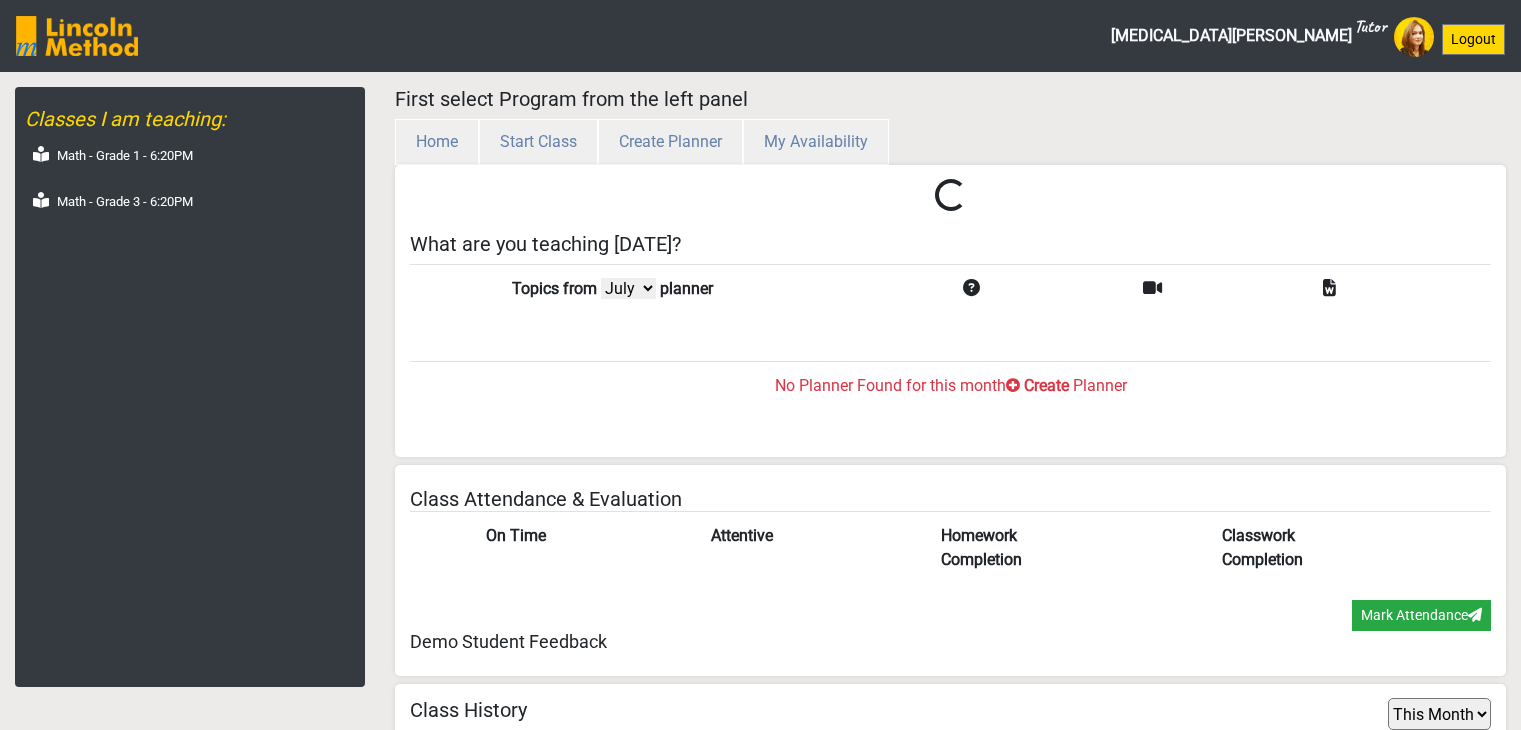 select on "month" 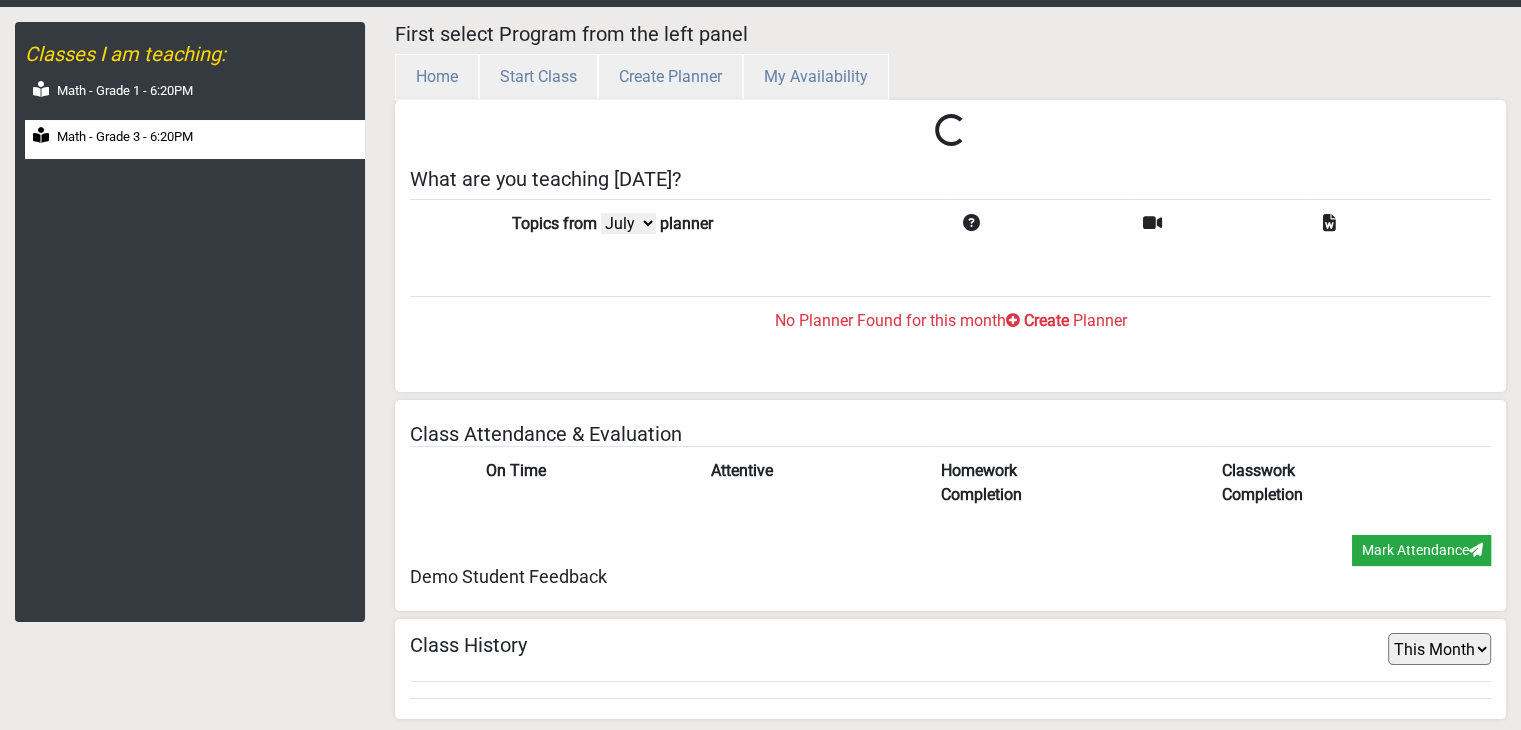 click on "Math - Grade 3 - 6:20PM" at bounding box center (195, 139) 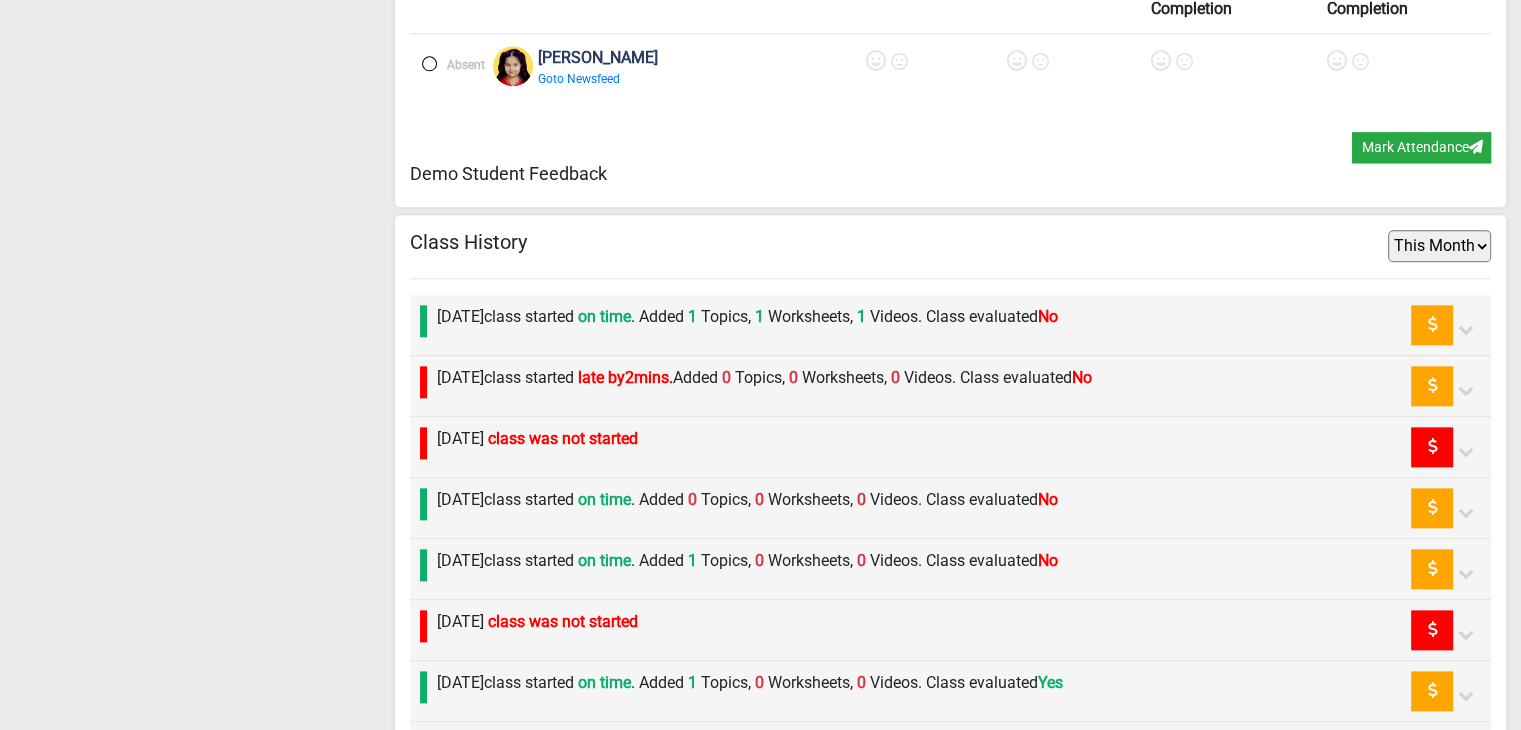 scroll, scrollTop: 2465, scrollLeft: 0, axis: vertical 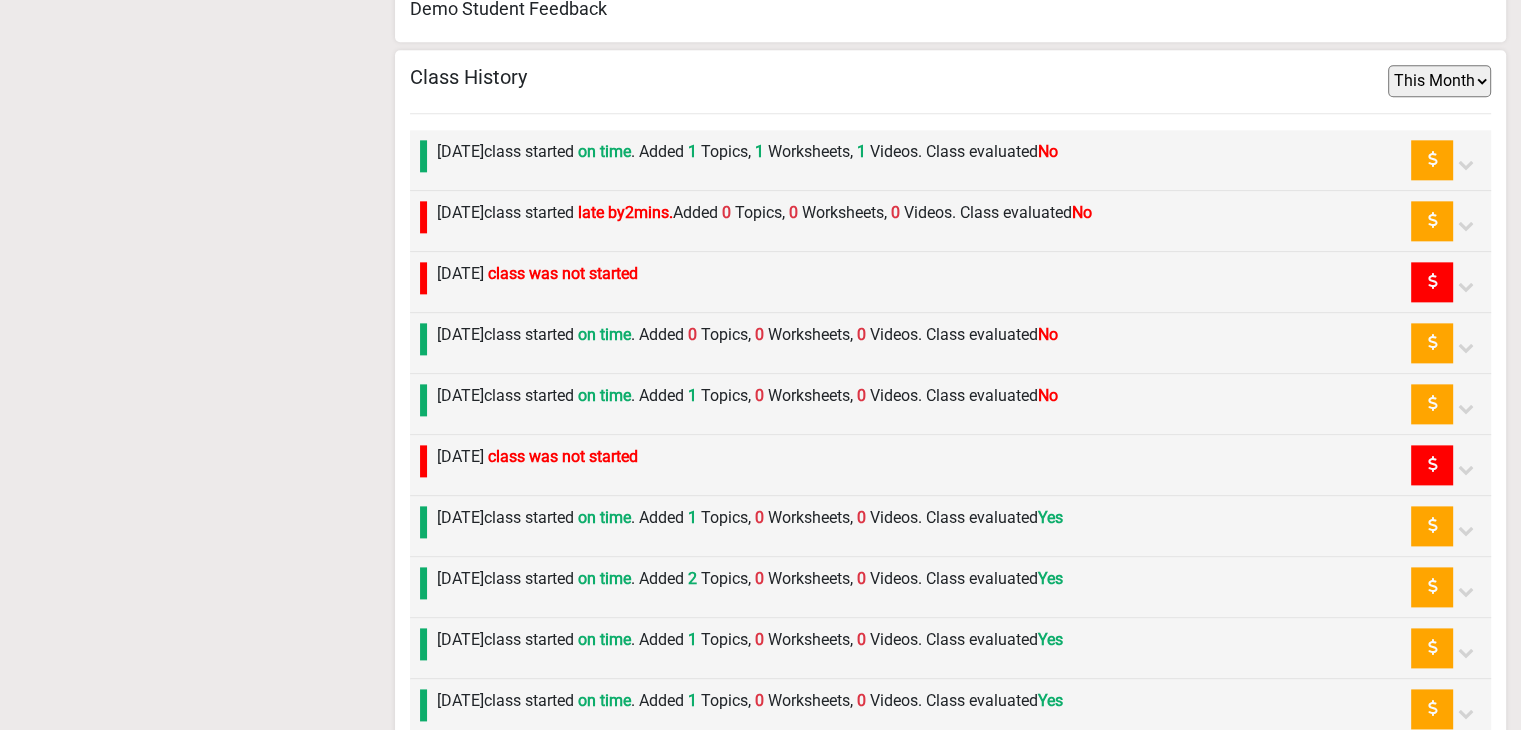 click on "Tuesday 1st July  class started   on time . Added   1   Topics,   1   Worksheets,   1   Videos. Class evaluated  No" at bounding box center (742, 160) 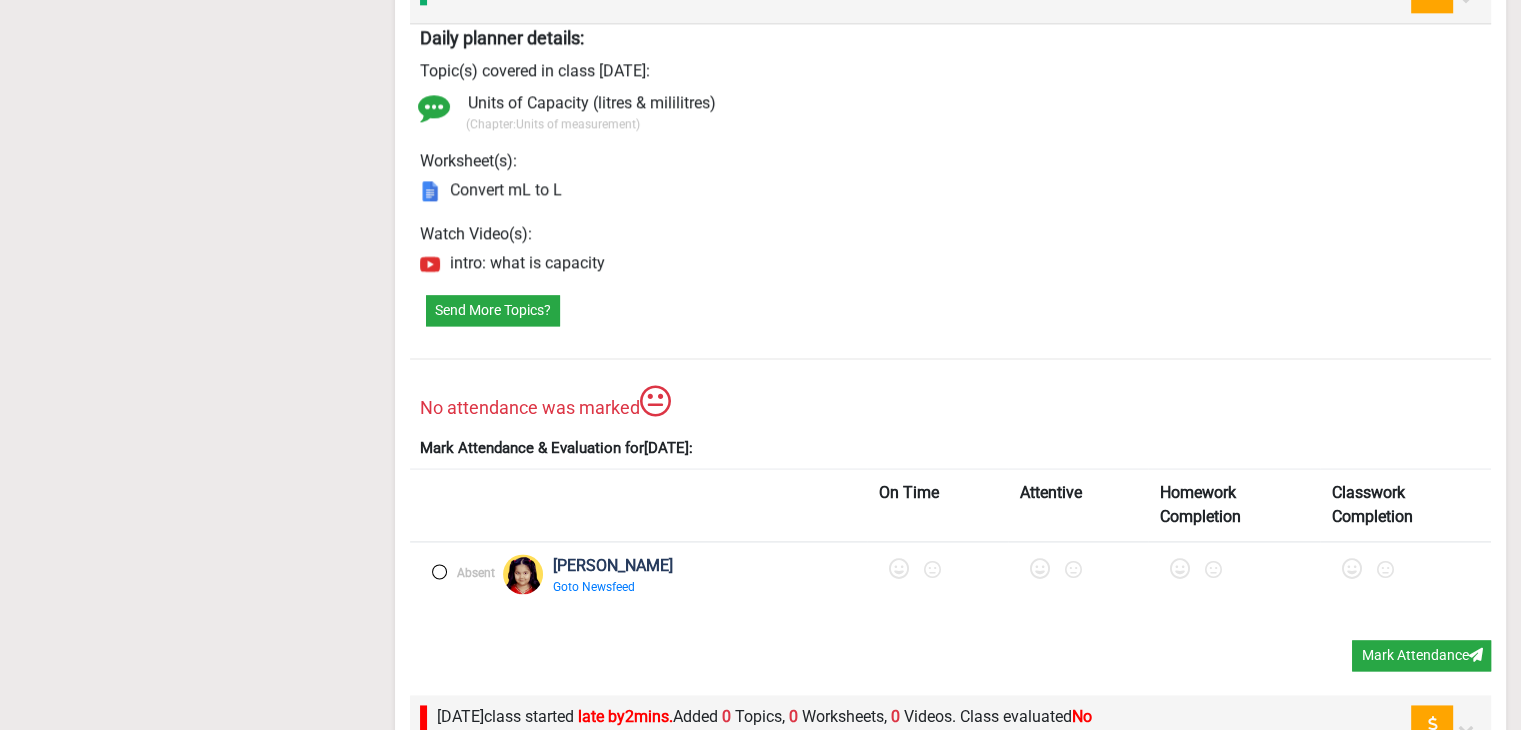 scroll, scrollTop: 2665, scrollLeft: 0, axis: vertical 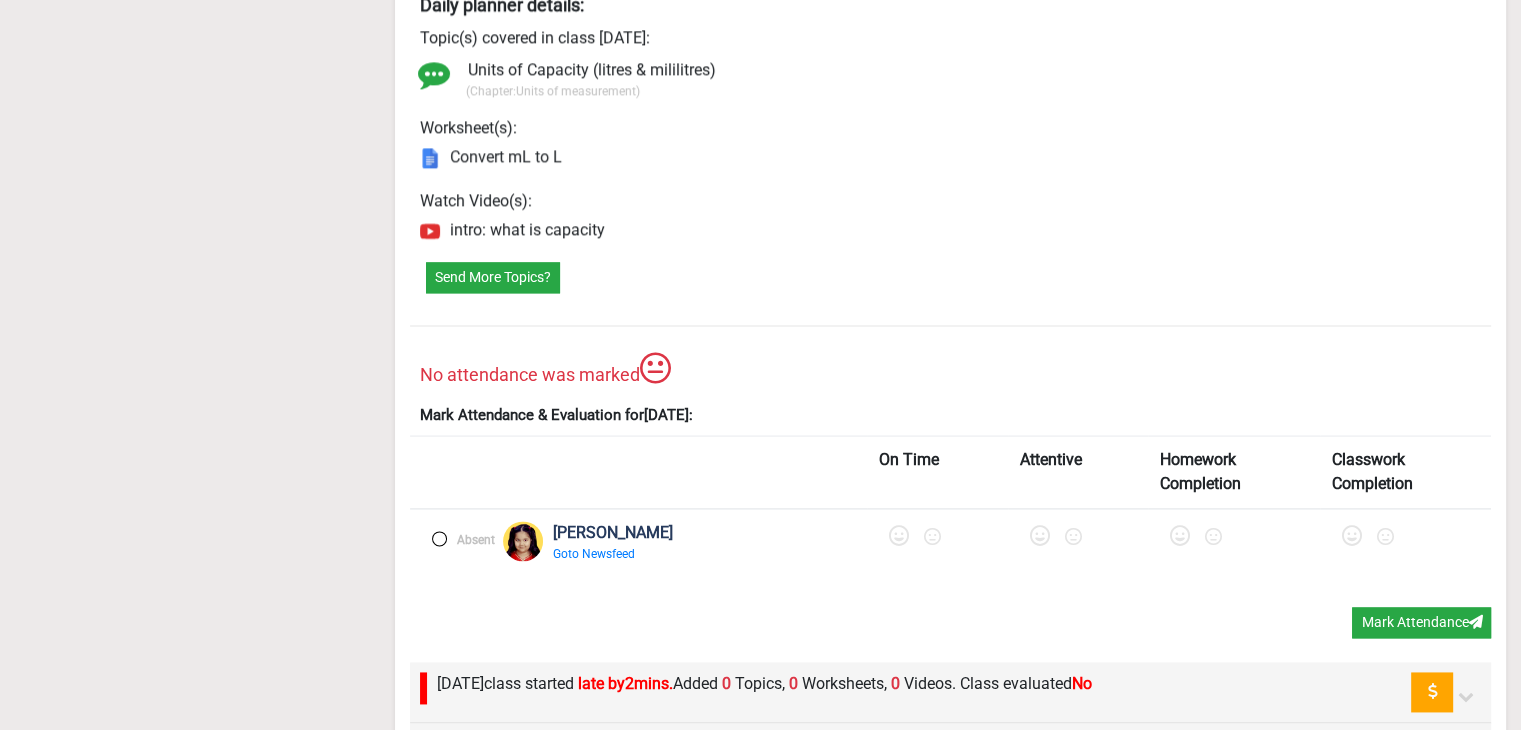 click on "Absent" at bounding box center [458, 550] 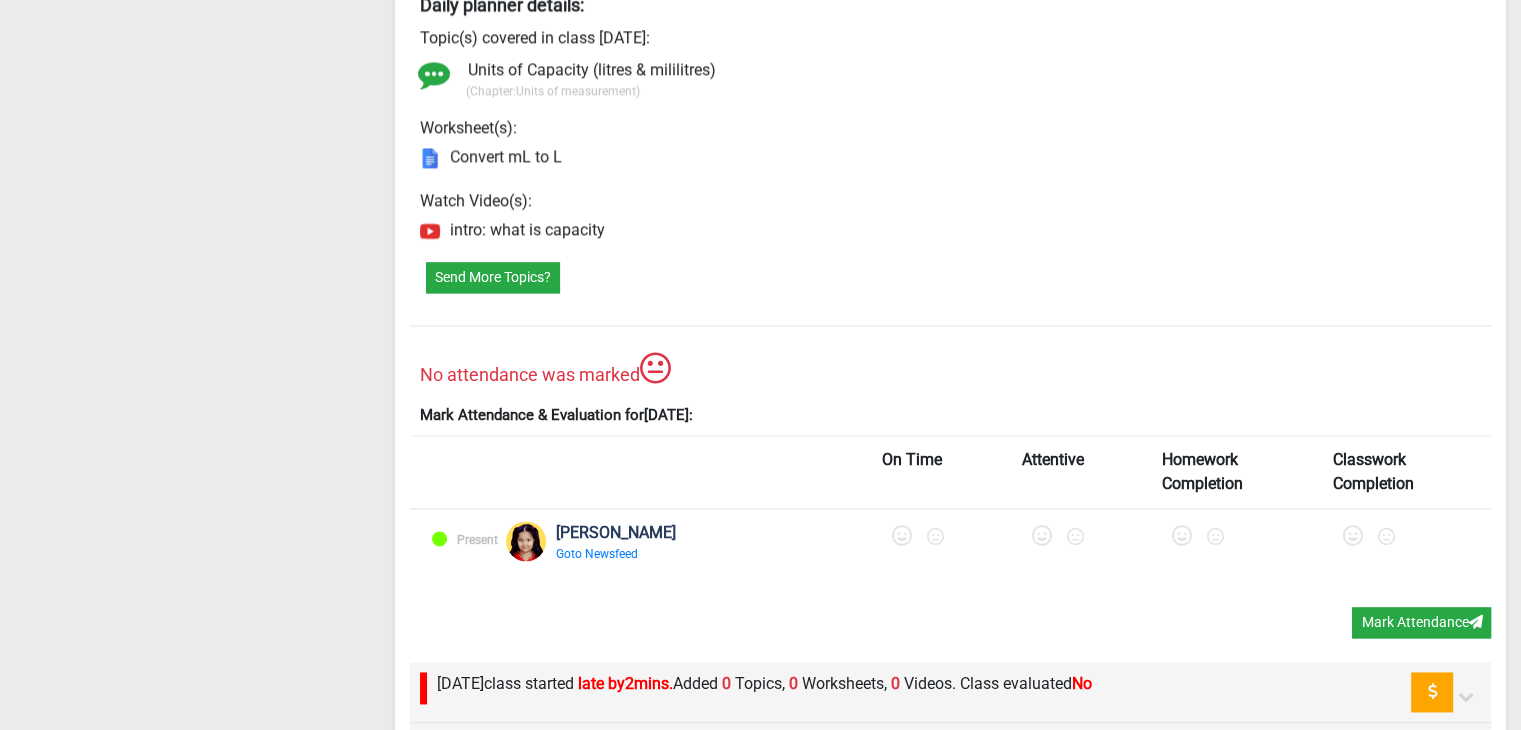 click at bounding box center (902, 536) 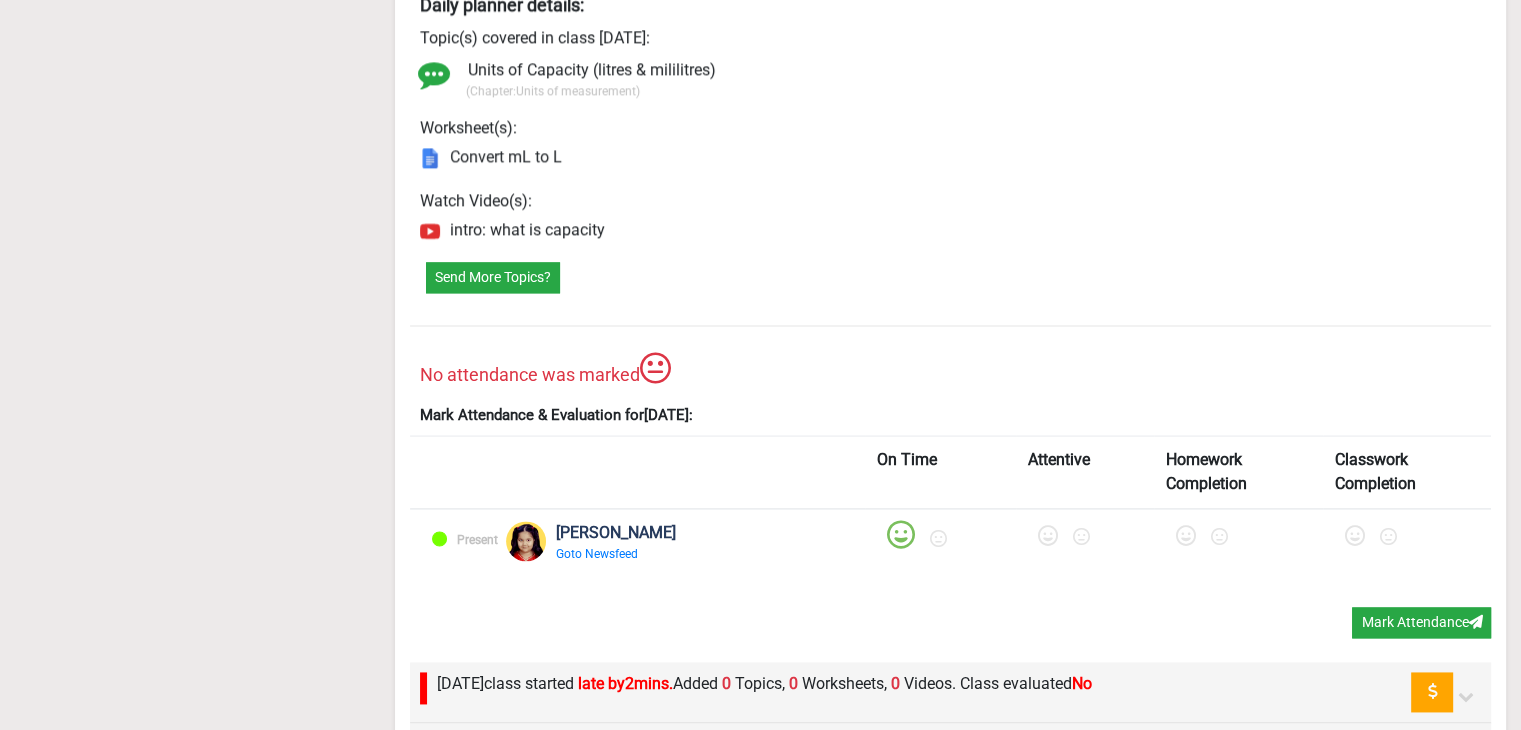 click at bounding box center (1048, 536) 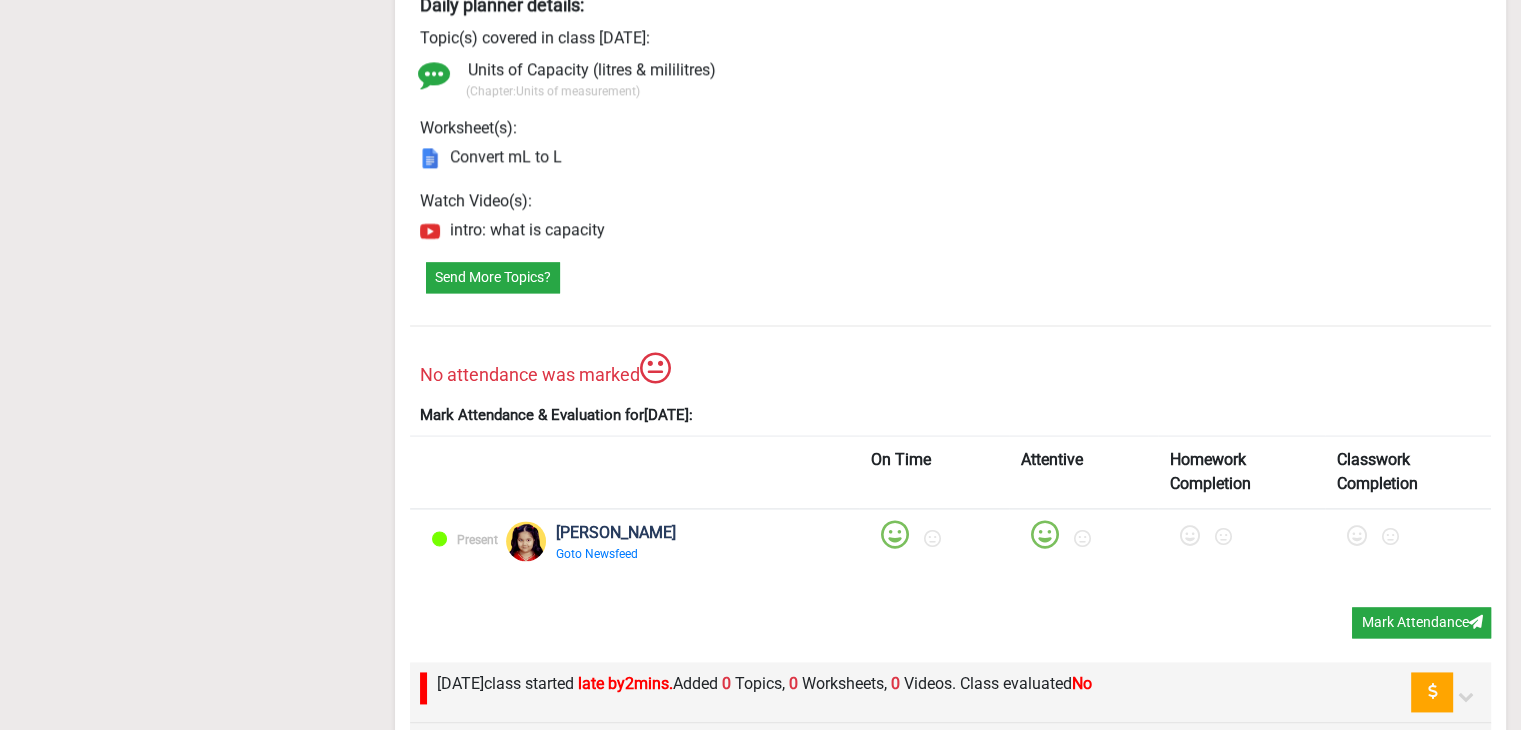 click at bounding box center (1190, 536) 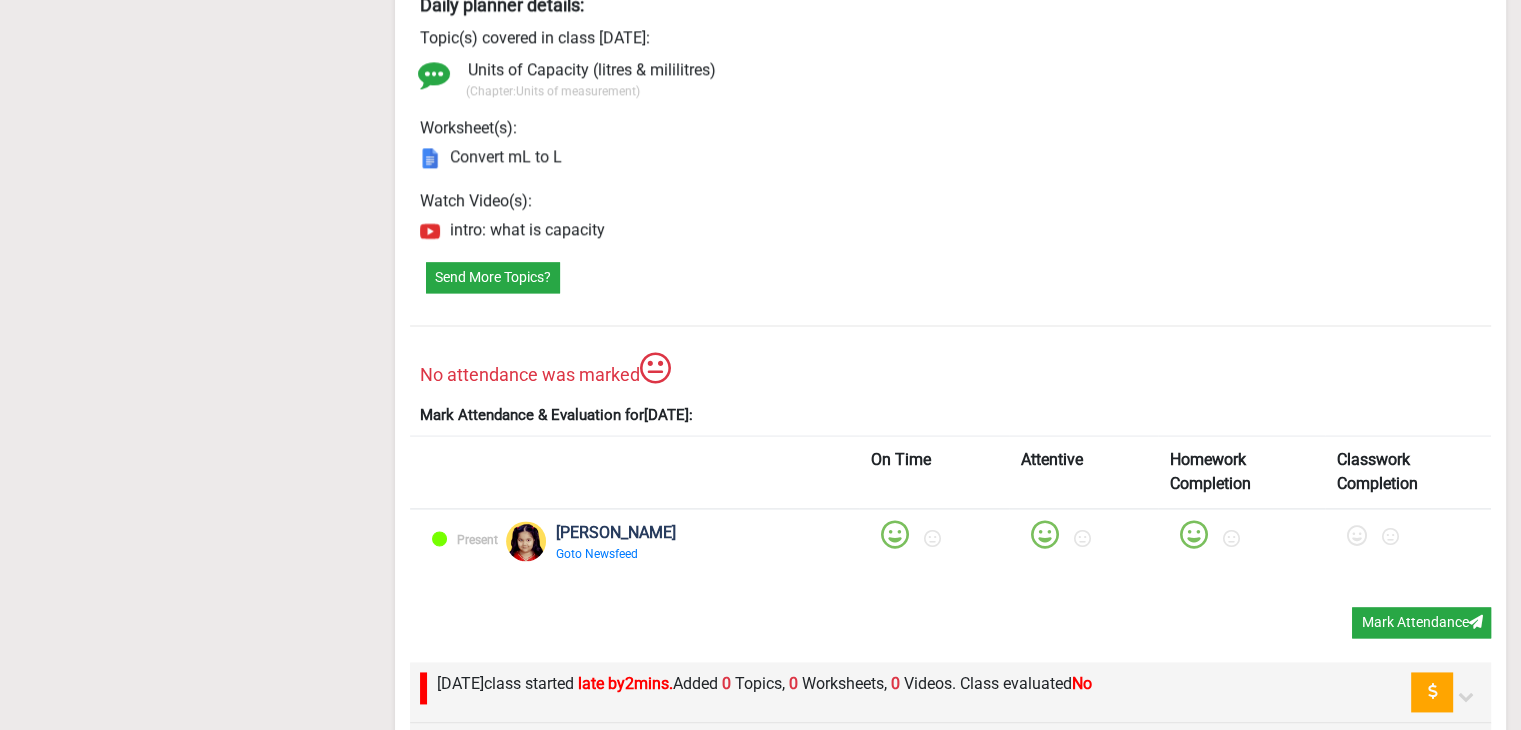 click at bounding box center [1357, 536] 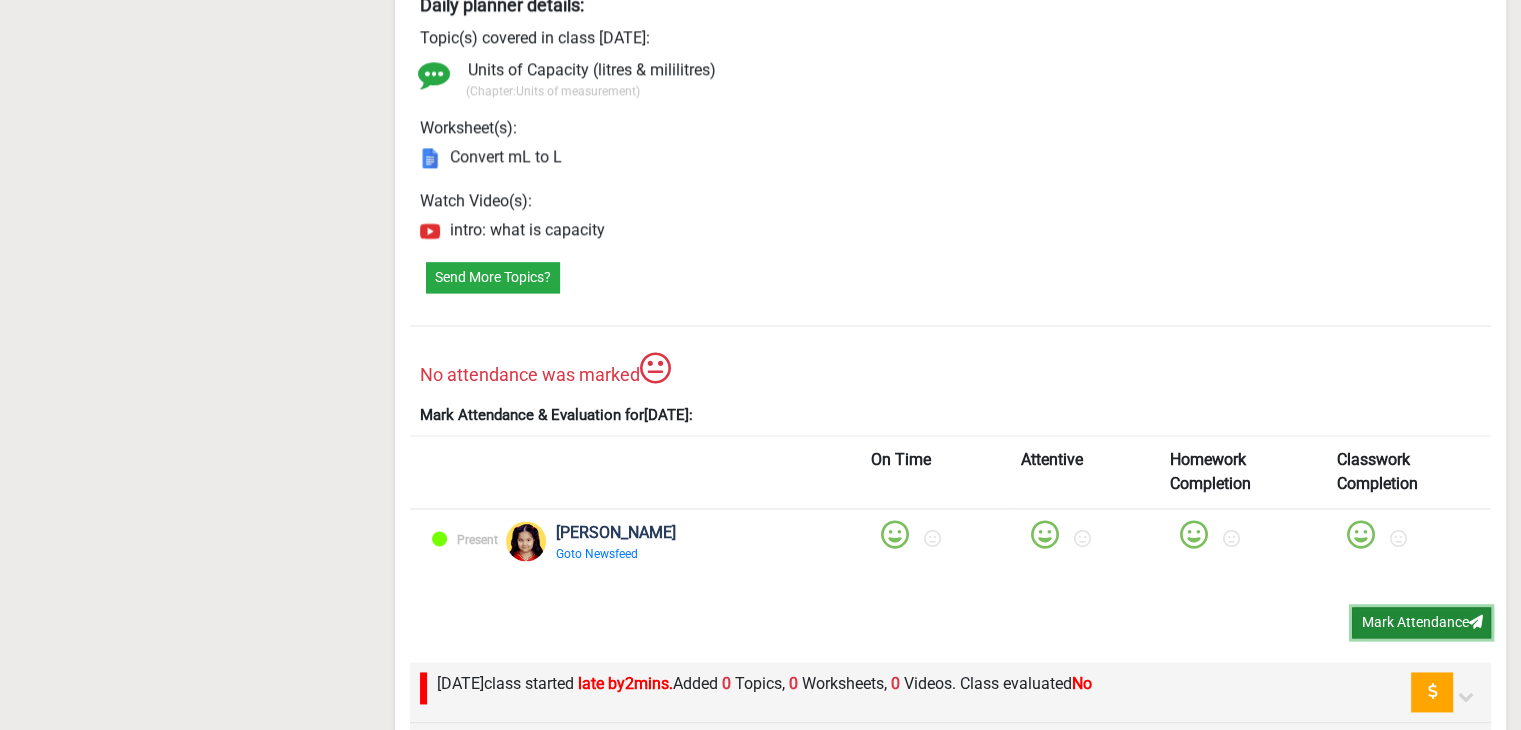 click on "Mark Attendance" at bounding box center (1421, 622) 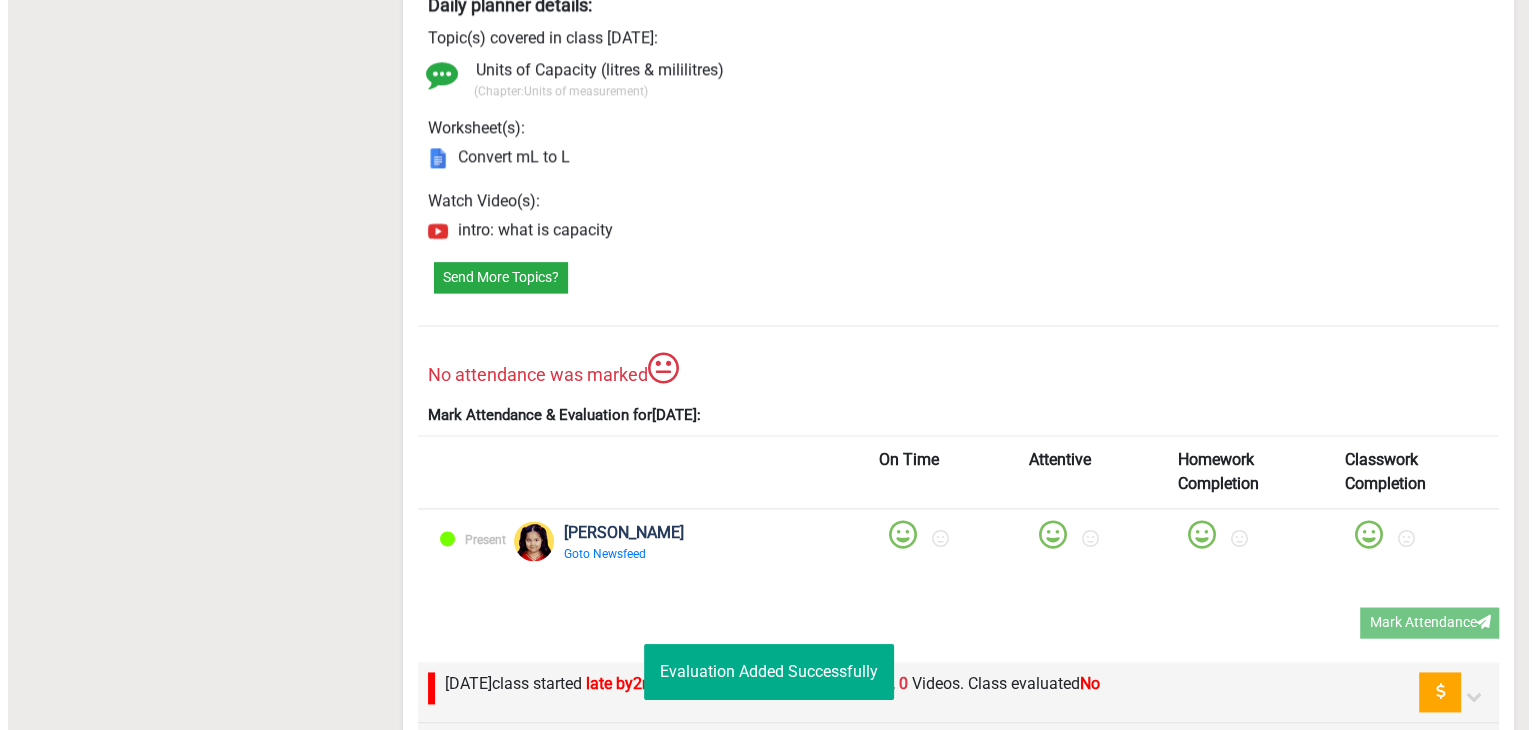 scroll, scrollTop: 0, scrollLeft: 0, axis: both 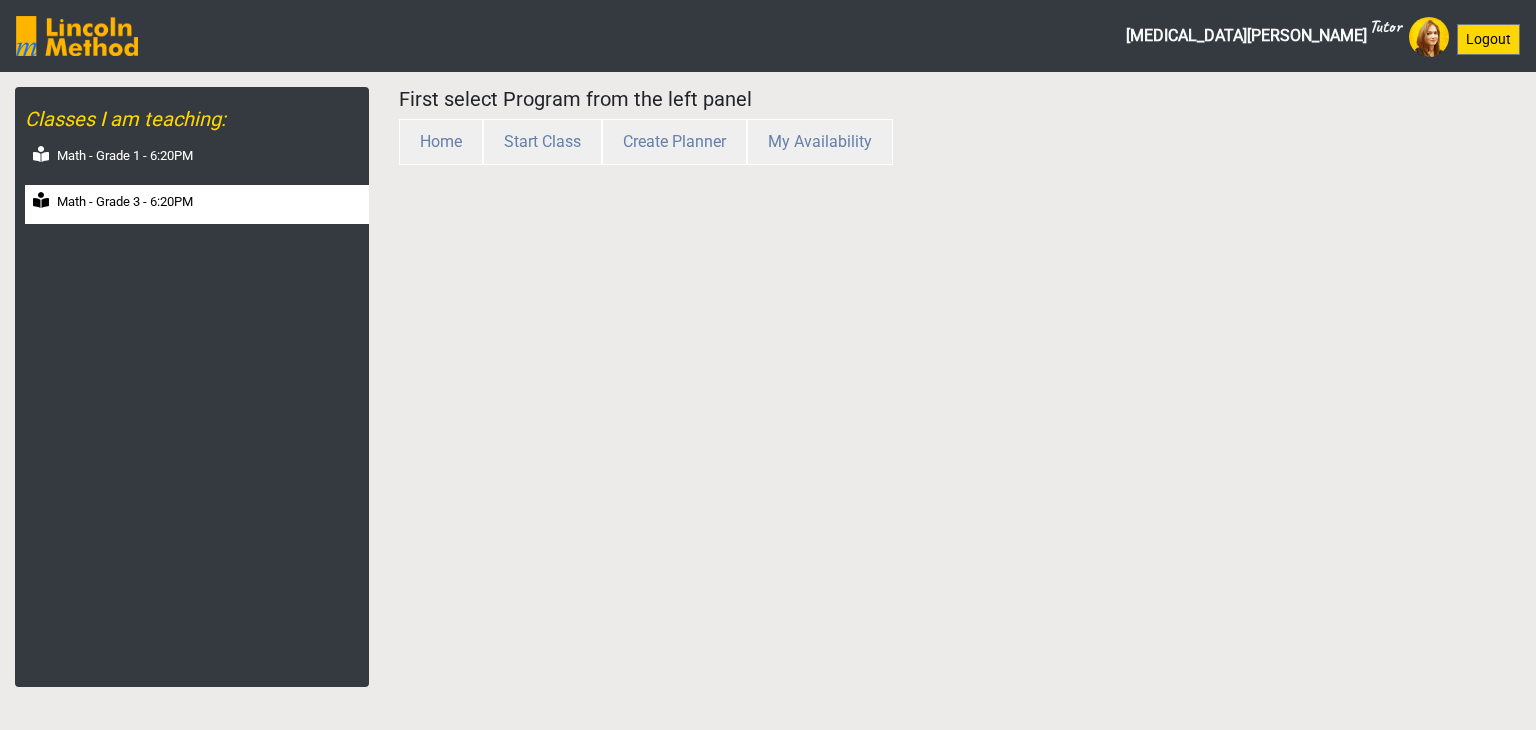 click on "Math - Grade 3 - 6:20PM" at bounding box center (197, 204) 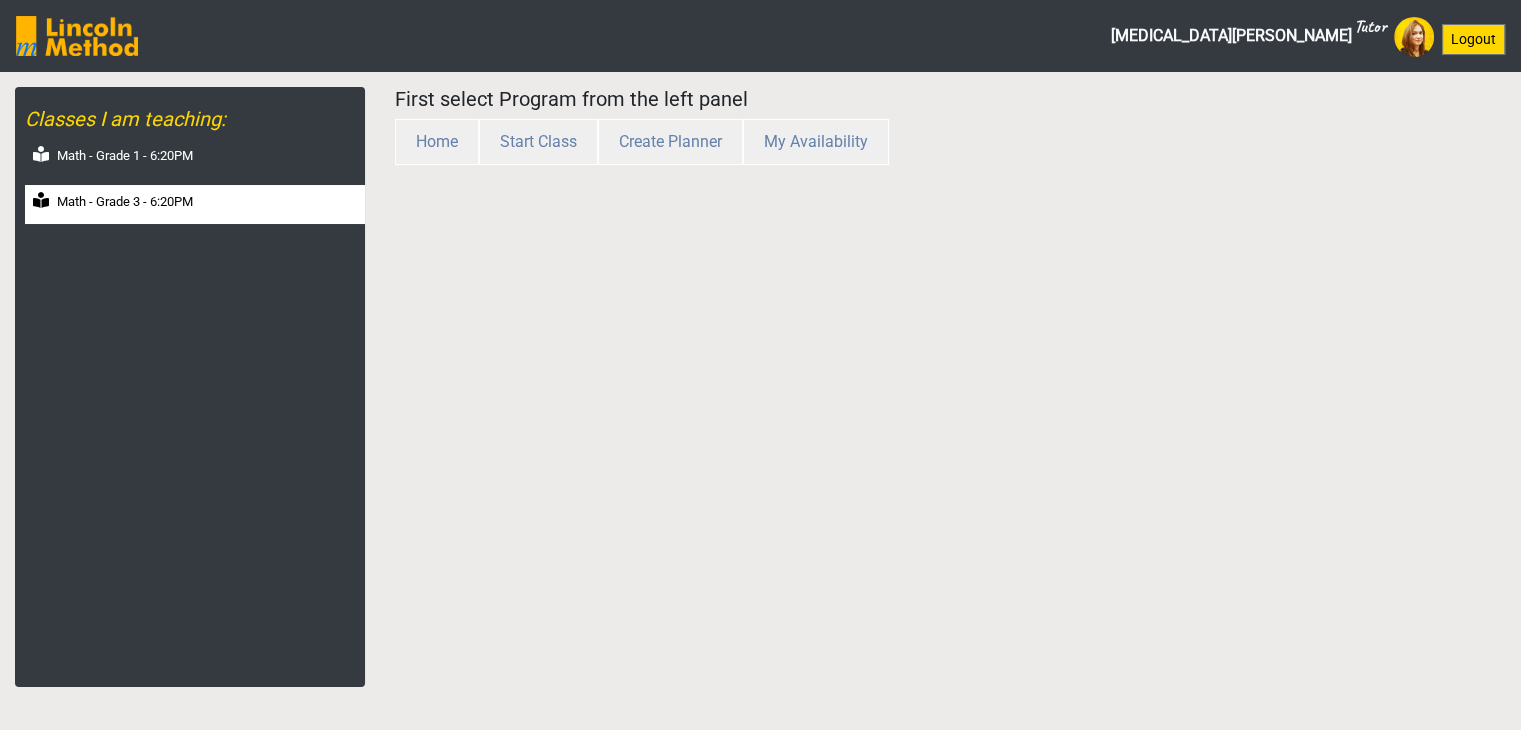 select on "month" 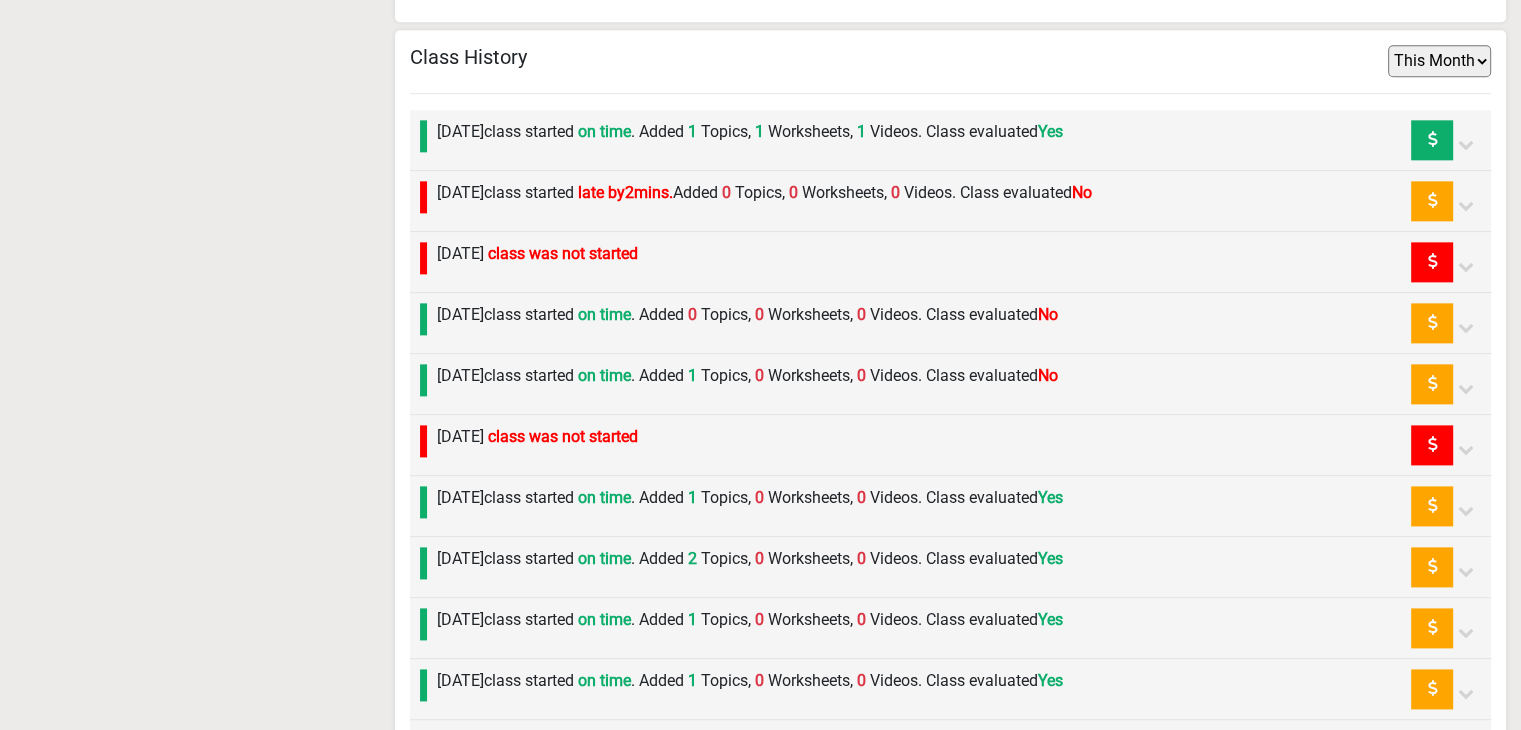 scroll, scrollTop: 2493, scrollLeft: 0, axis: vertical 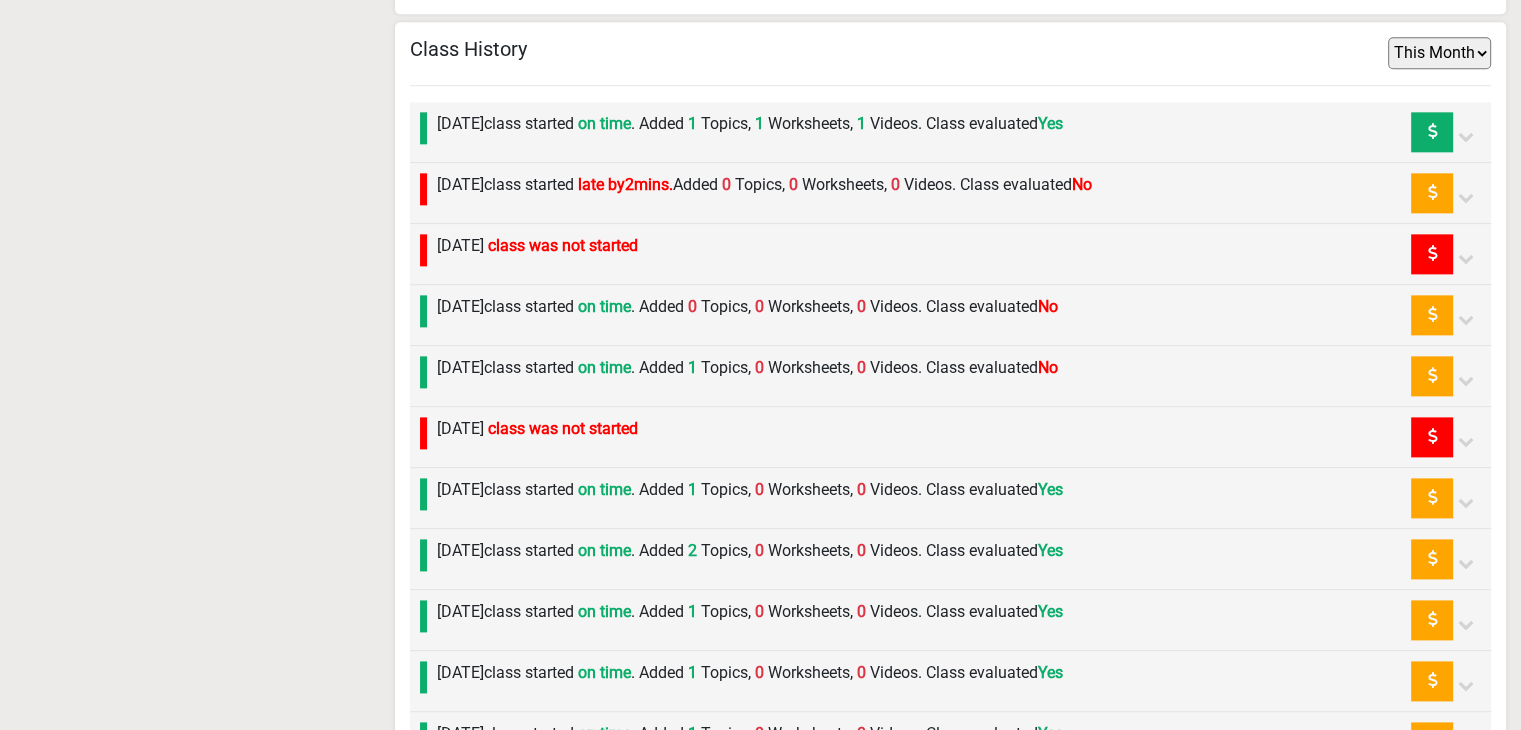 click on "Monday 30th June  class started   late by  2  mins.  Added   0   Topics,   0   Worksheets,   0   Videos. Class evaluated  No" at bounding box center [764, 185] 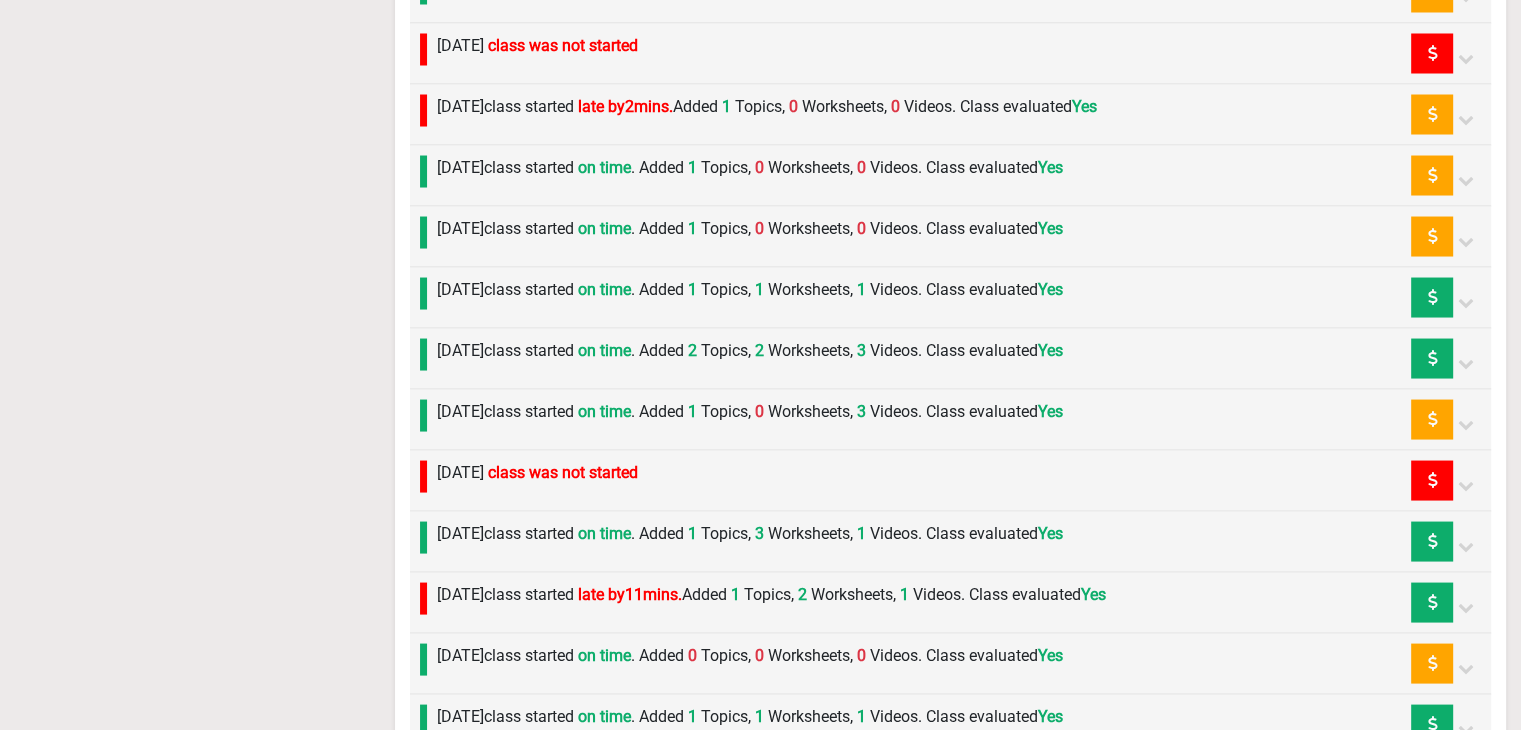 scroll, scrollTop: 3800, scrollLeft: 0, axis: vertical 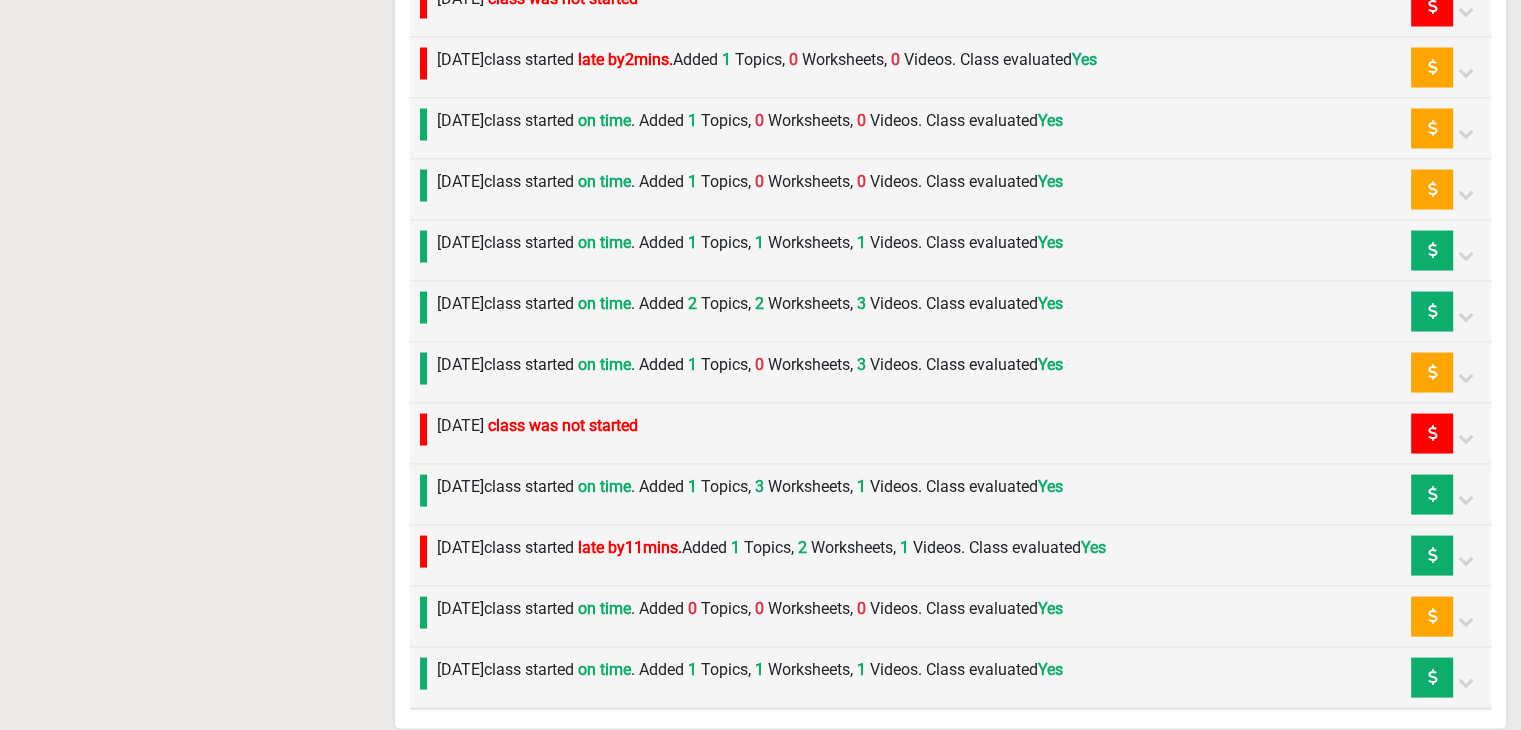 click on "Friday 13th June  class started   on time . Added   1   Topics,   0   Worksheets,   0   Videos. Class evaluated  Yes" at bounding box center (750, 181) 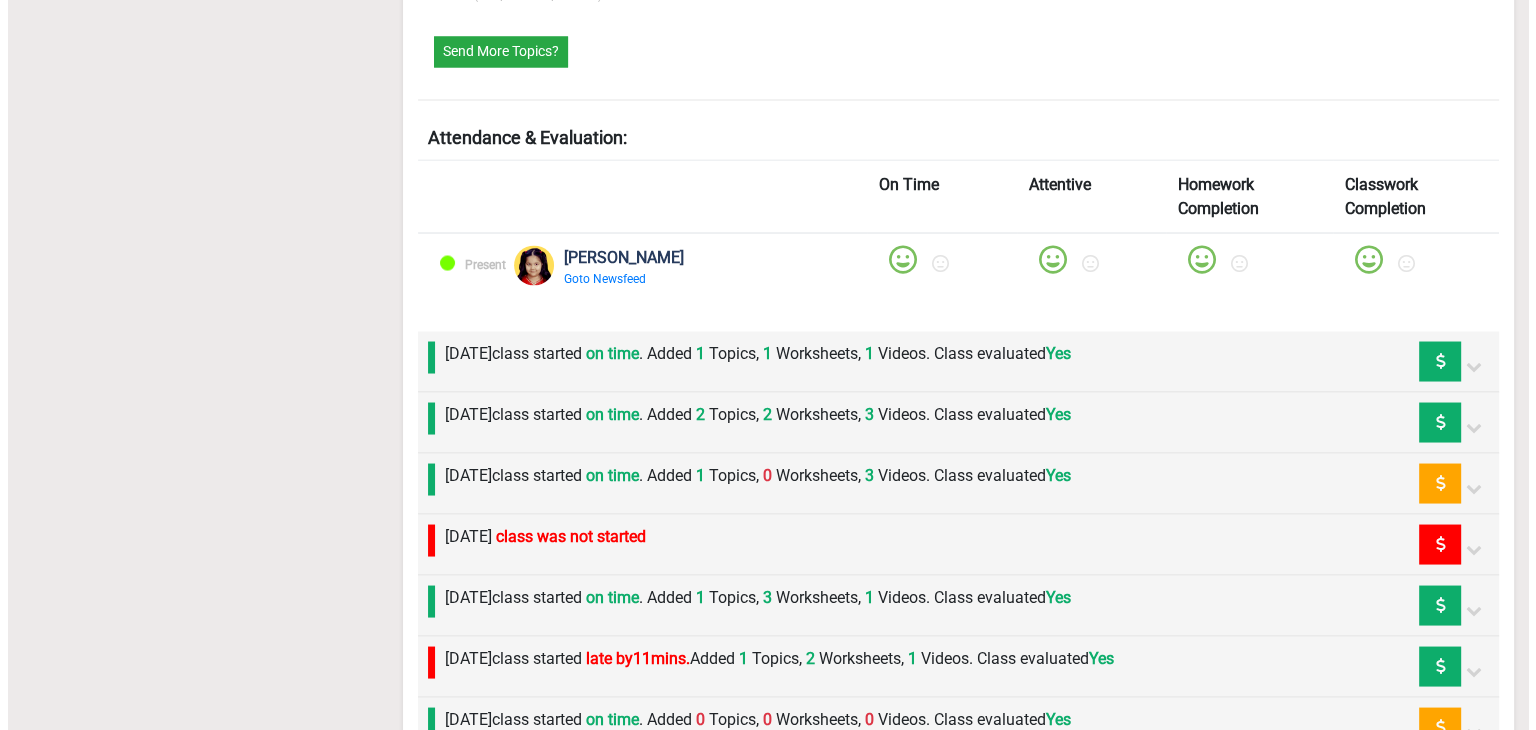 scroll, scrollTop: 3328, scrollLeft: 0, axis: vertical 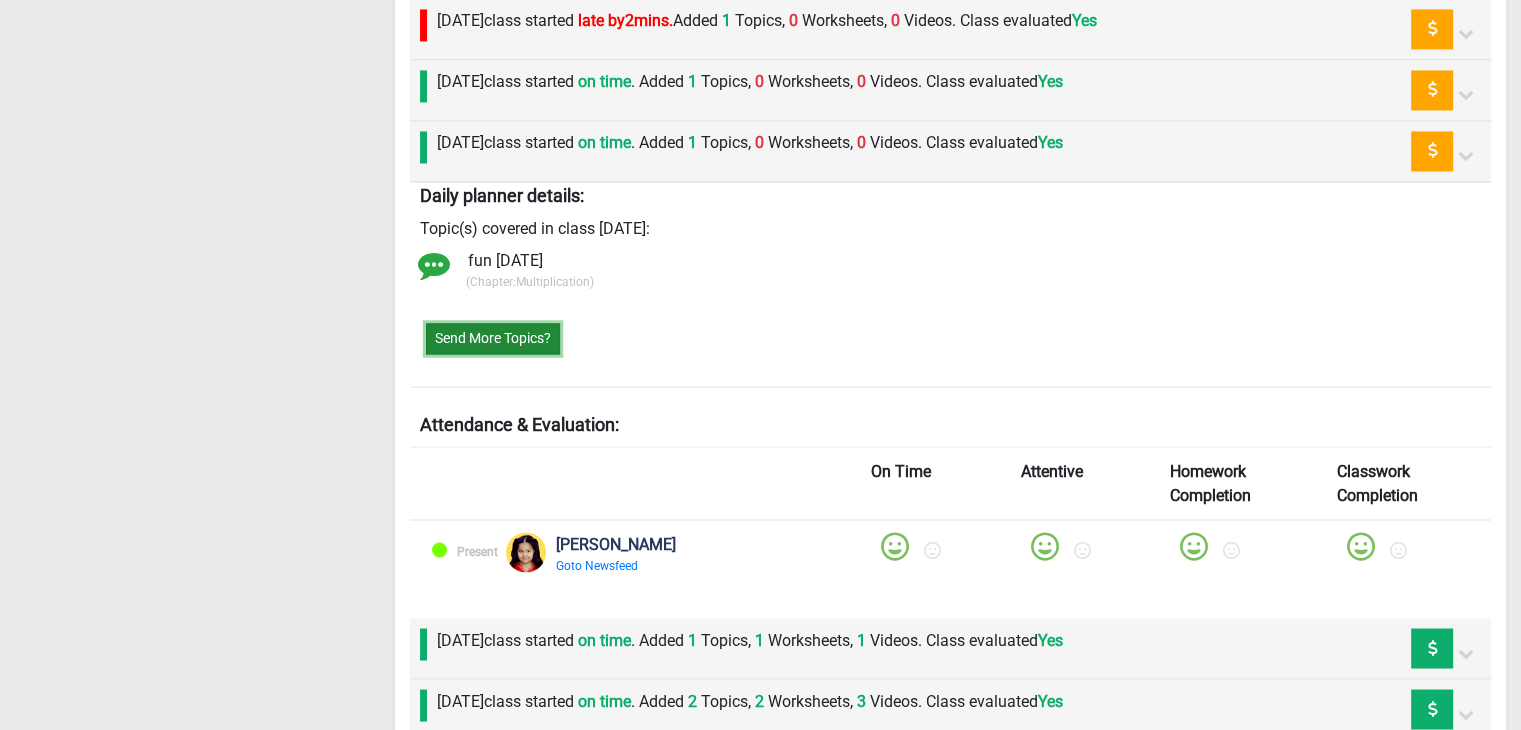 click on "Send More Topics?" at bounding box center (493, 338) 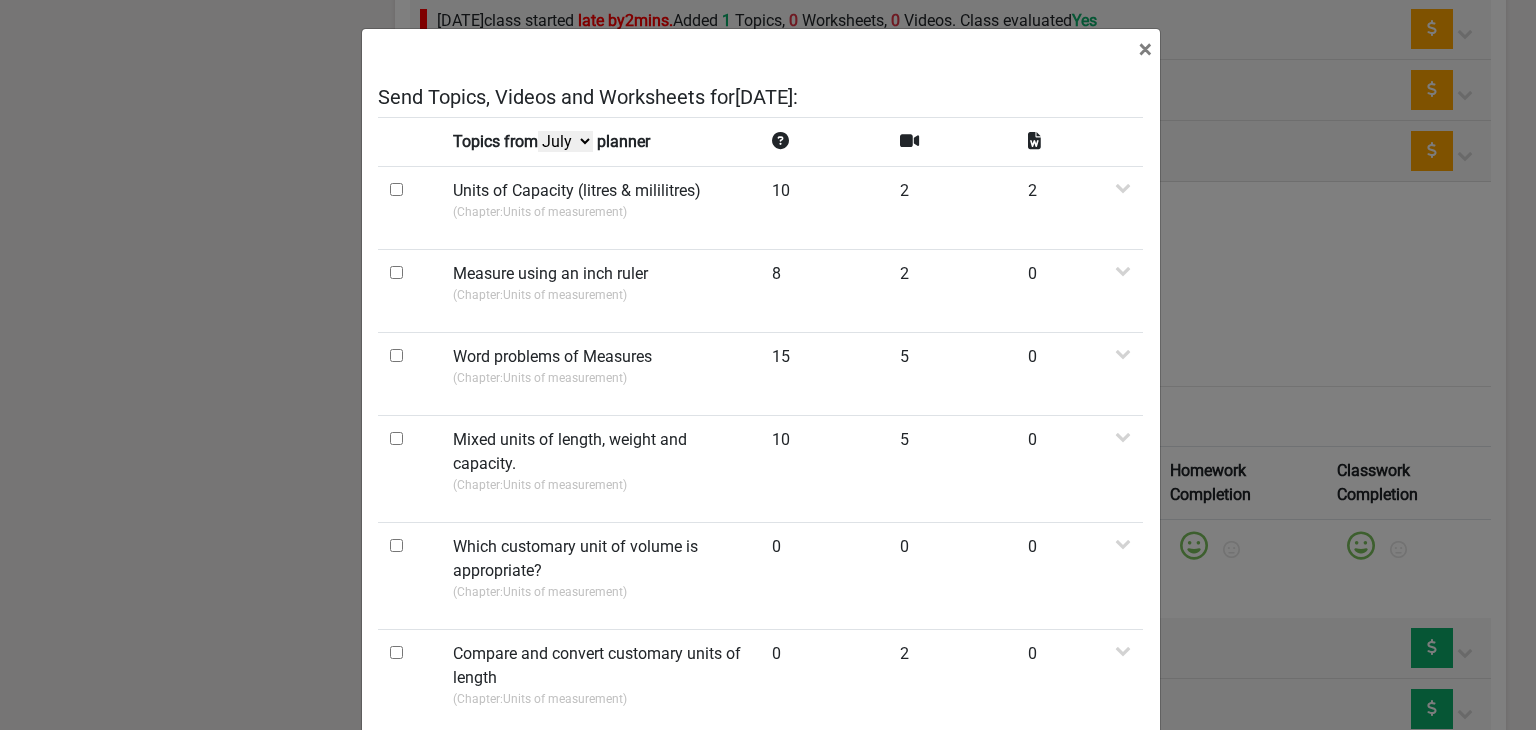 click on "July June May April" at bounding box center (565, 141) 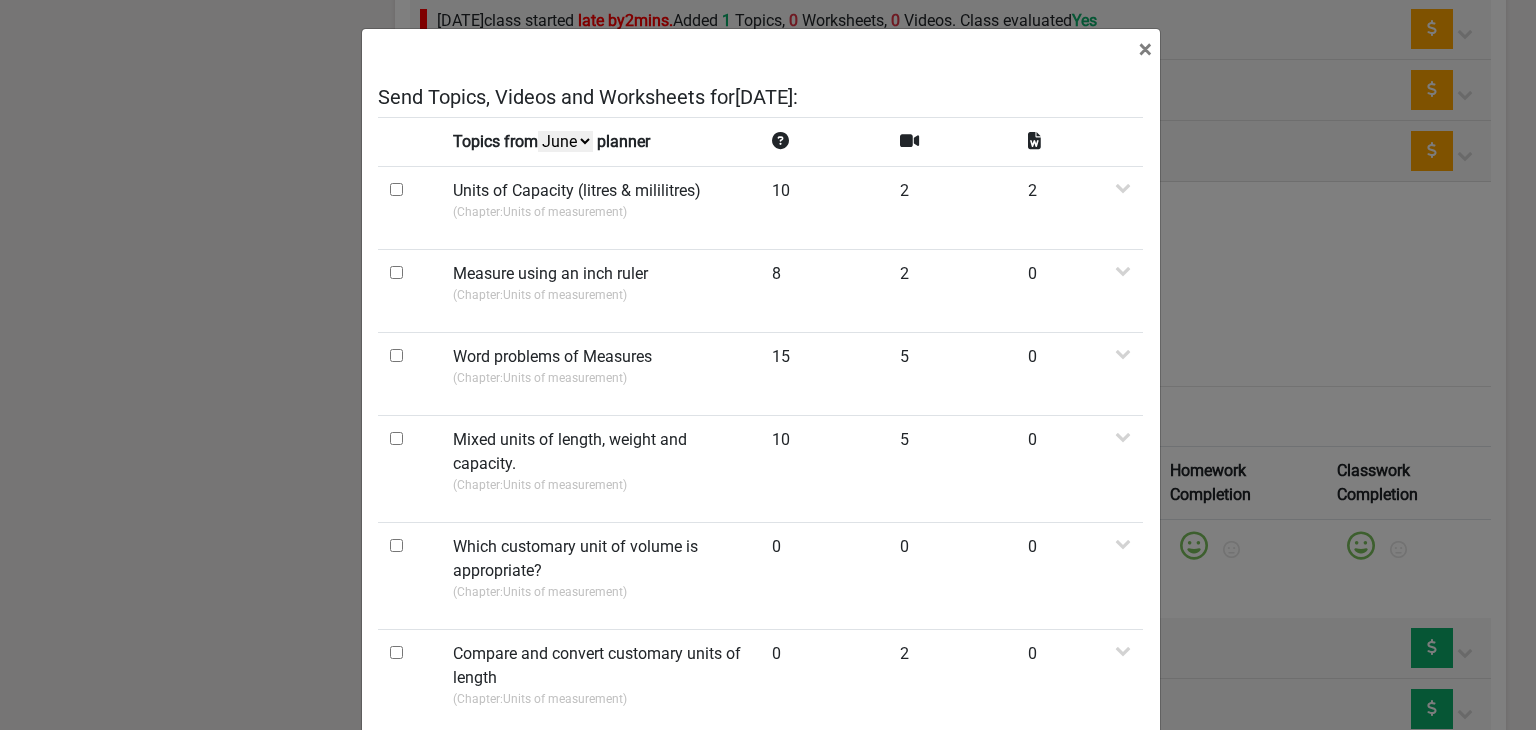 click on "July June May April" at bounding box center (565, 141) 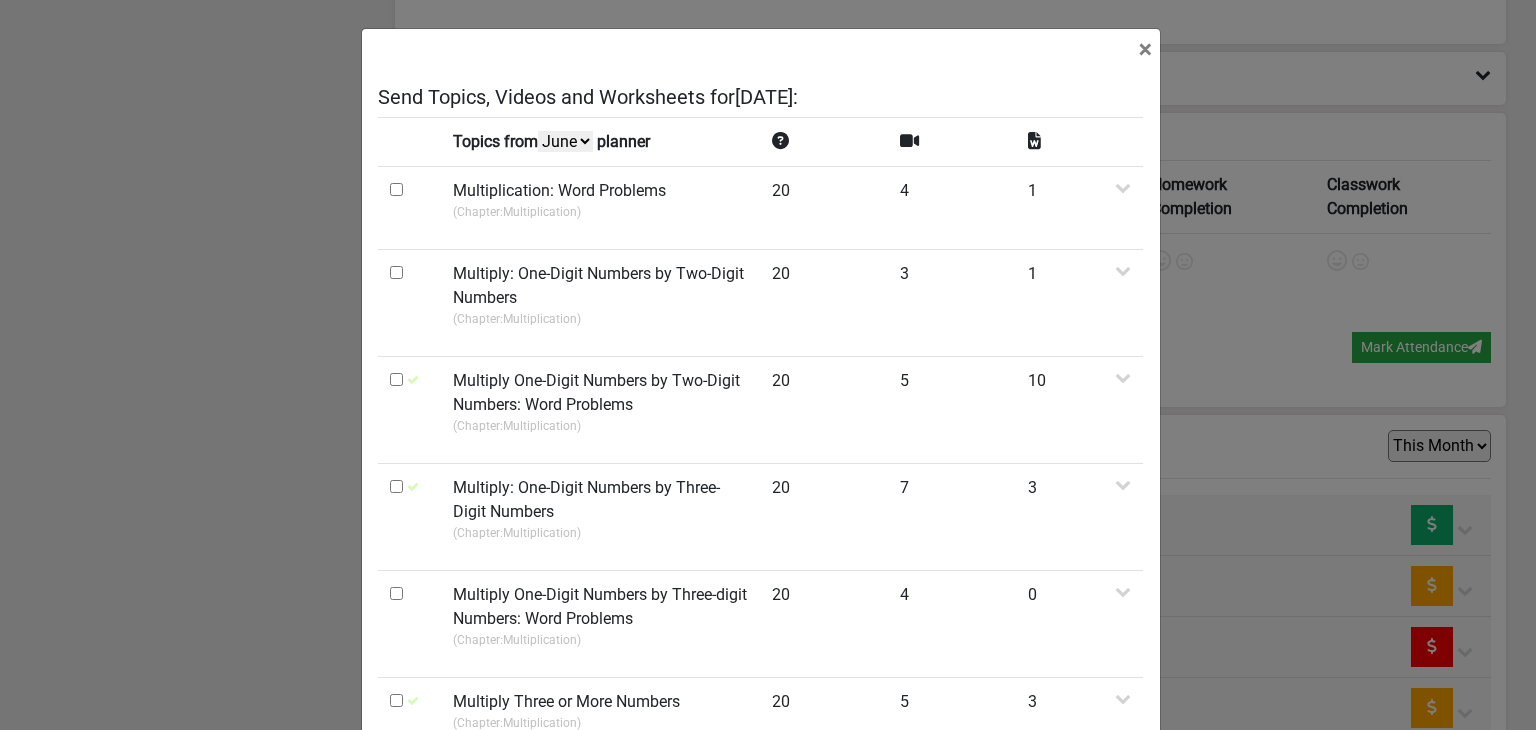 scroll, scrollTop: 3328, scrollLeft: 0, axis: vertical 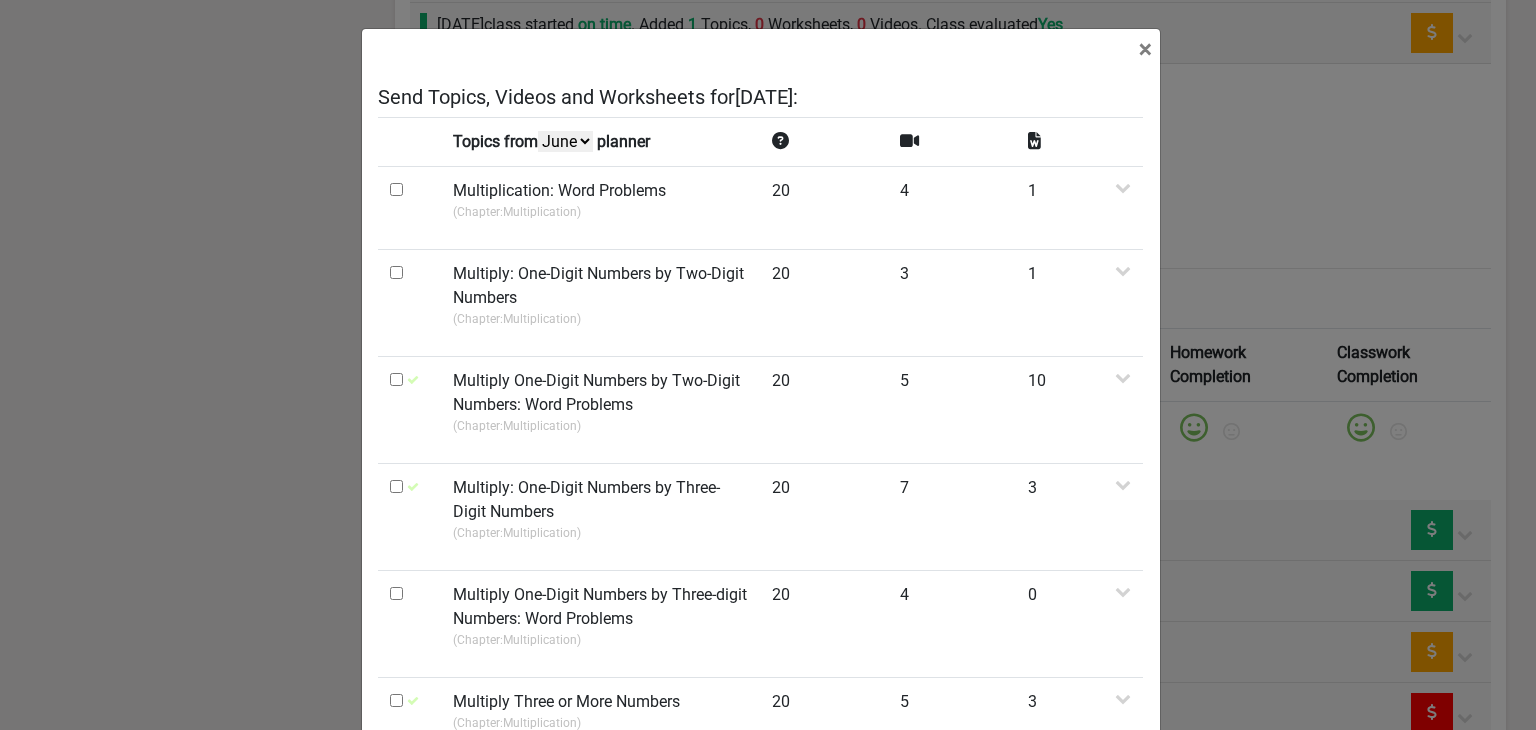 click on "July June May April" at bounding box center [565, 141] 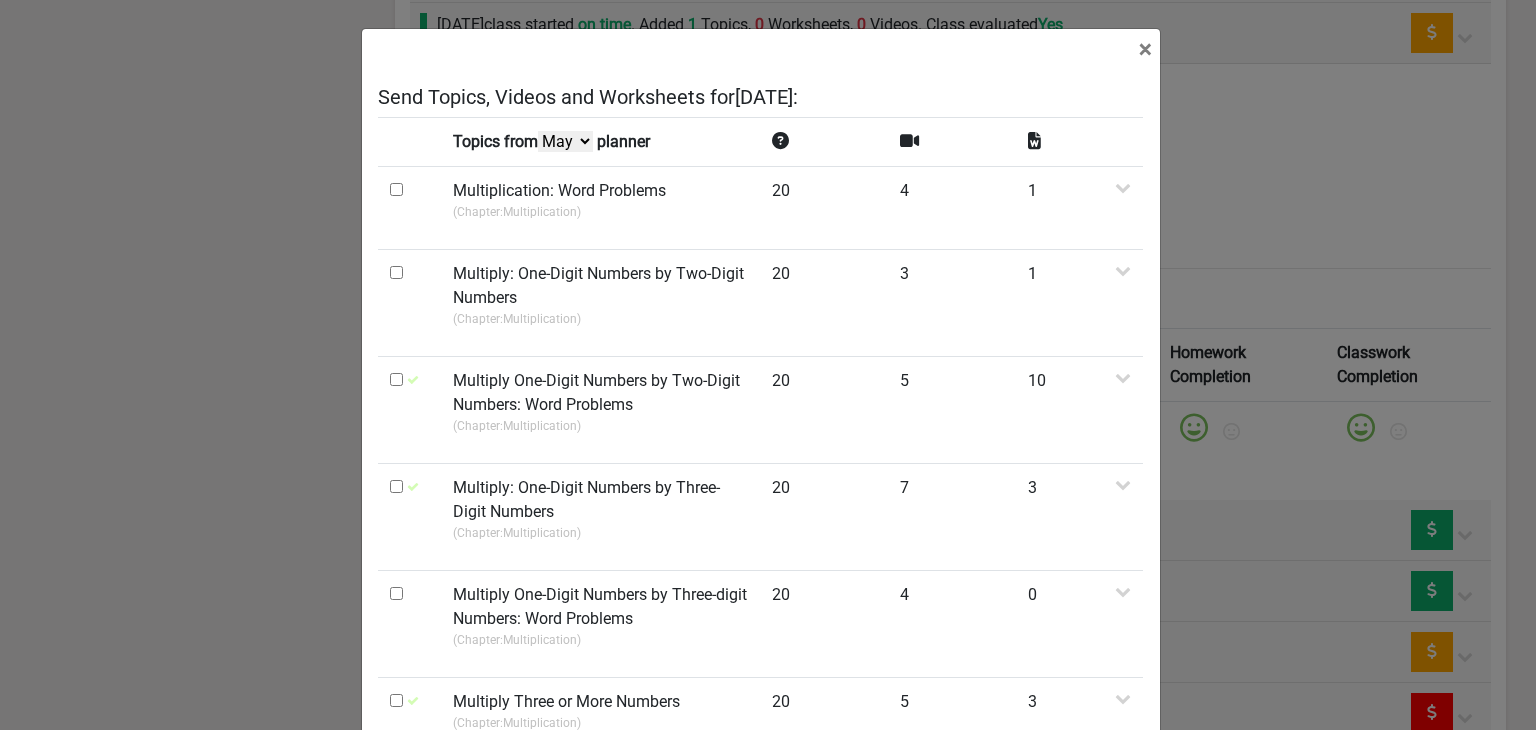 click on "July June May April" at bounding box center (565, 141) 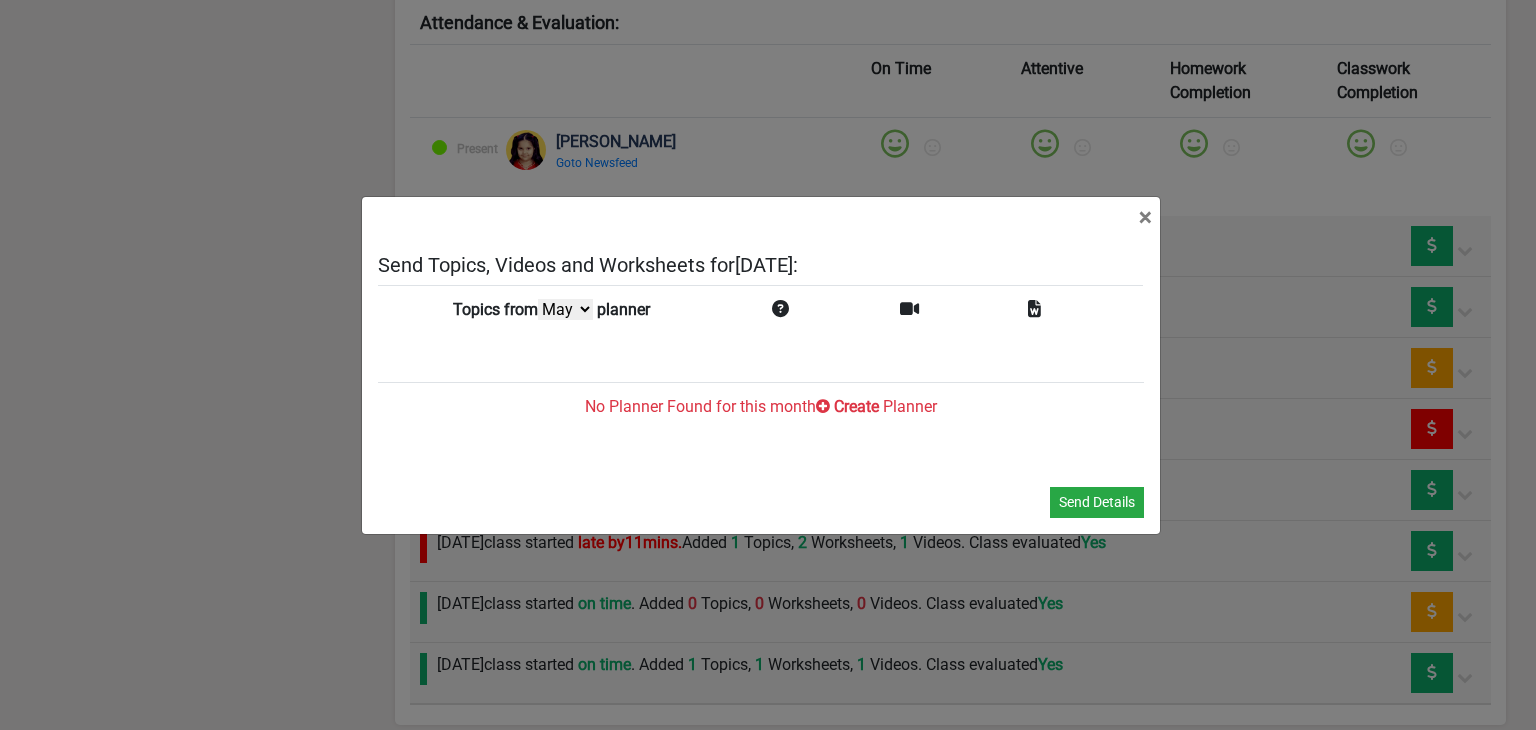 scroll, scrollTop: 3328, scrollLeft: 0, axis: vertical 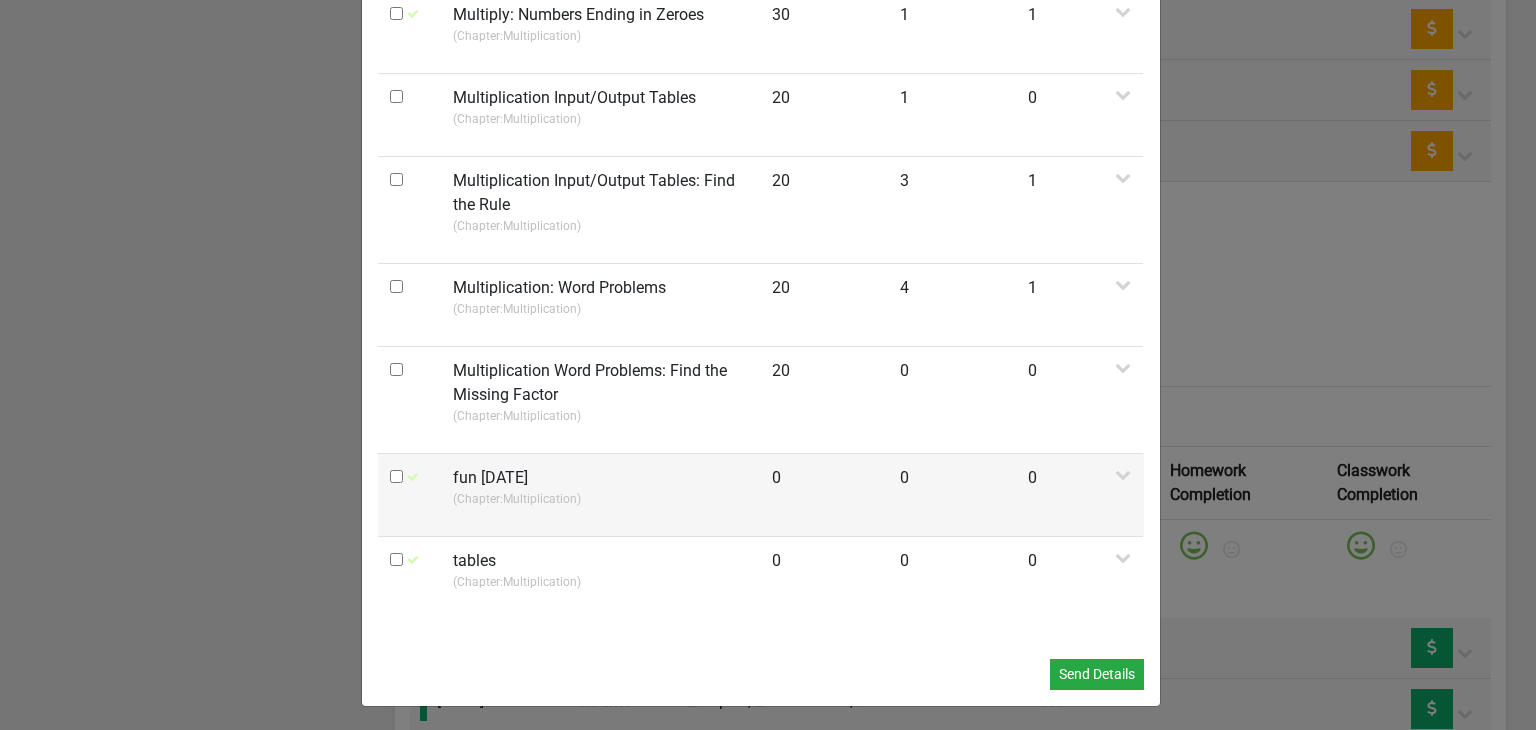 click at bounding box center (396, 476) 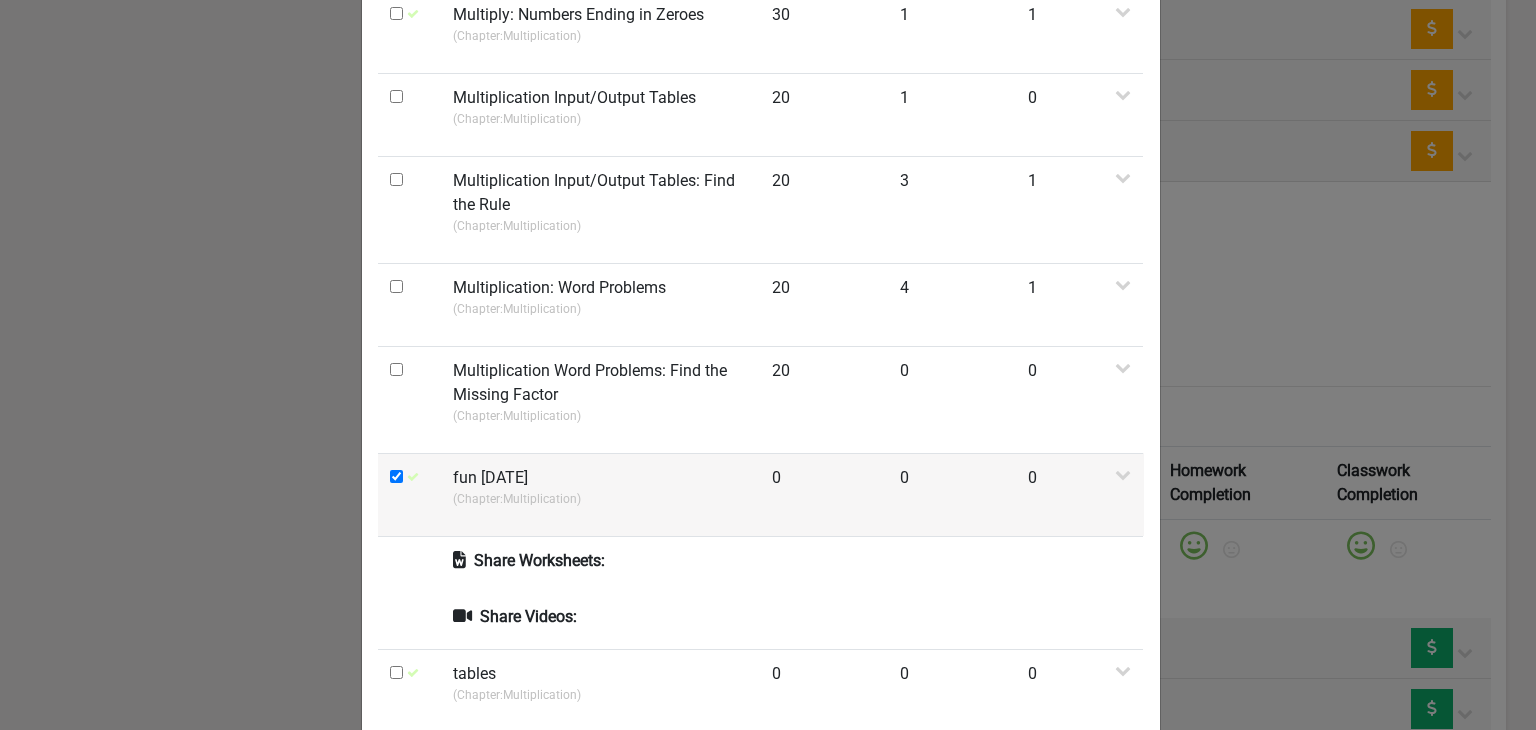 scroll, scrollTop: 1547, scrollLeft: 0, axis: vertical 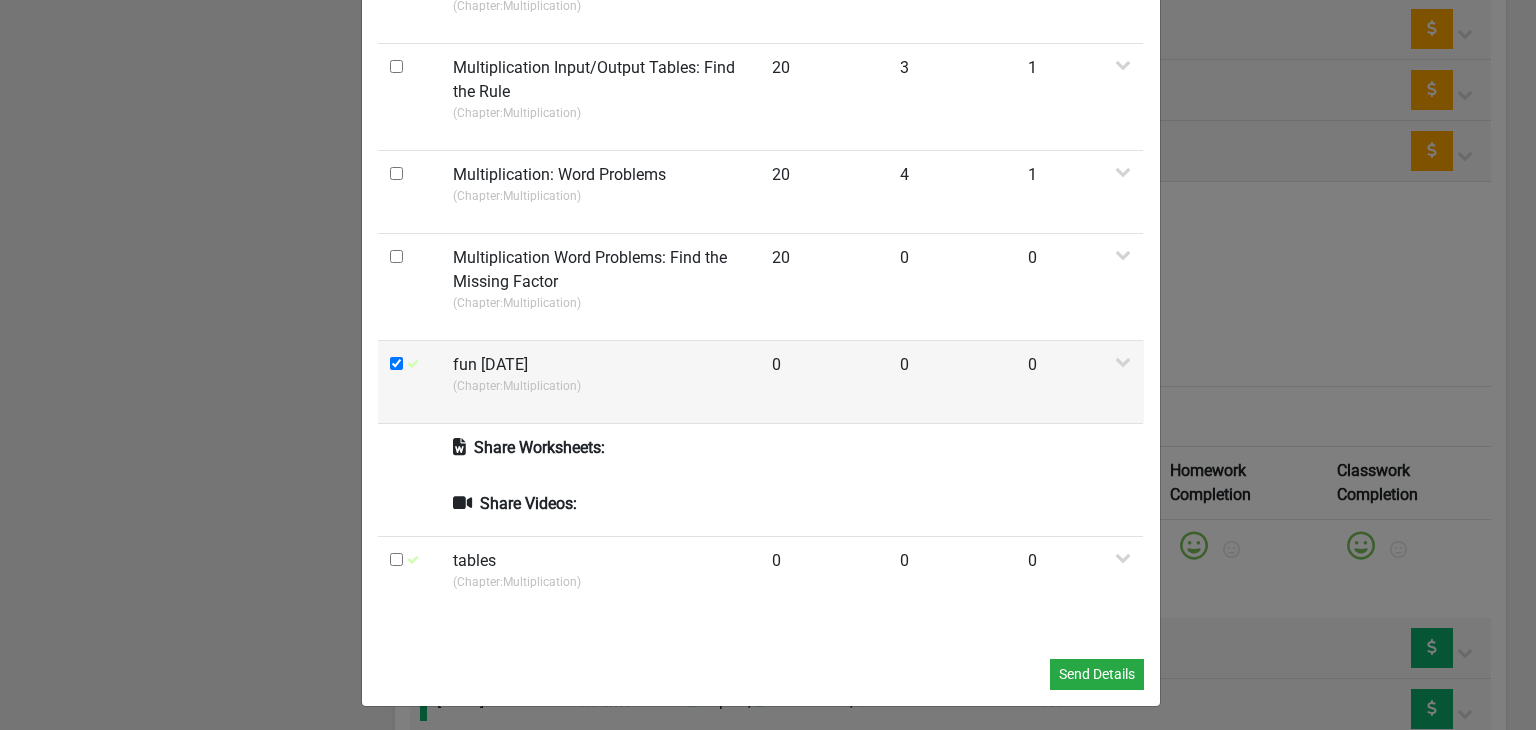 click at bounding box center [410, 381] 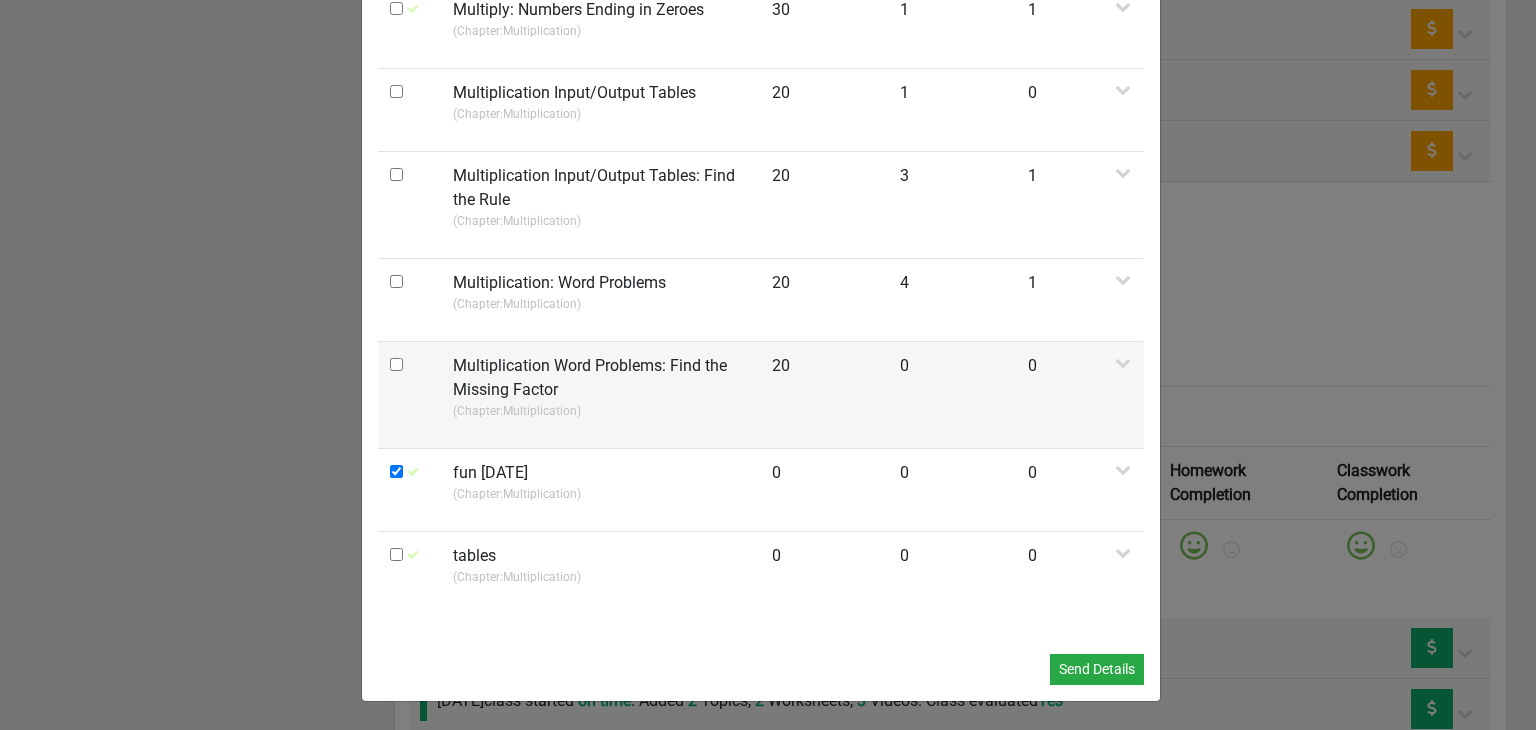scroll, scrollTop: 1434, scrollLeft: 0, axis: vertical 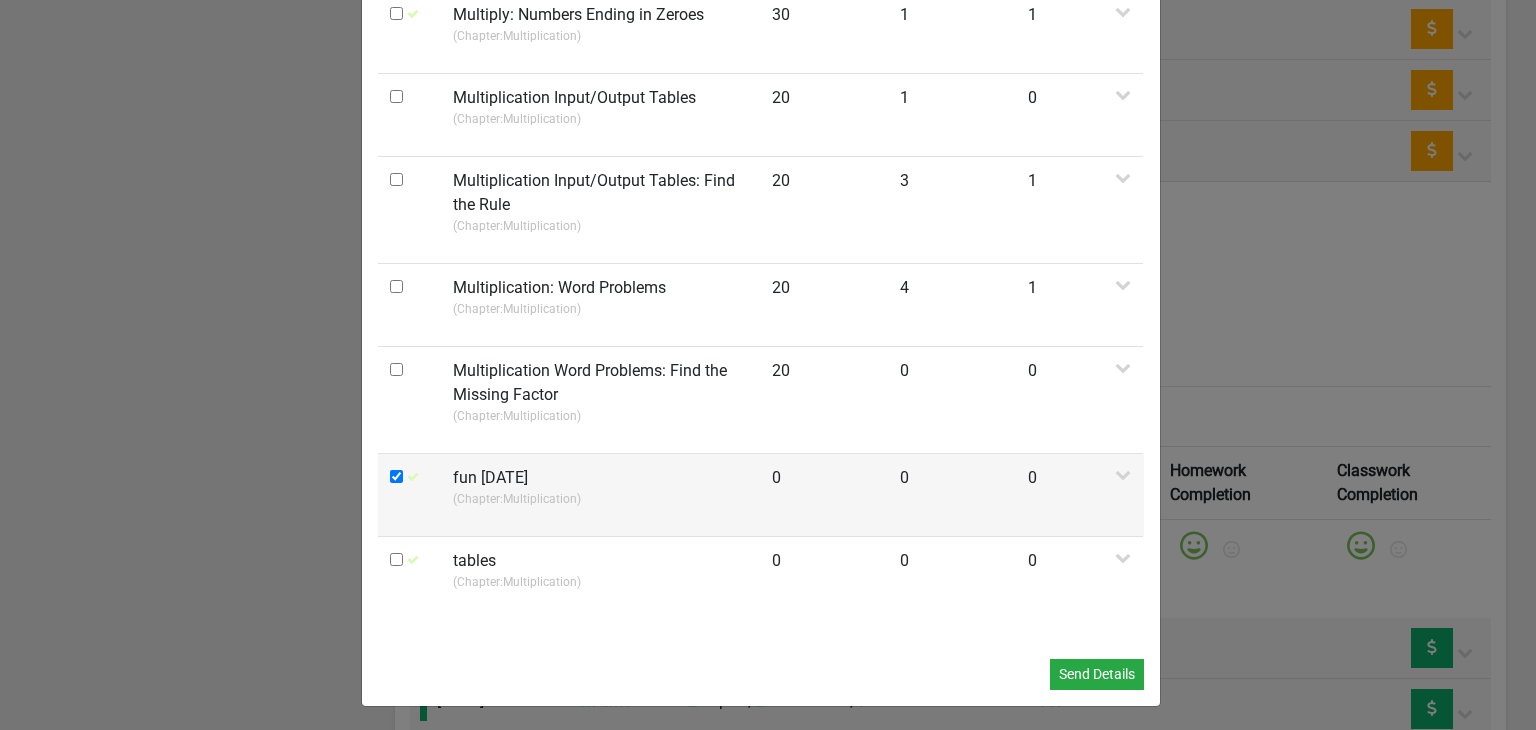 click at bounding box center [396, 476] 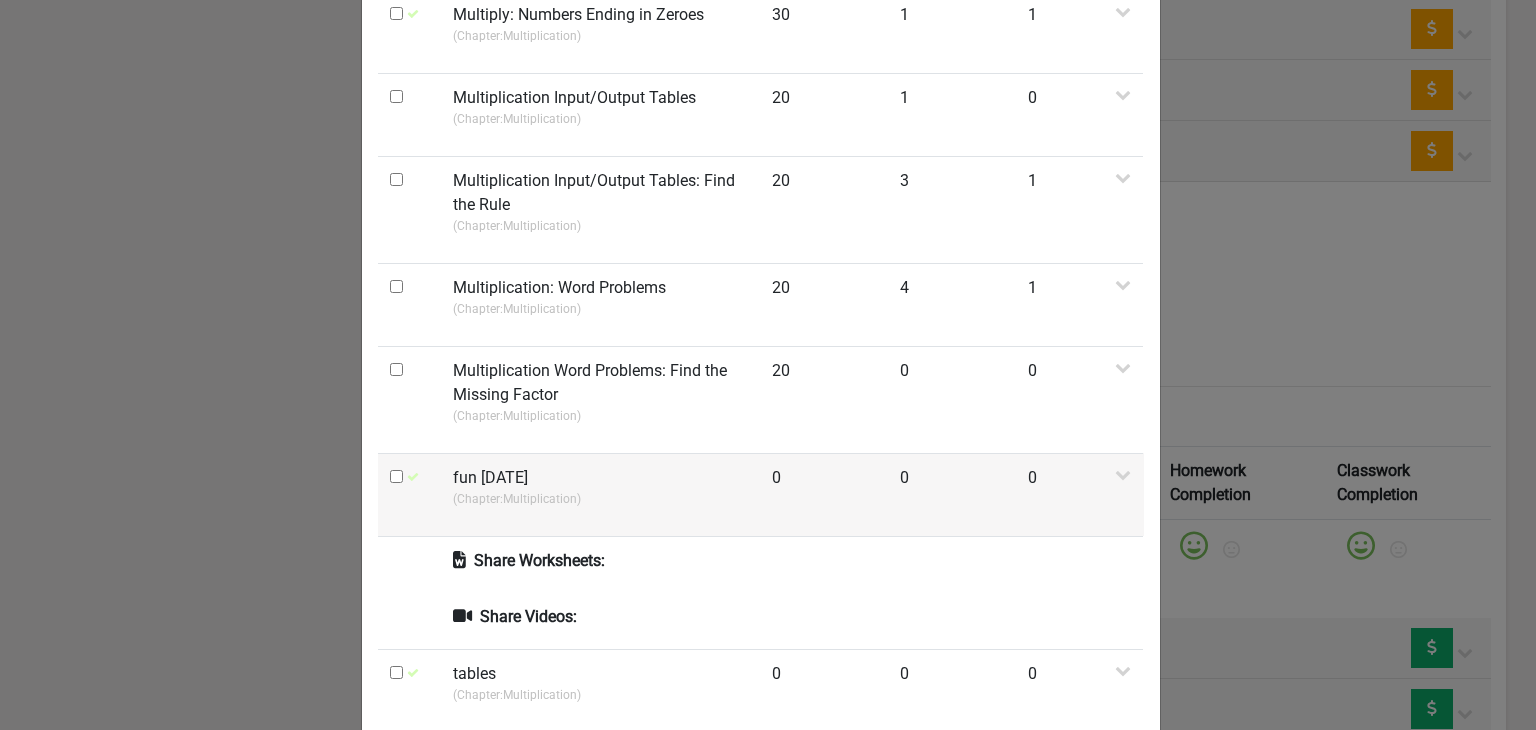 click on "fun [DATE]" at bounding box center [490, 478] 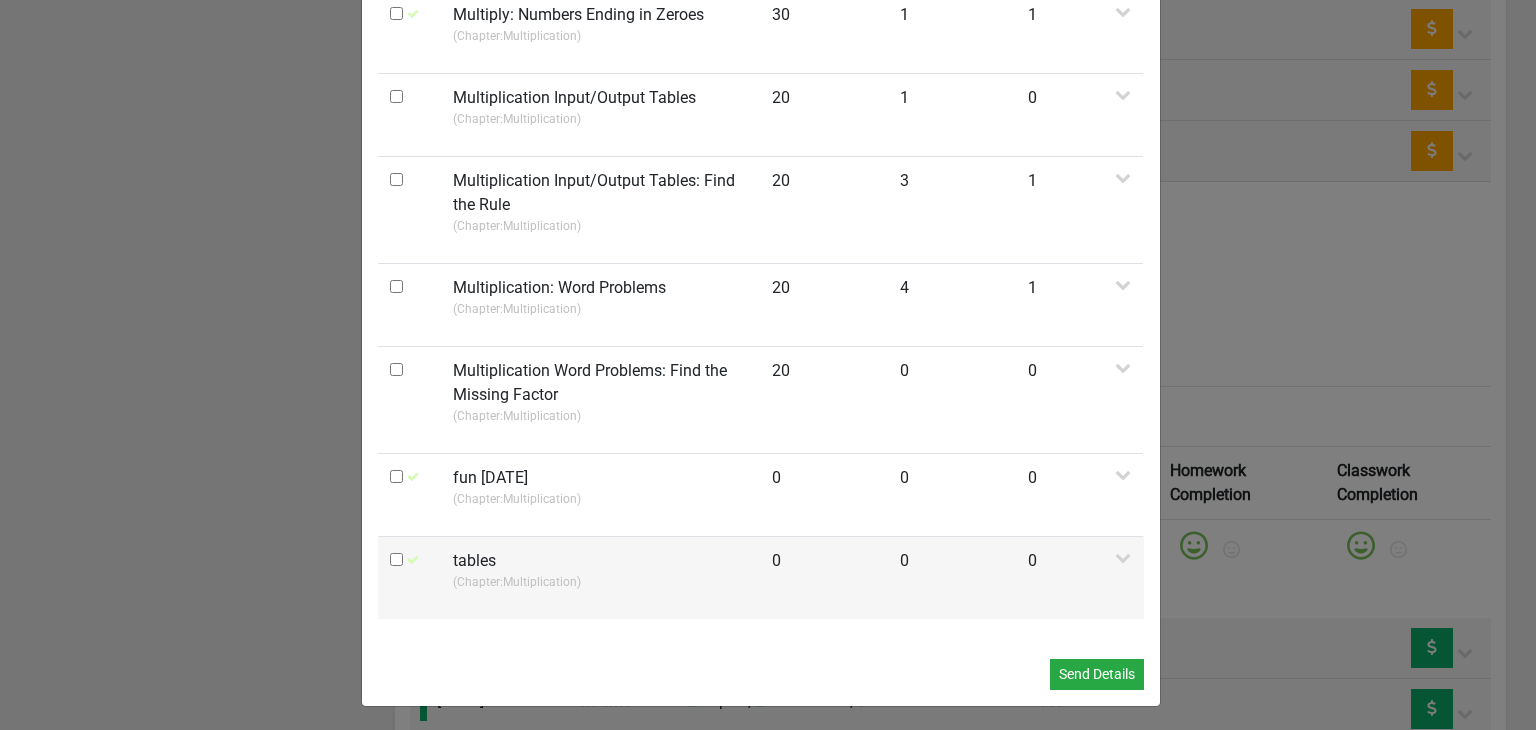 click at bounding box center (396, 559) 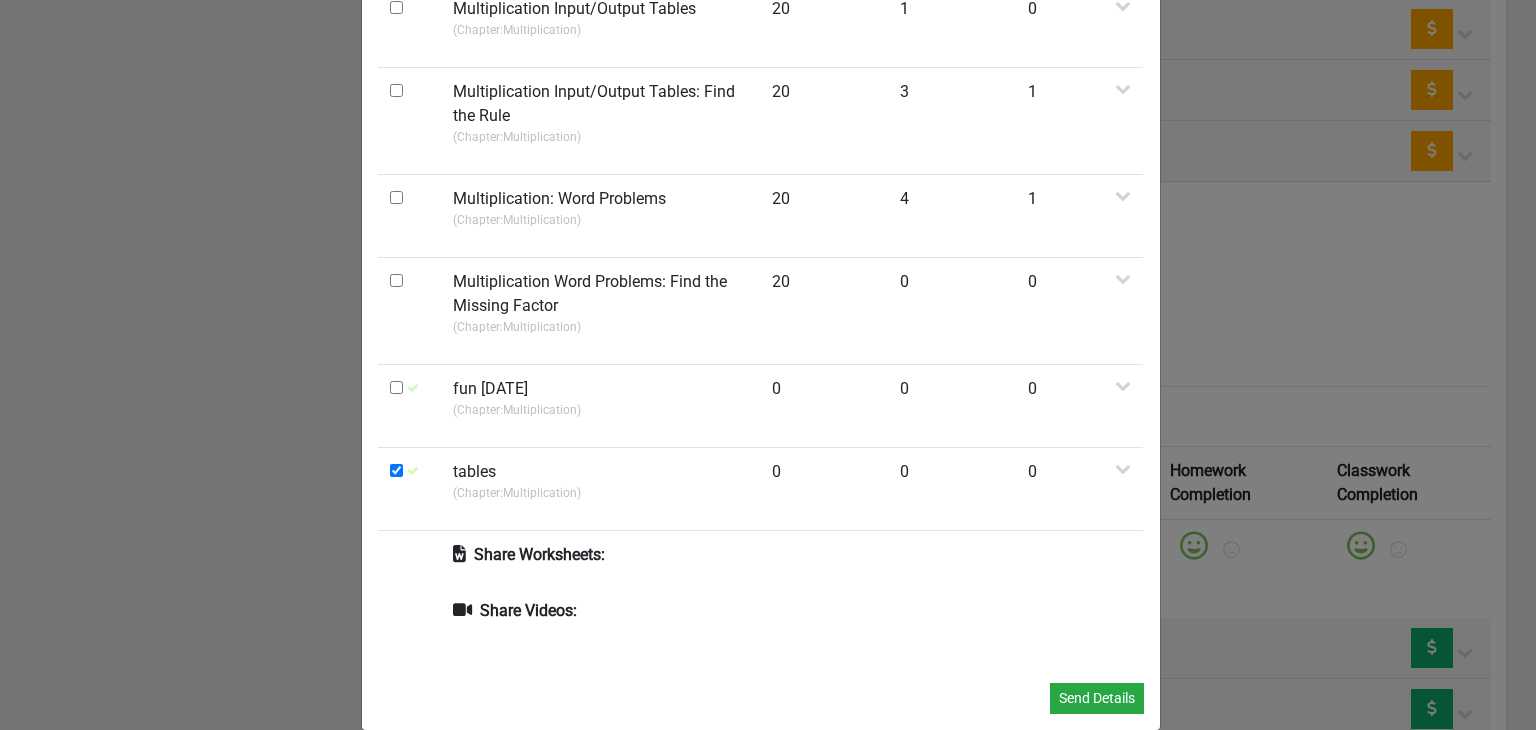 scroll, scrollTop: 1547, scrollLeft: 0, axis: vertical 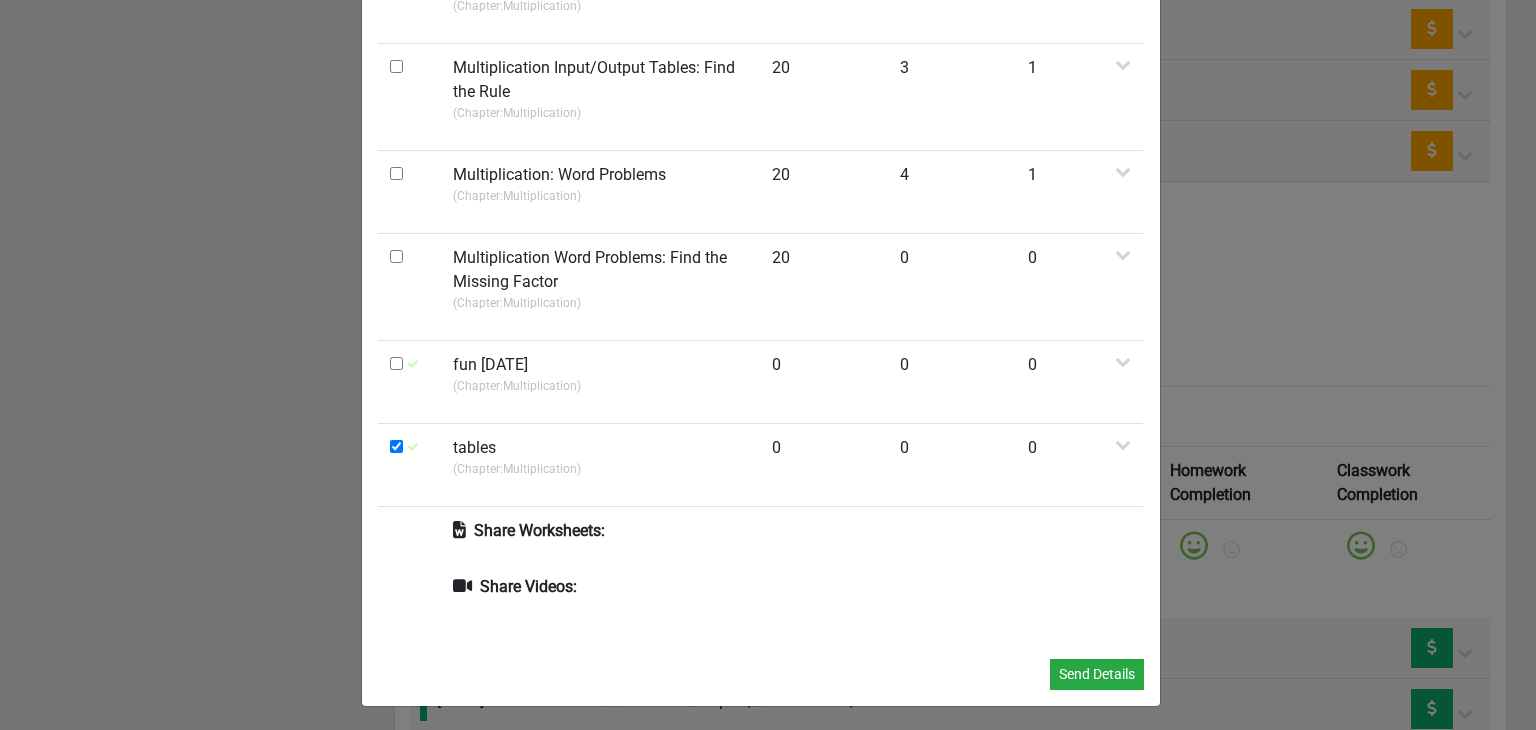 click on "Share Worksheets:" at bounding box center (529, 531) 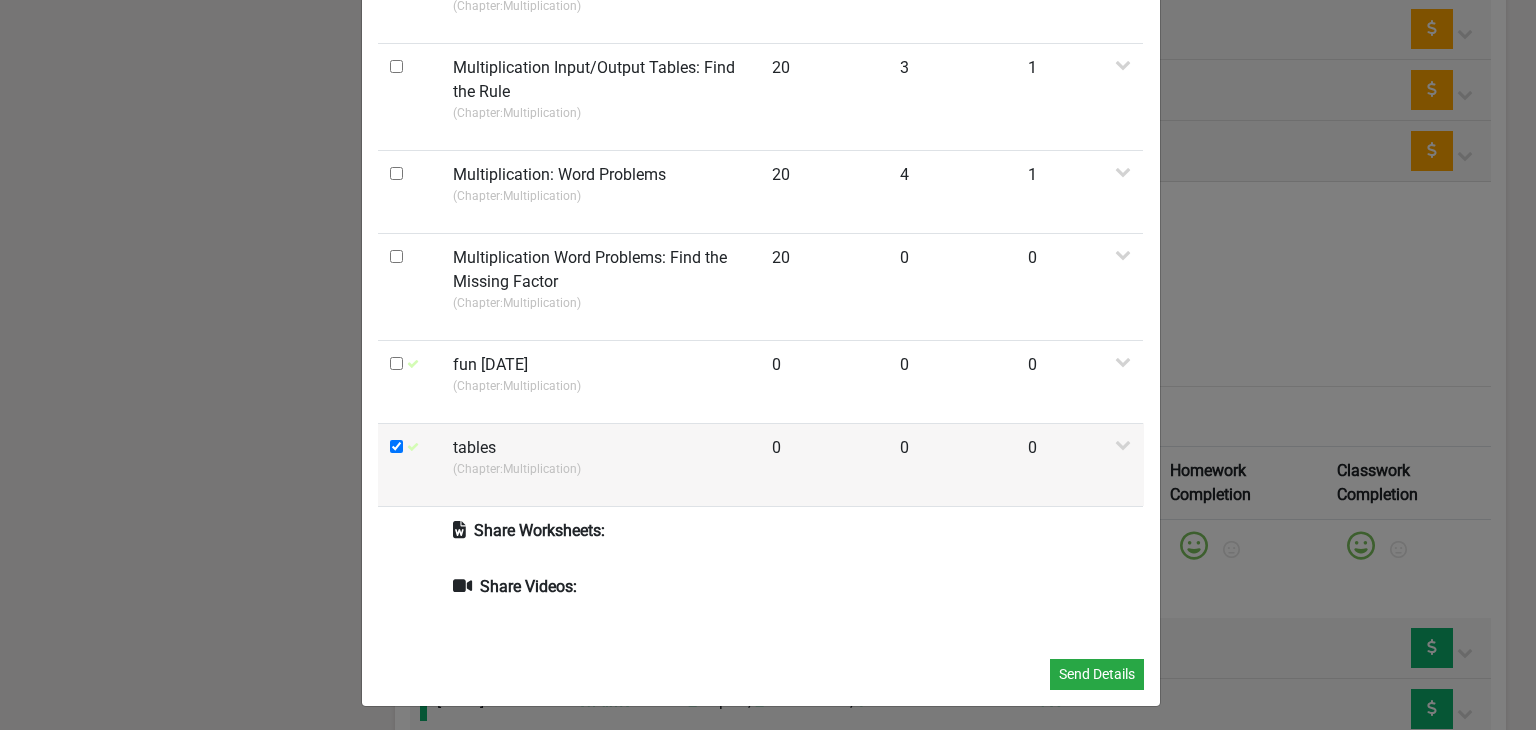 click at bounding box center (396, 446) 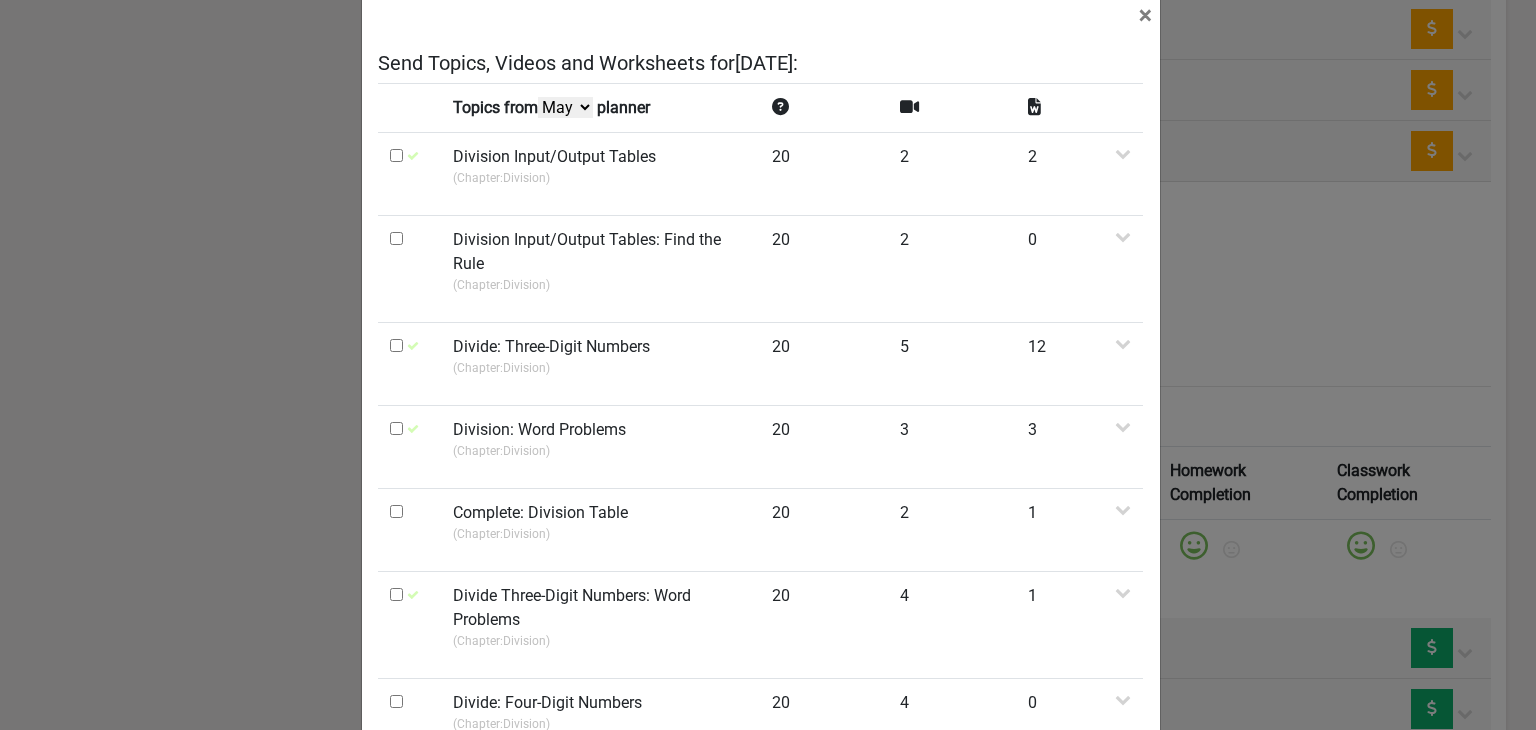 scroll, scrollTop: 0, scrollLeft: 0, axis: both 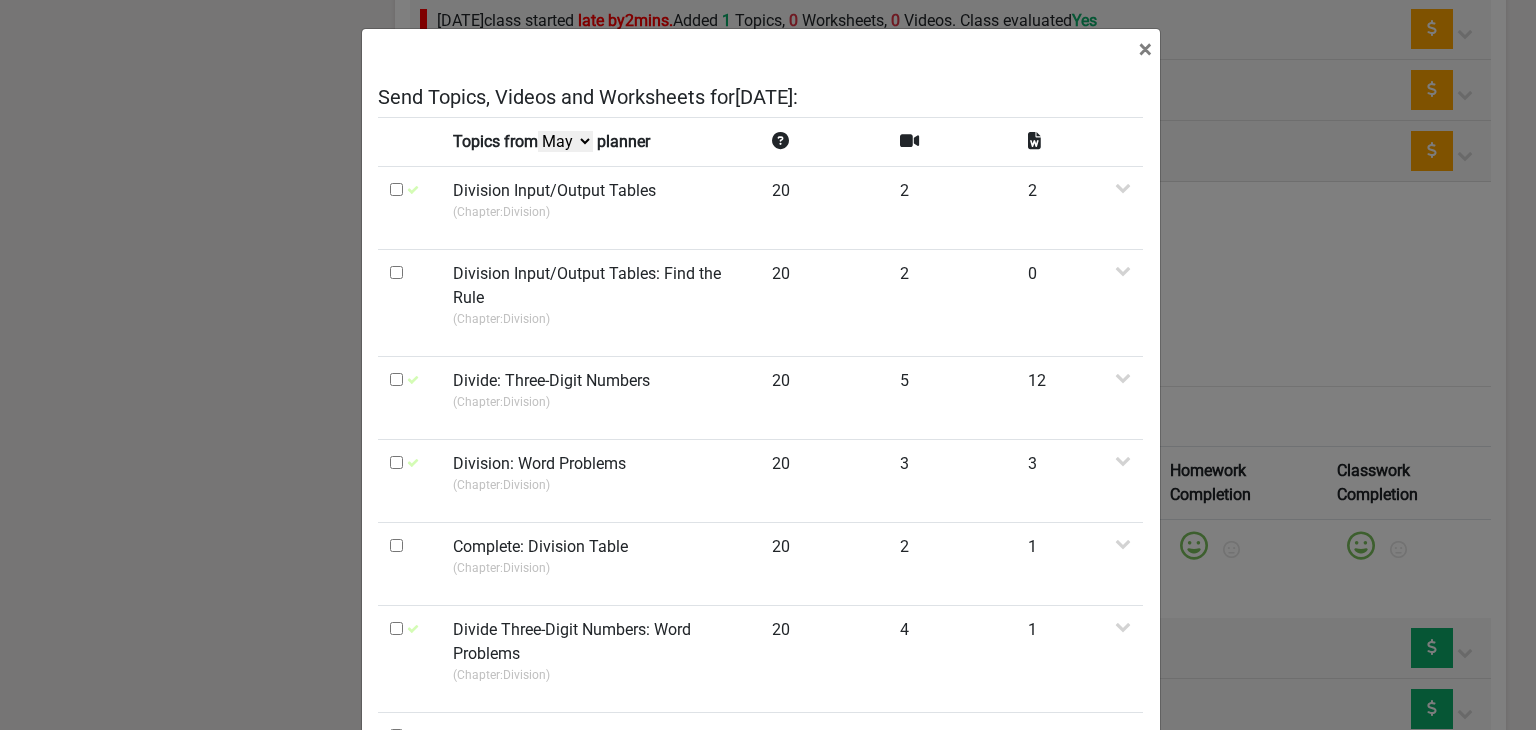 click on "July June May April" at bounding box center [565, 141] 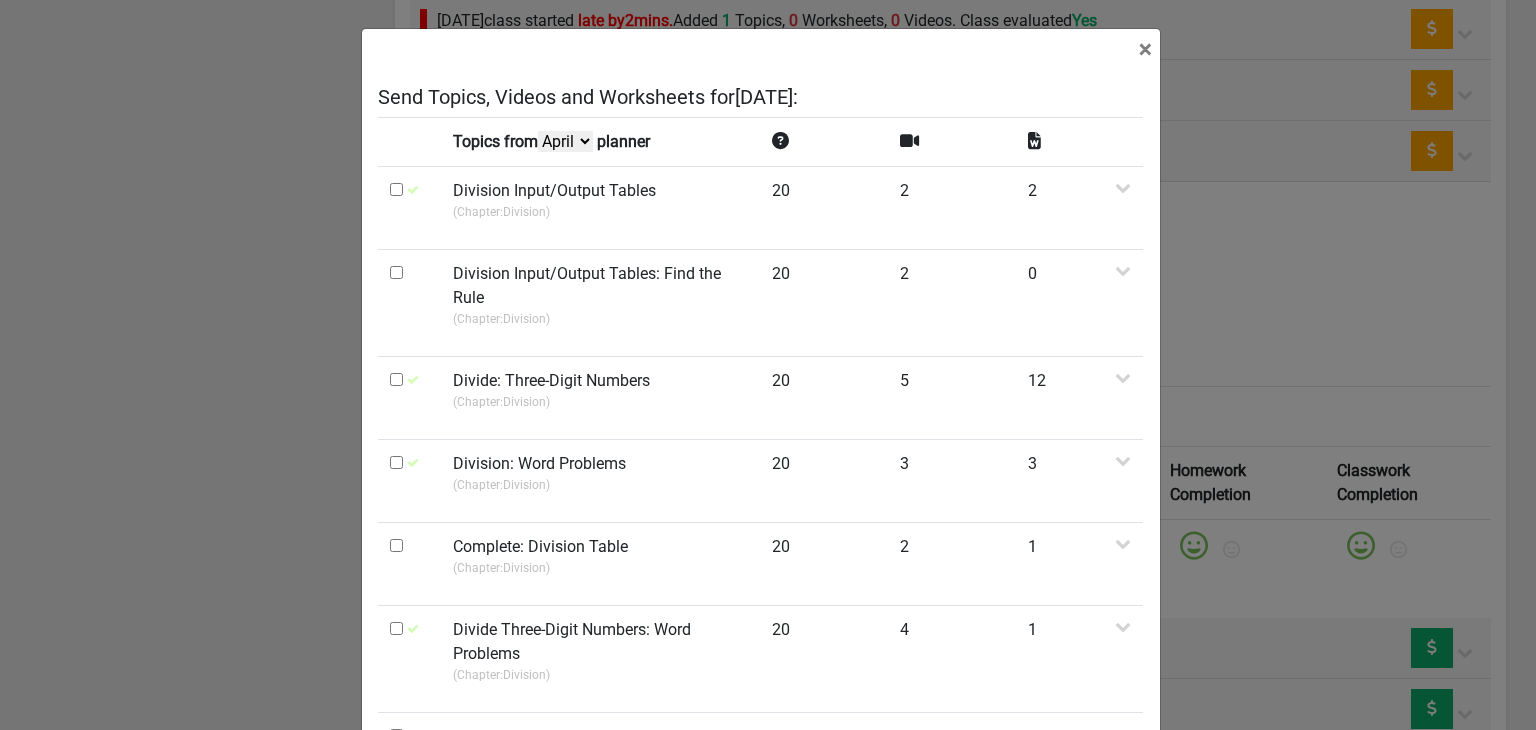 click on "July June May April" at bounding box center [565, 141] 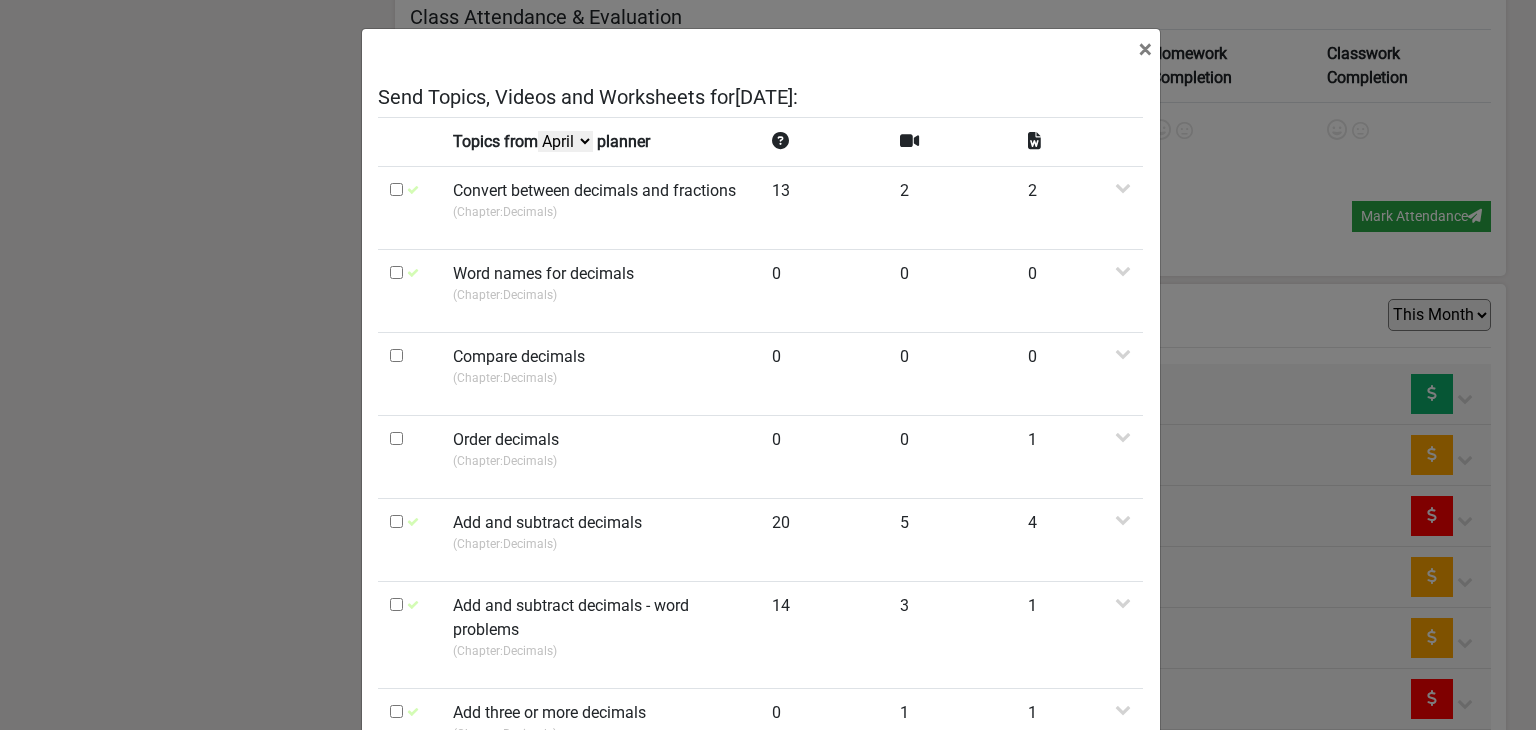scroll, scrollTop: 3328, scrollLeft: 0, axis: vertical 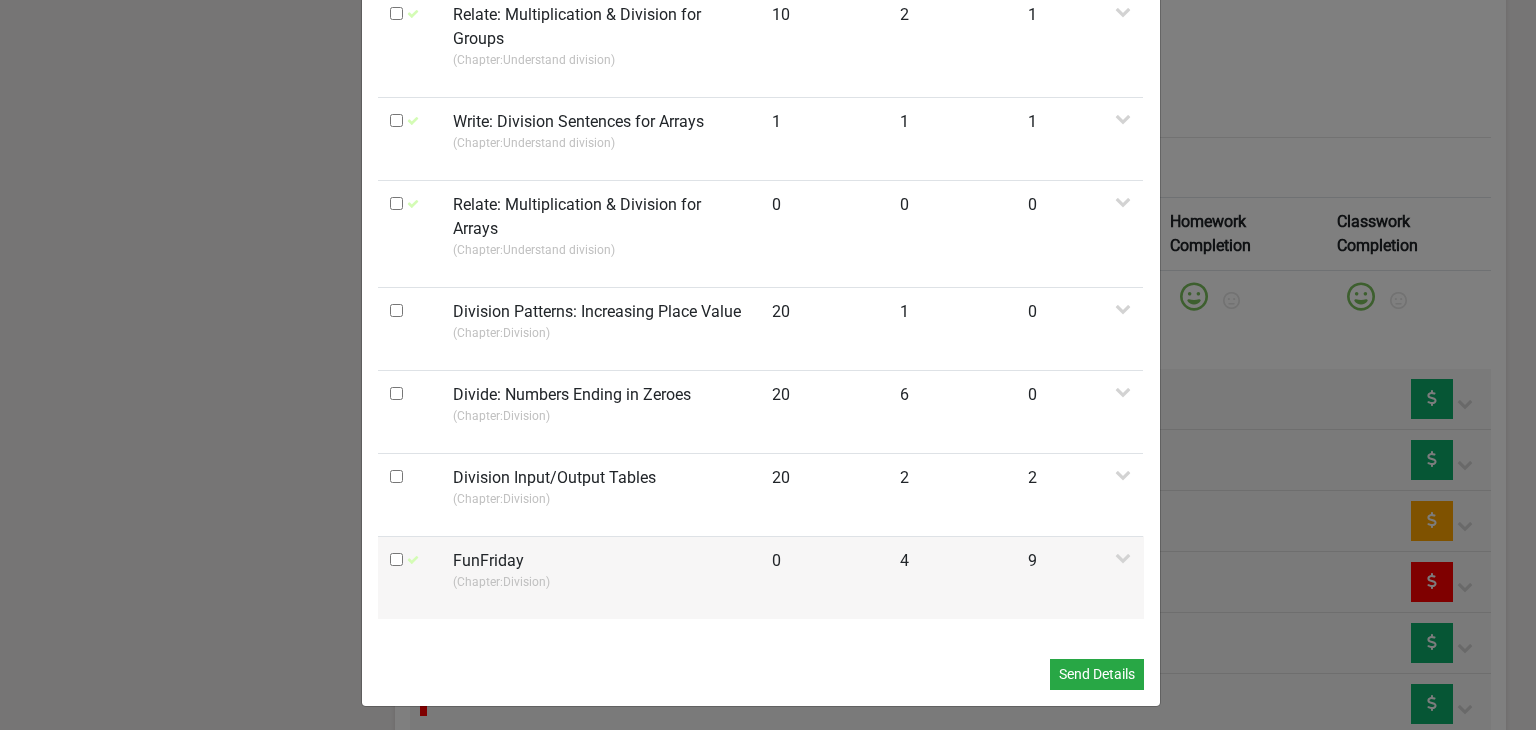 click at bounding box center [396, 559] 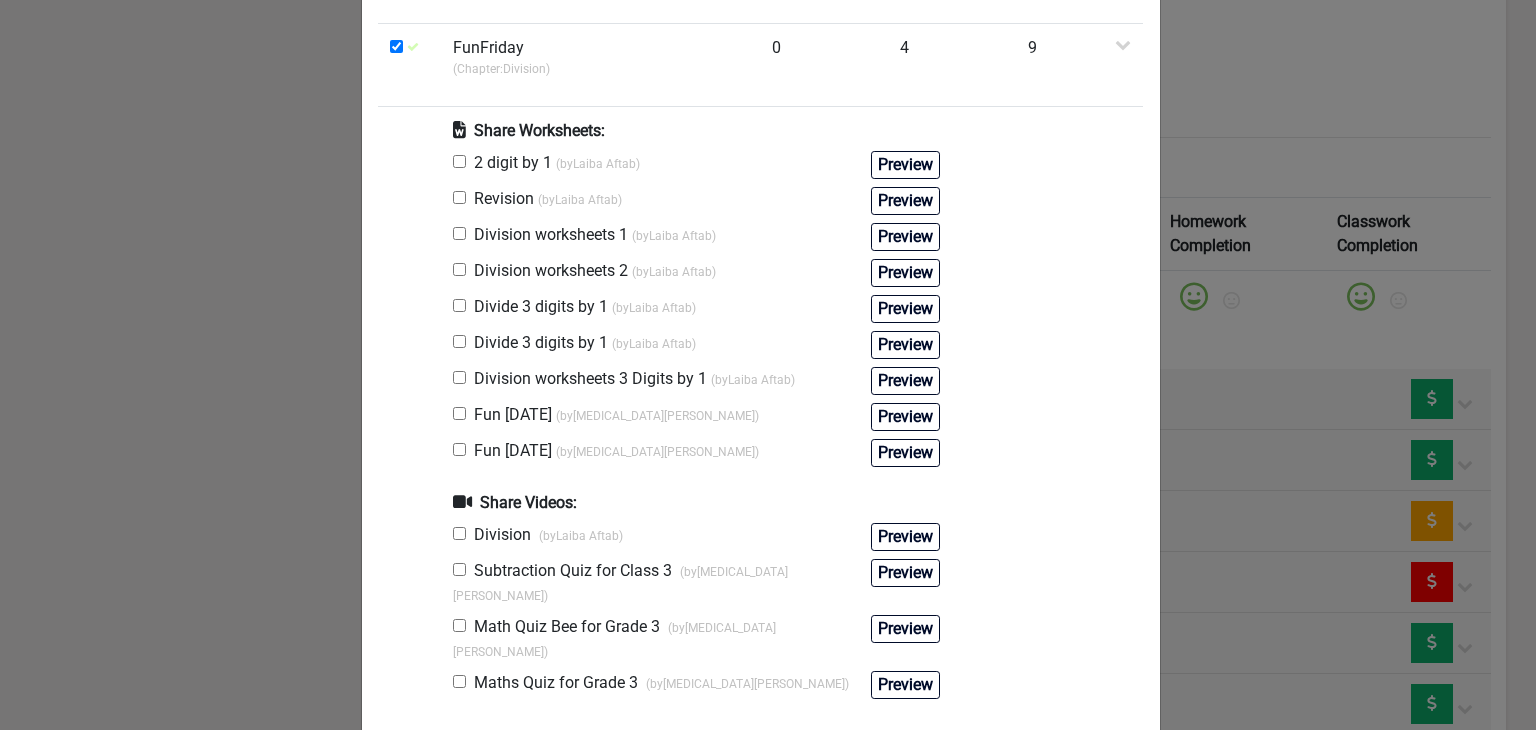 scroll, scrollTop: 1681, scrollLeft: 0, axis: vertical 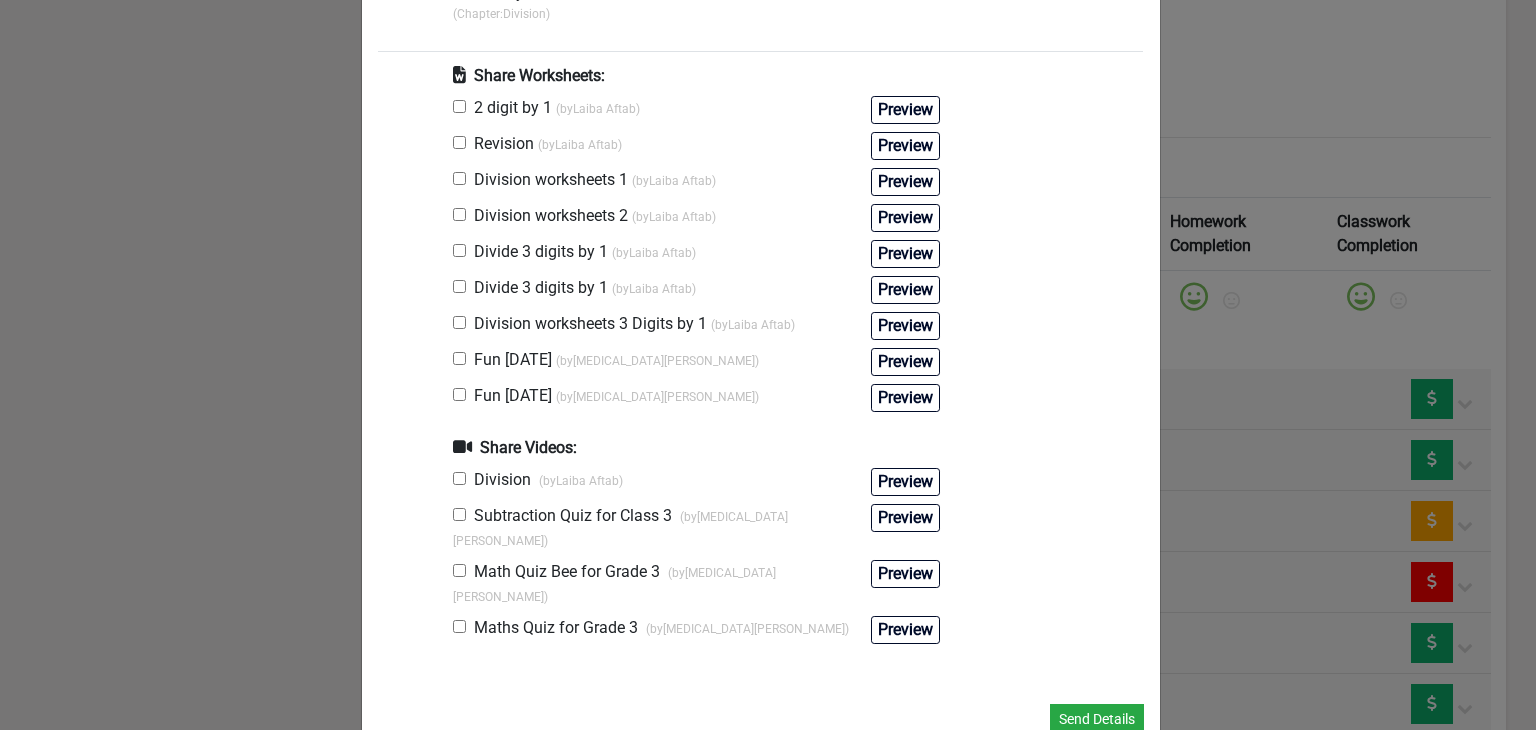 click at bounding box center [459, 514] 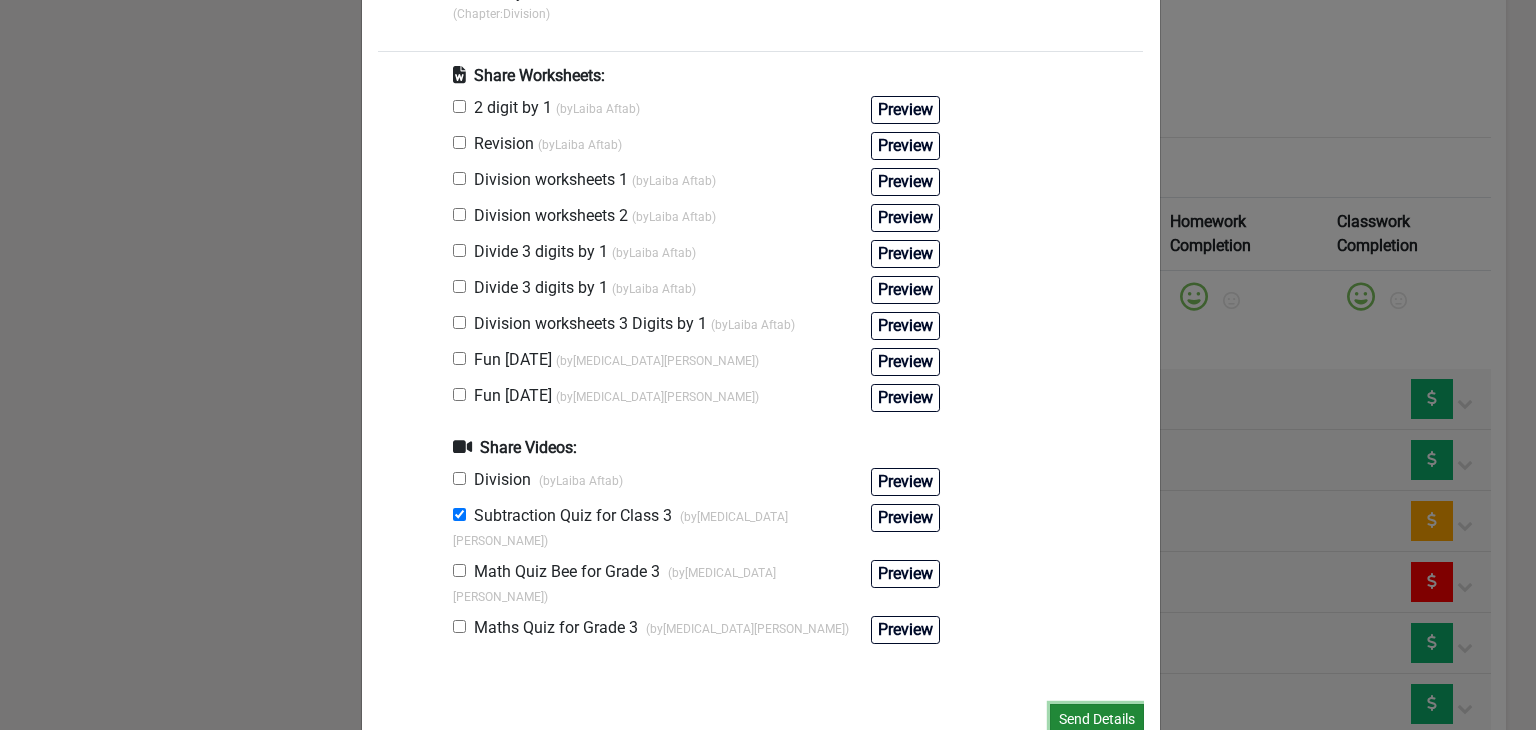 click on "Send Details" at bounding box center [1097, 719] 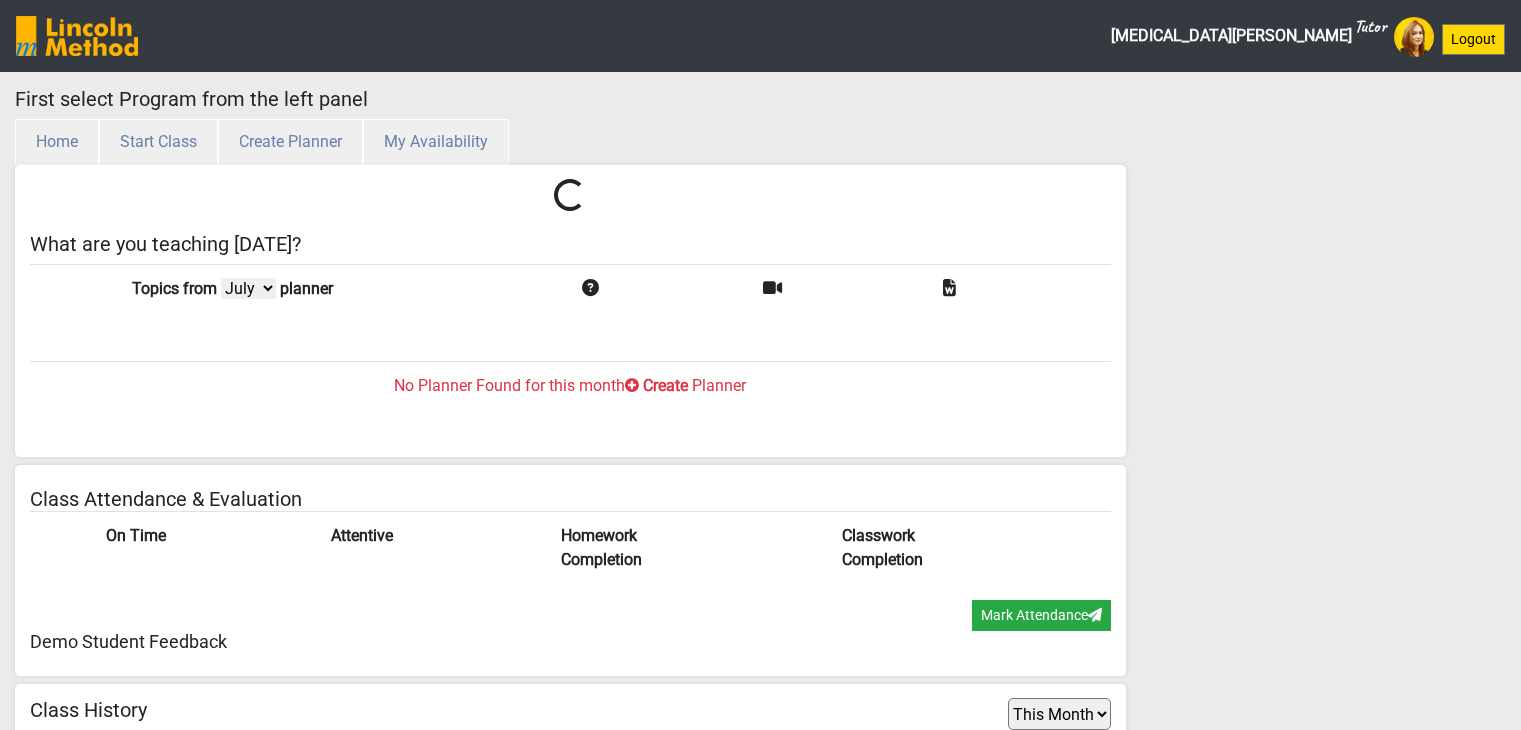 select on "month" 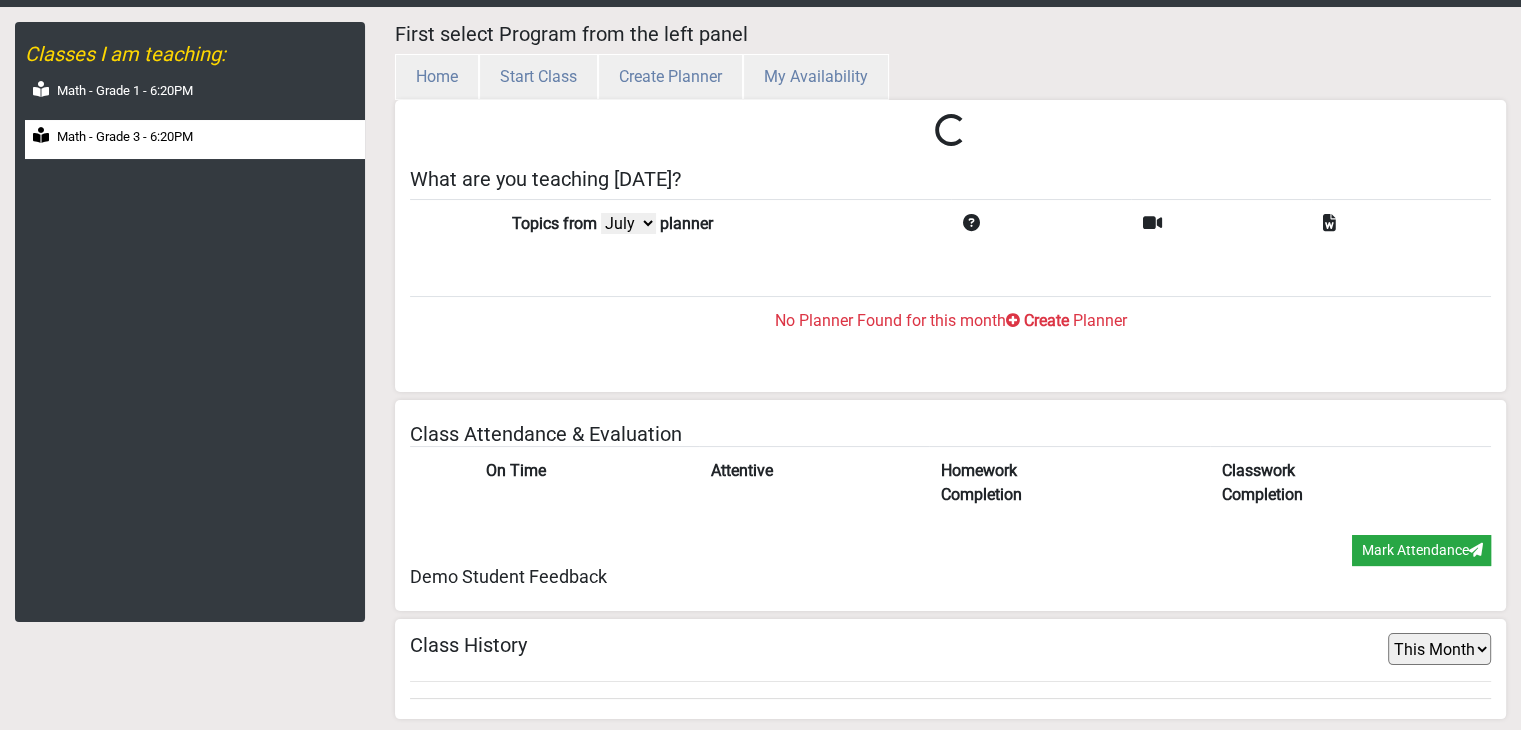 click on "Math - Grade 3 - 6:20PM" at bounding box center [125, 137] 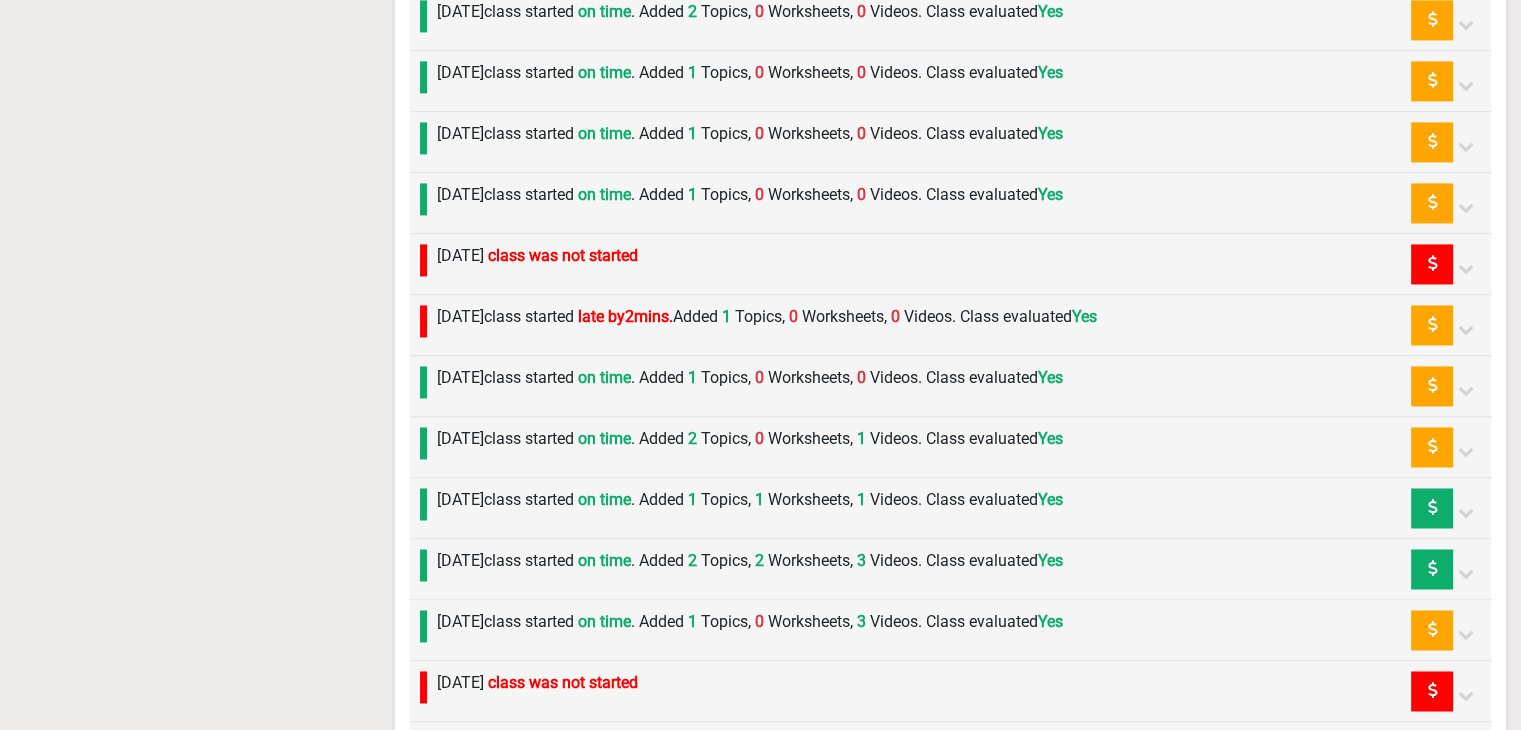 scroll, scrollTop: 3065, scrollLeft: 0, axis: vertical 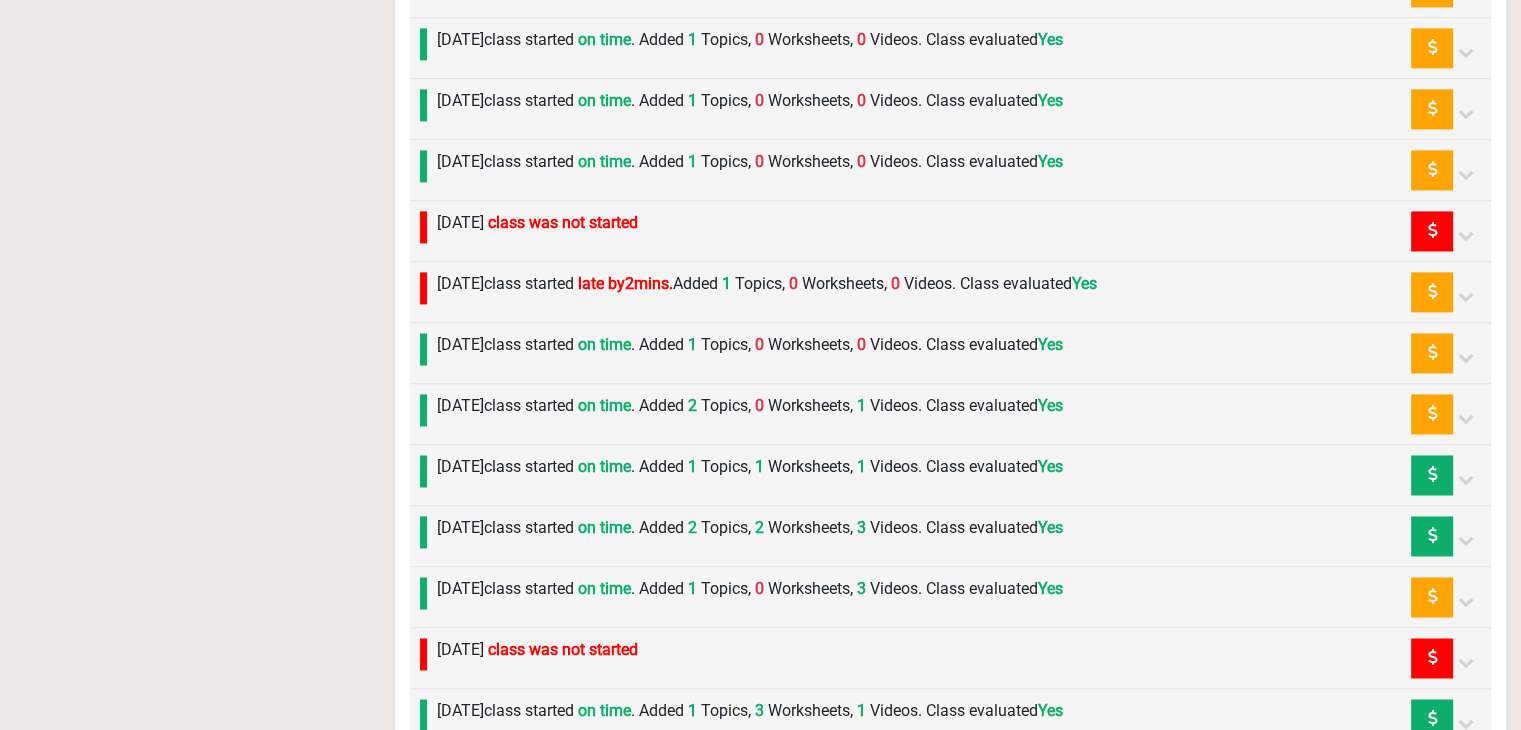 click on "0" at bounding box center [759, 405] 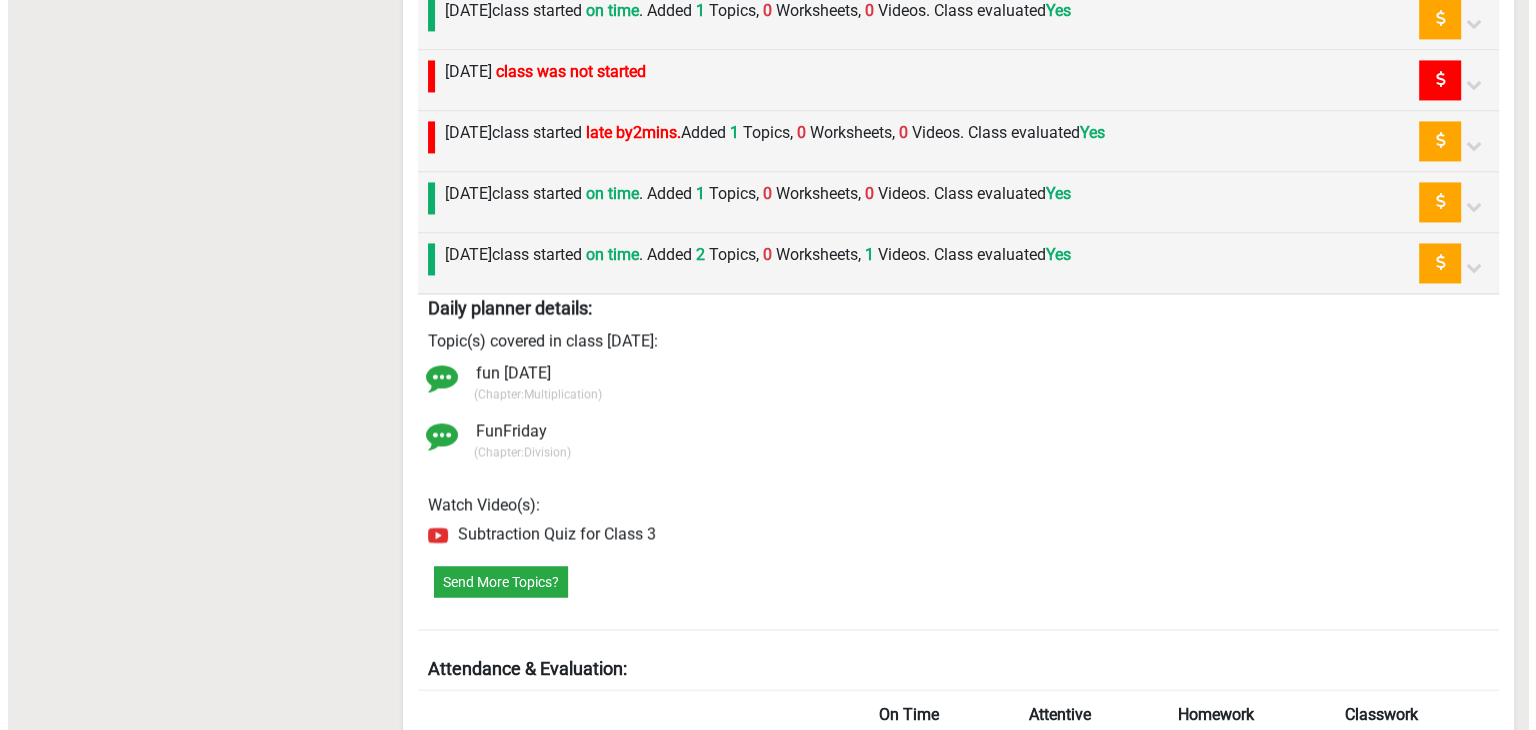 scroll, scrollTop: 3265, scrollLeft: 0, axis: vertical 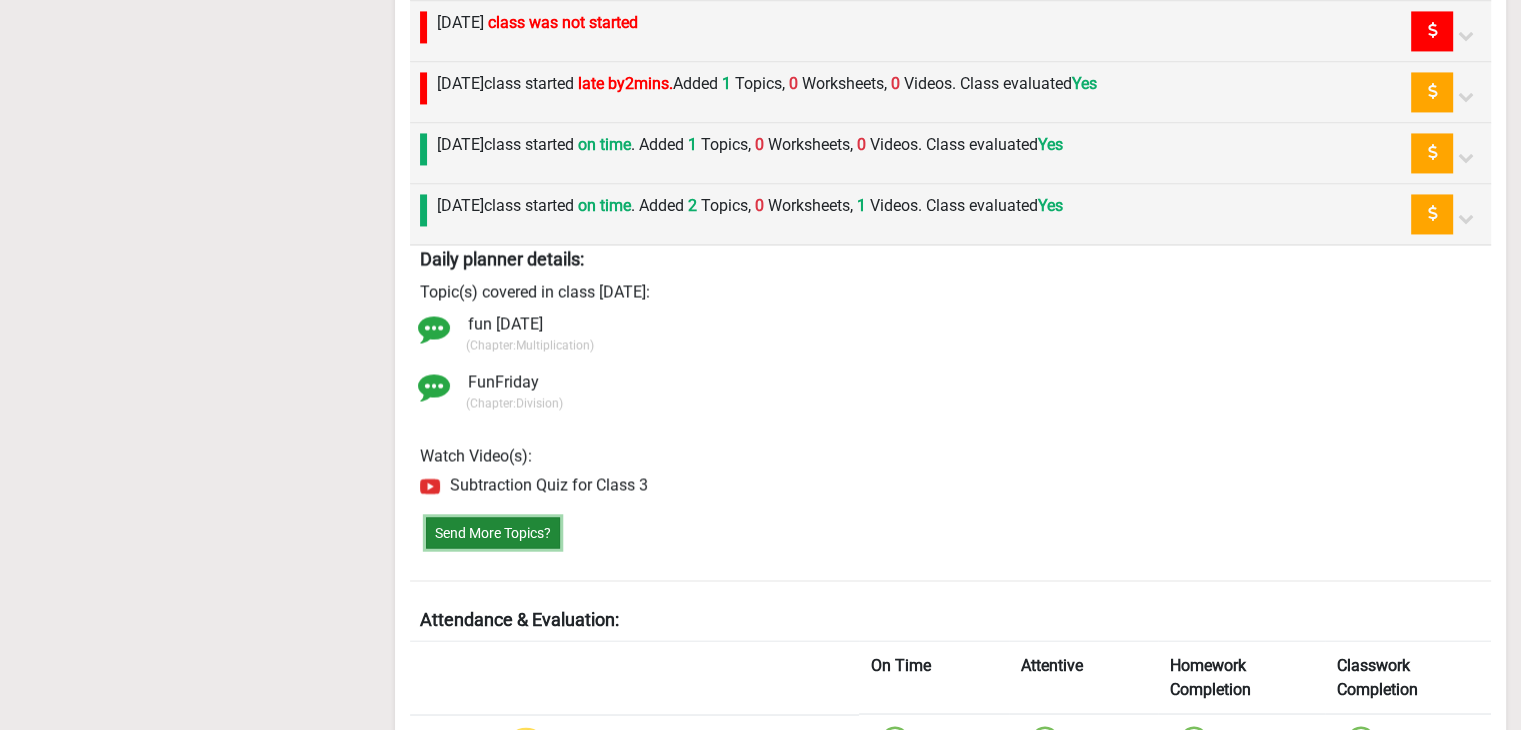 click on "Send More Topics?" at bounding box center (493, 532) 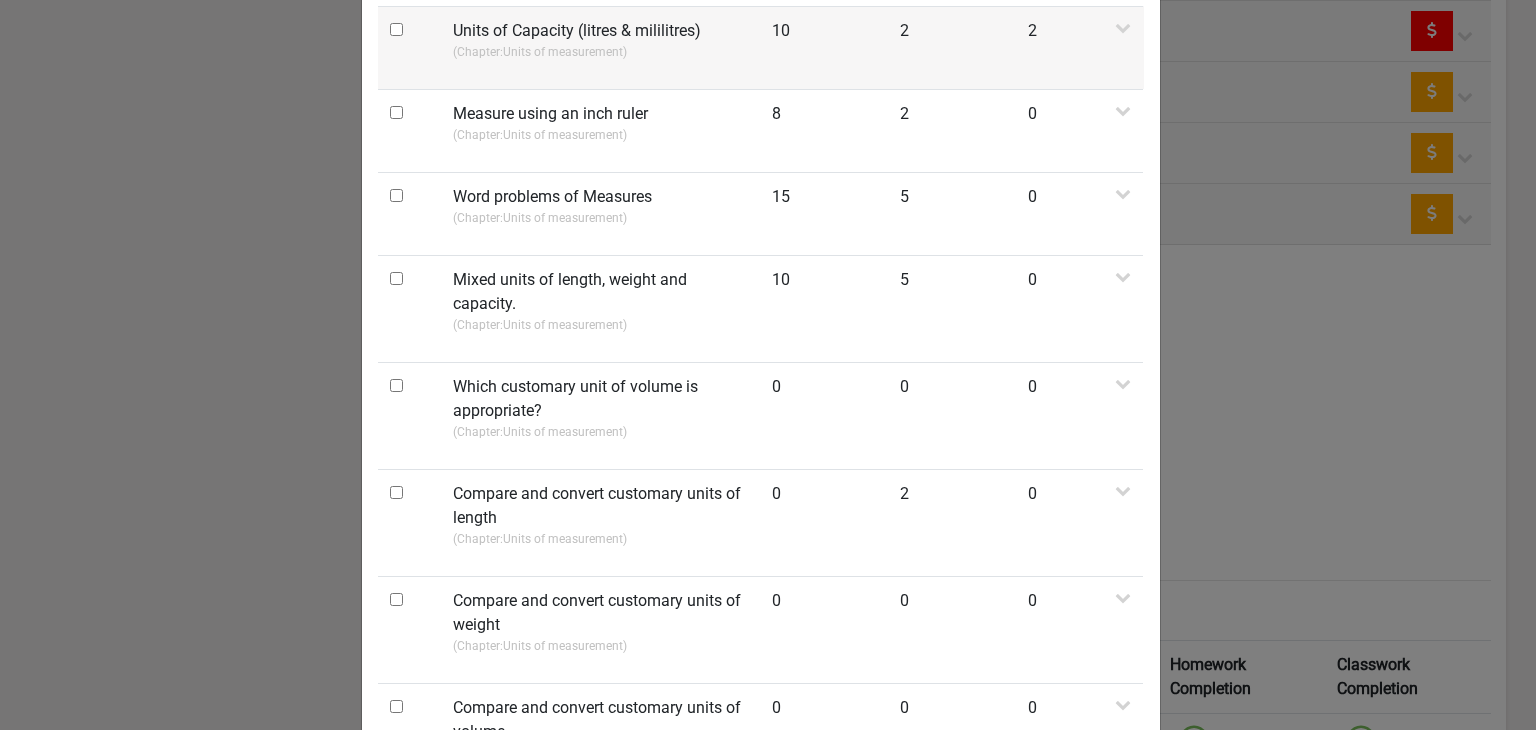 scroll, scrollTop: 0, scrollLeft: 0, axis: both 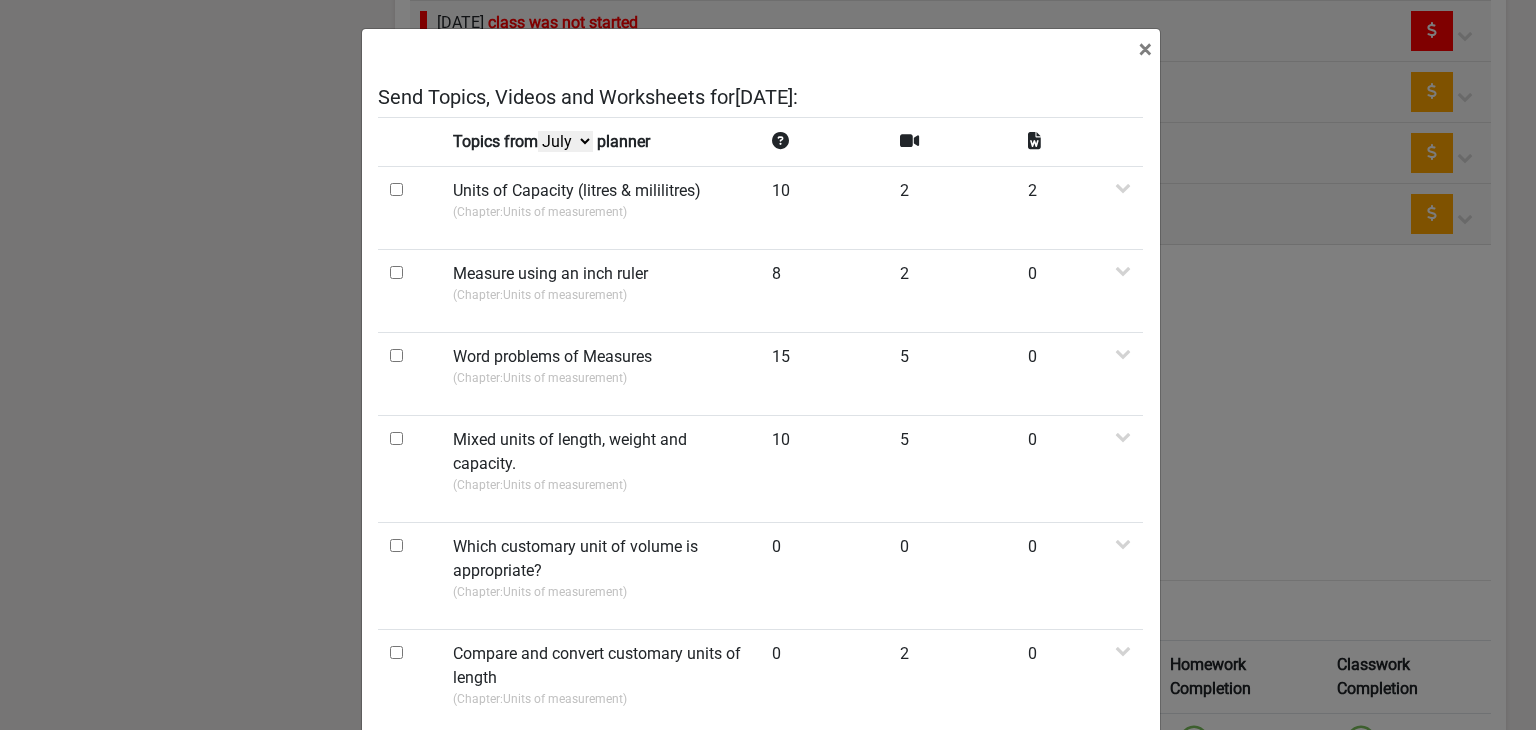 click on "July June May April" at bounding box center [565, 141] 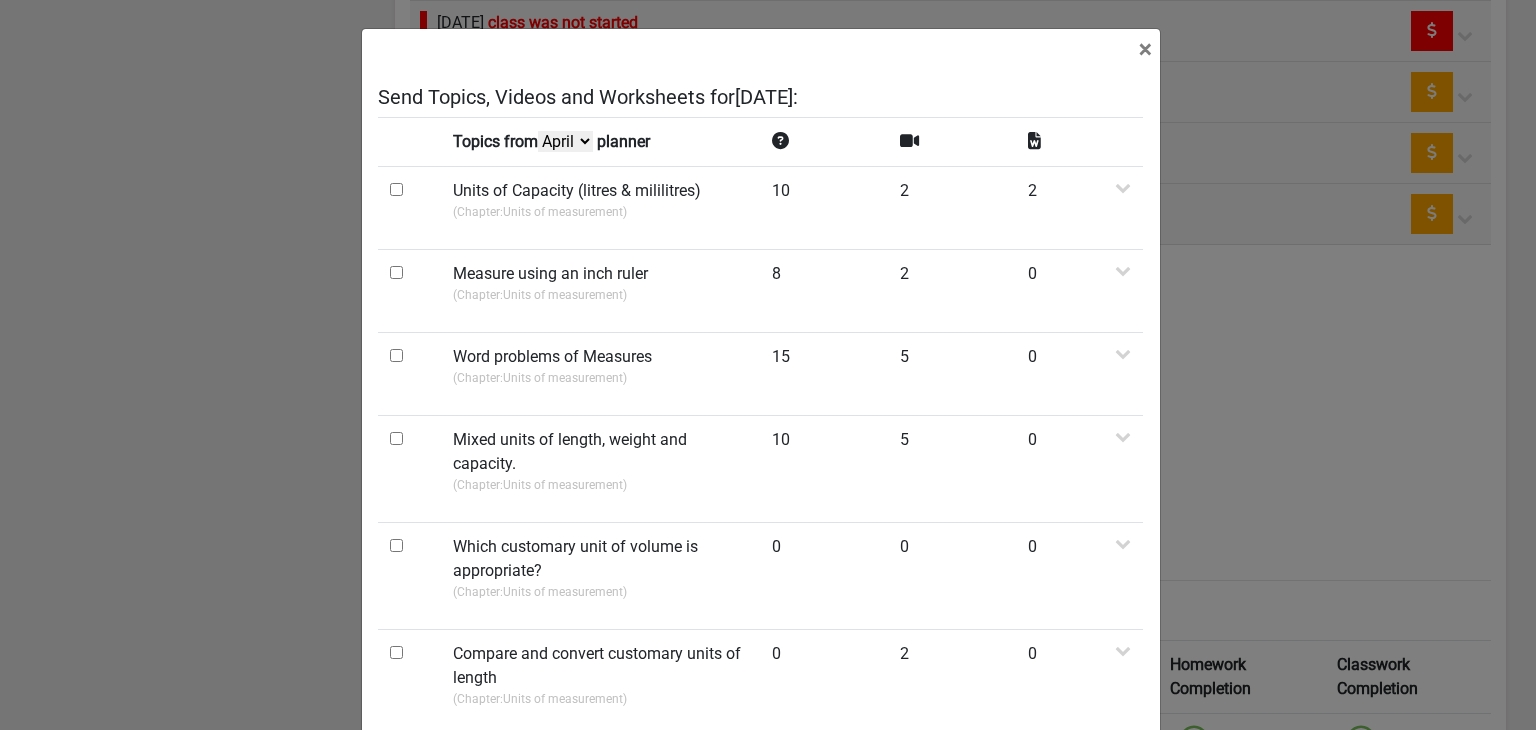 click on "July June May April" at bounding box center [565, 141] 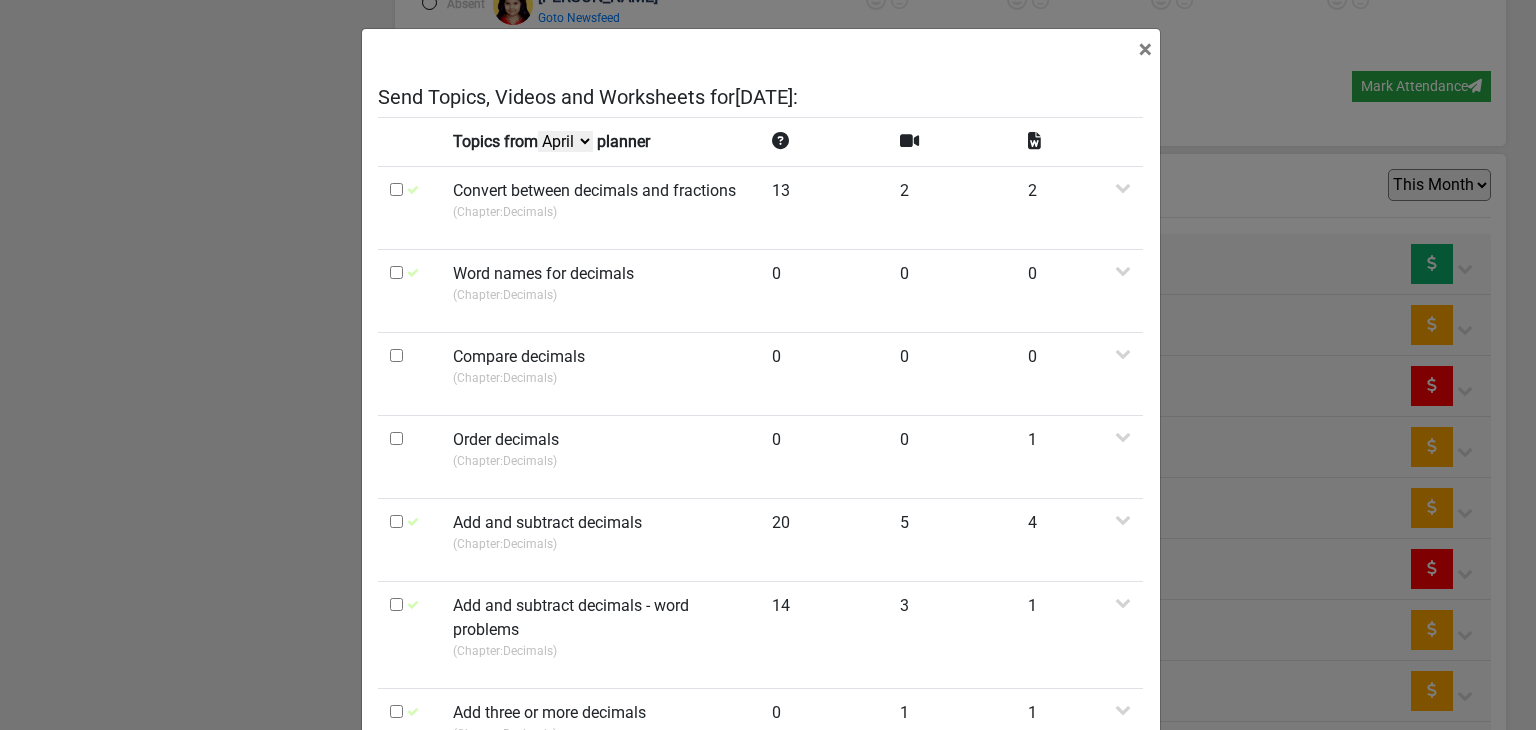 scroll, scrollTop: 3265, scrollLeft: 0, axis: vertical 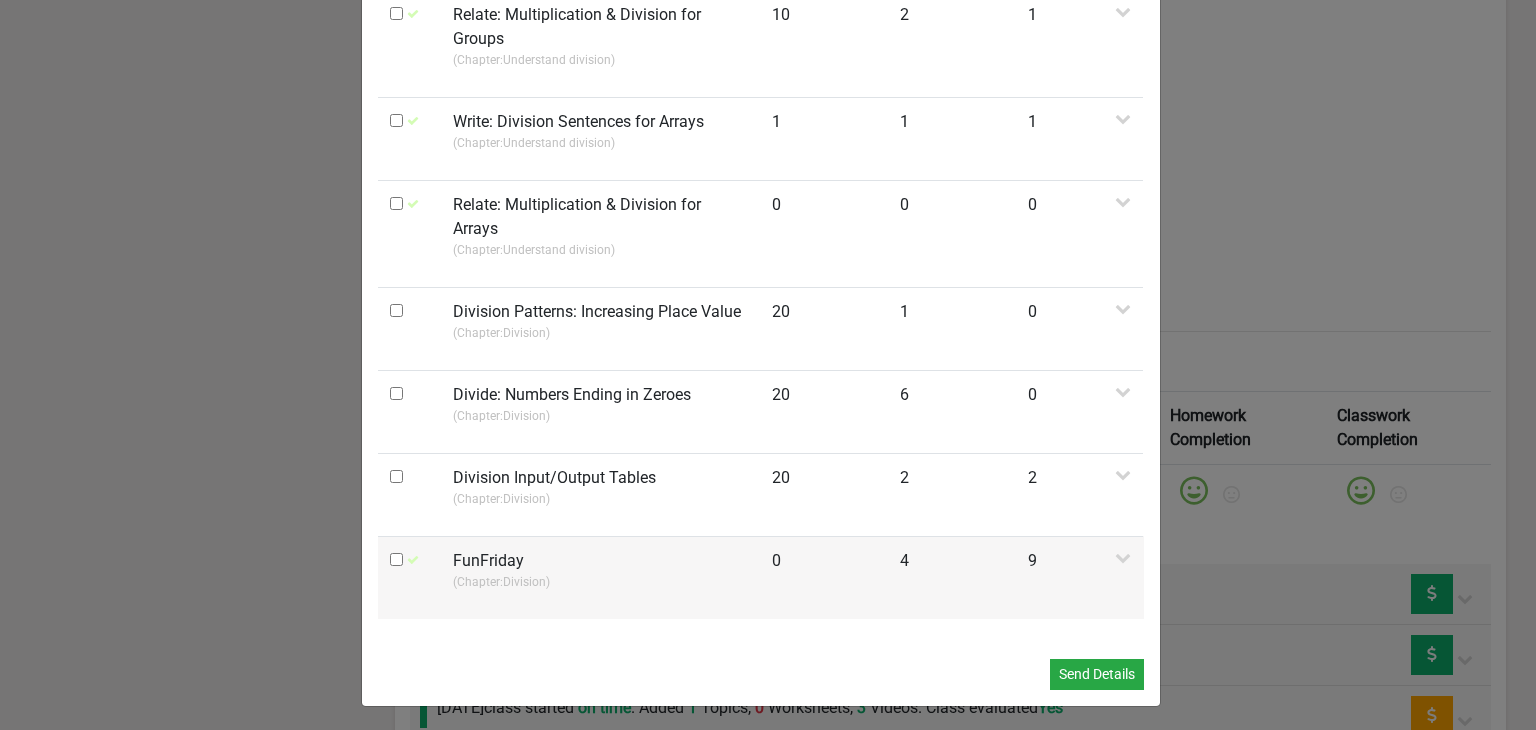 click at bounding box center (396, 559) 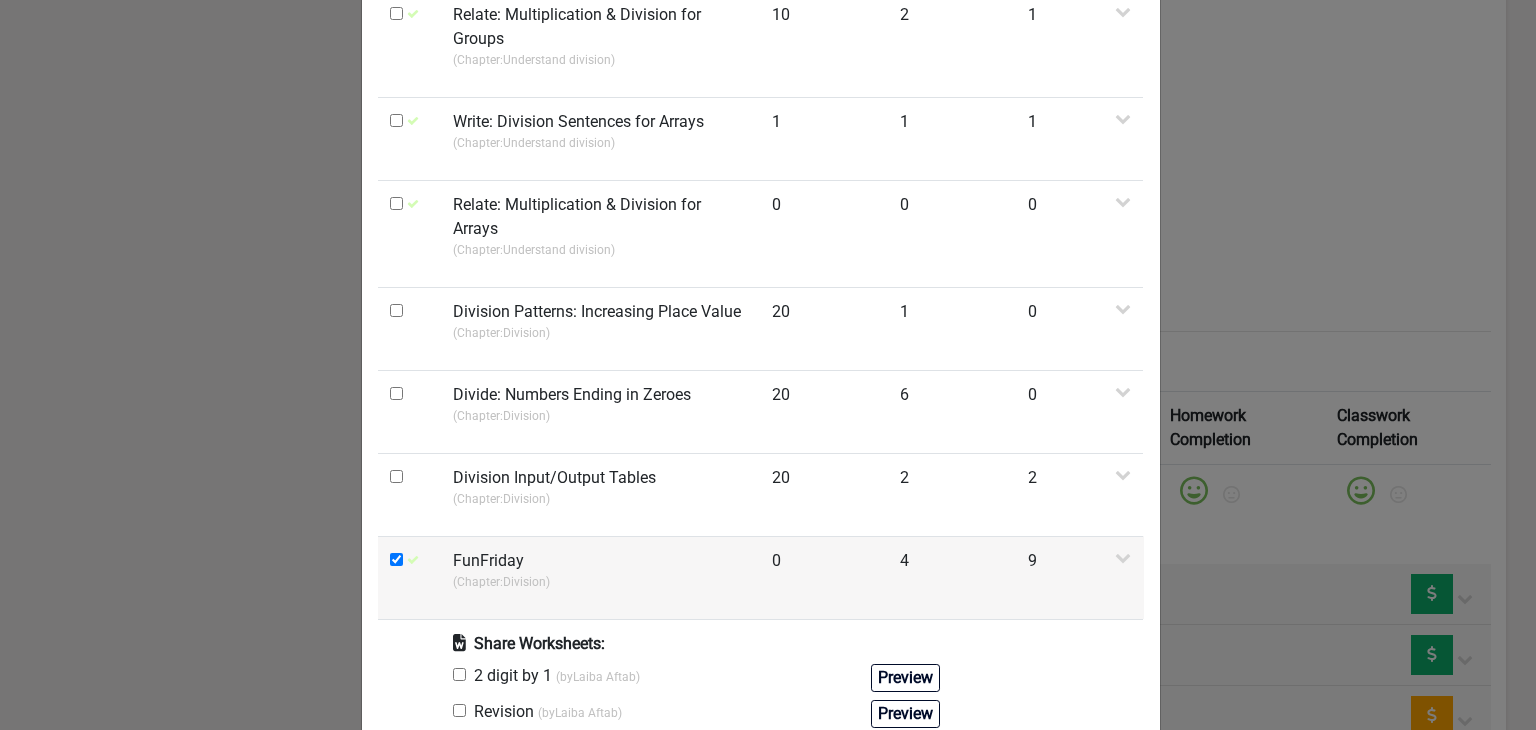 scroll, scrollTop: 1675, scrollLeft: 0, axis: vertical 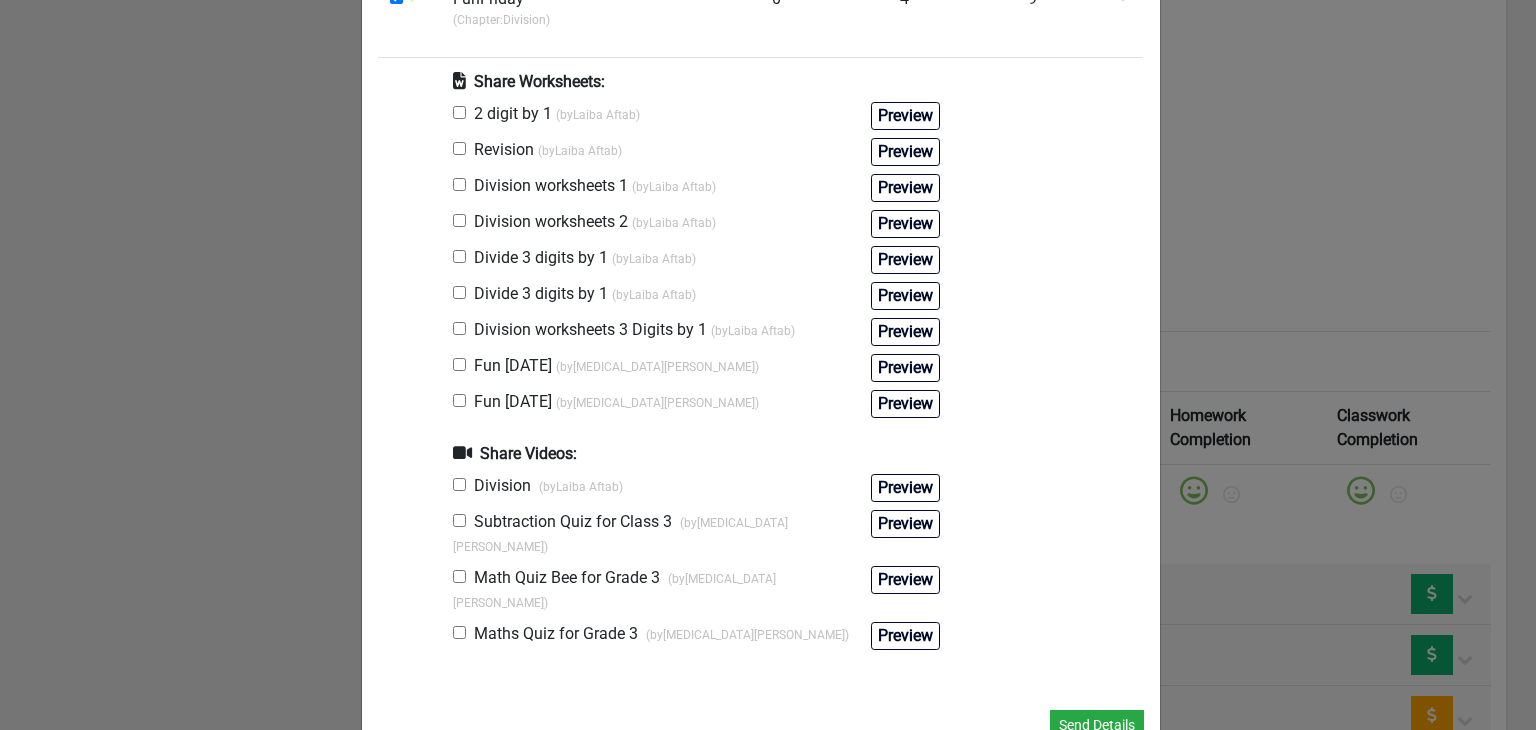 click at bounding box center (459, 364) 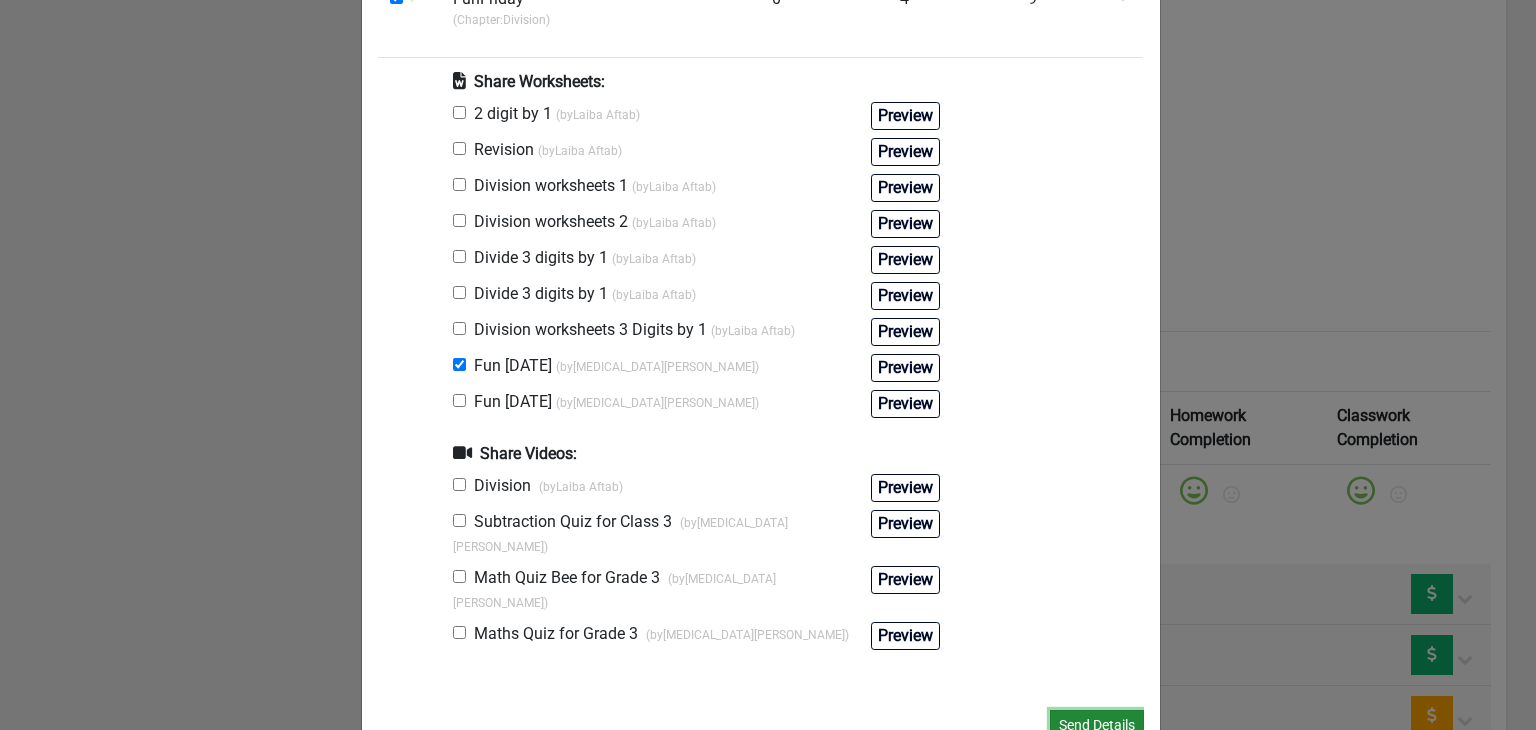 click on "Send Details" at bounding box center [1097, 725] 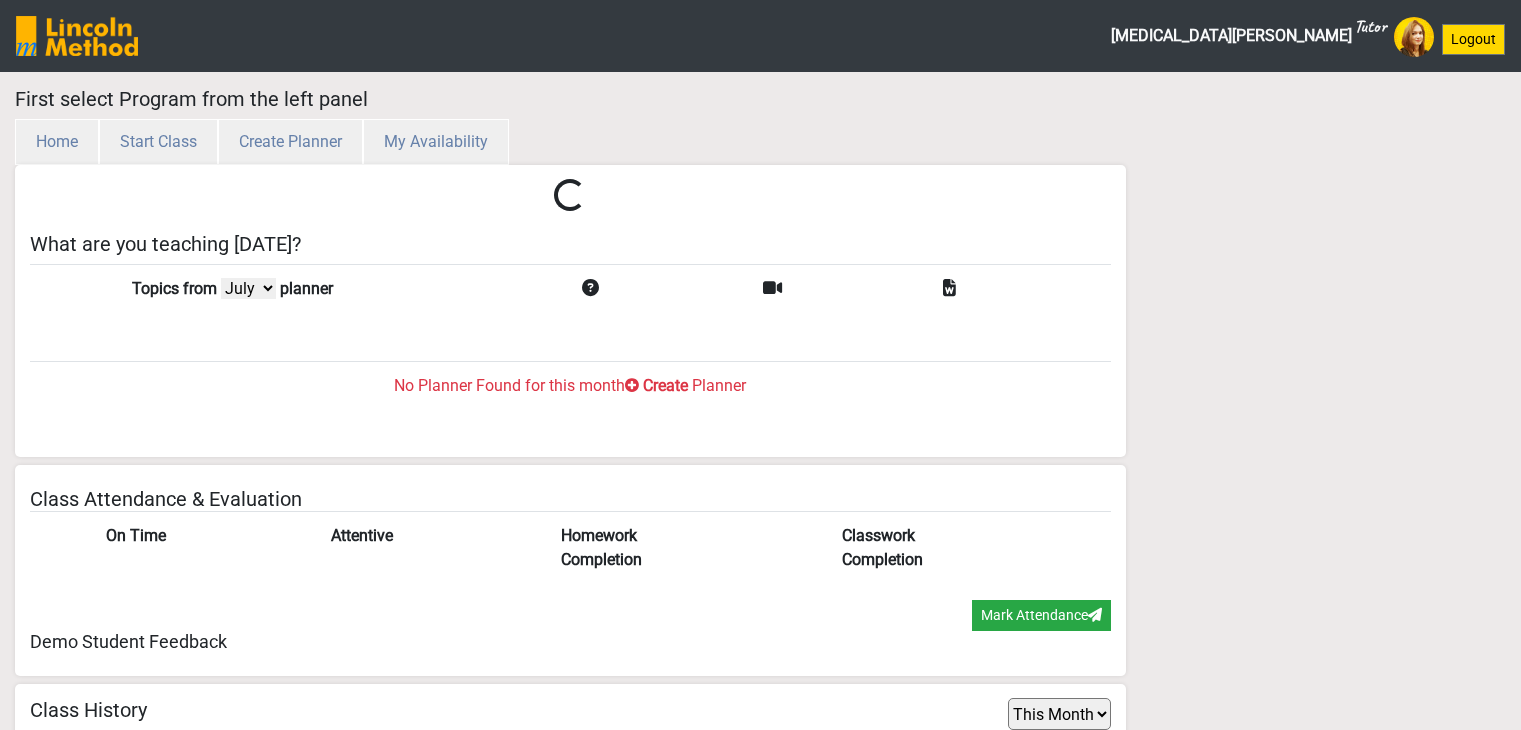 select on "month" 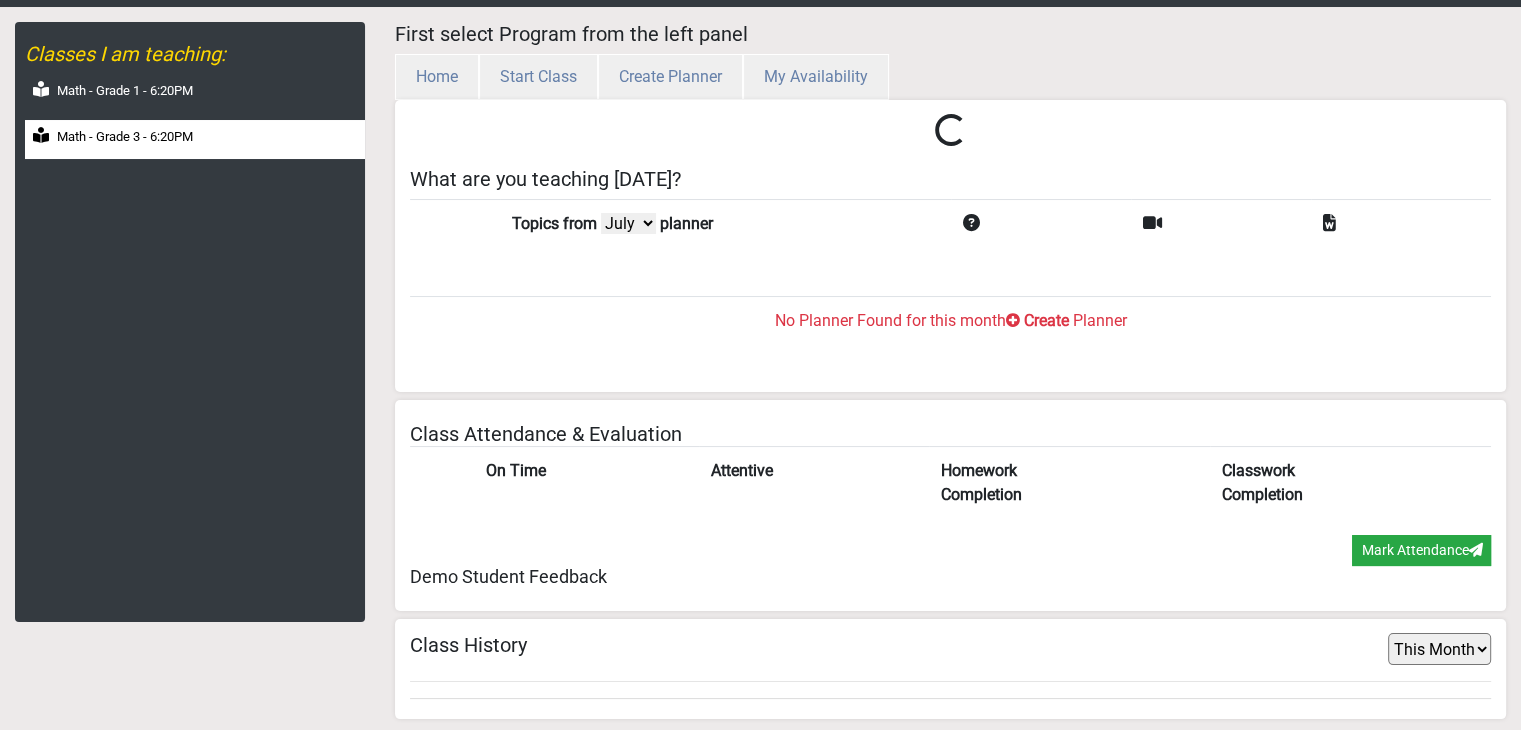 click on "Math - Grade 3 - 6:20PM" at bounding box center (125, 137) 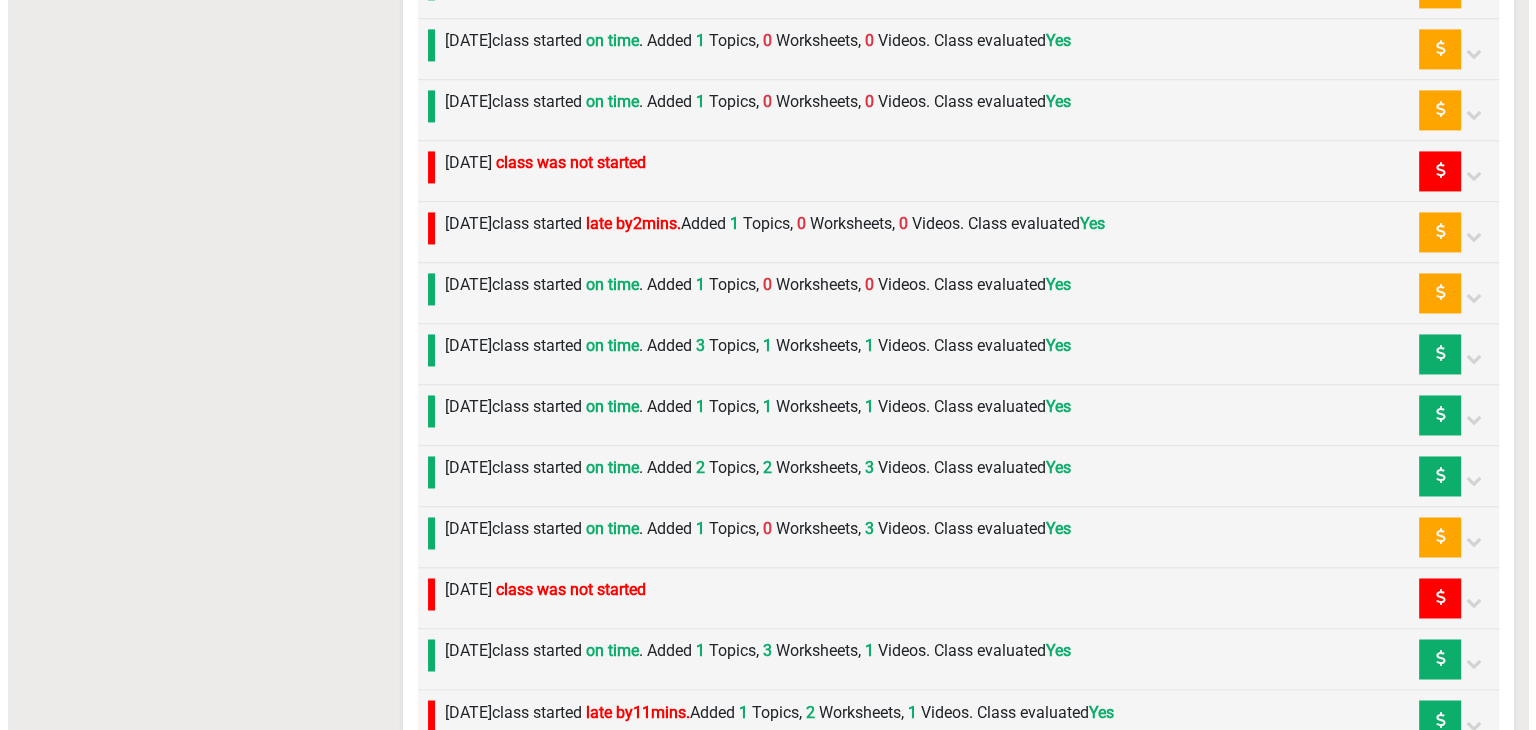scroll, scrollTop: 3092, scrollLeft: 0, axis: vertical 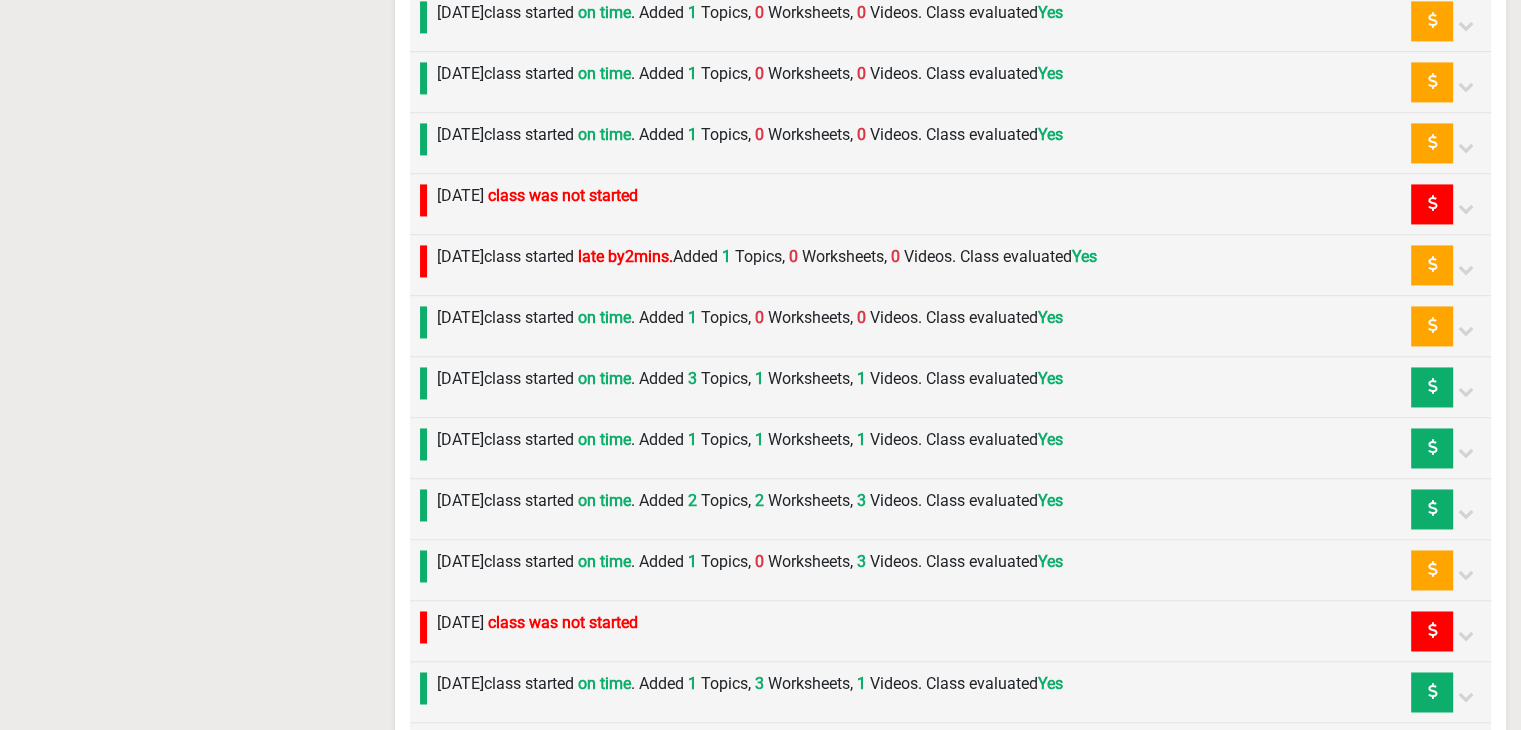 click on "[DATE]  class started   on time . Added   1   Topics,   0   Worksheets,   0   Videos. Class evaluated  Yes" at bounding box center (745, 326) 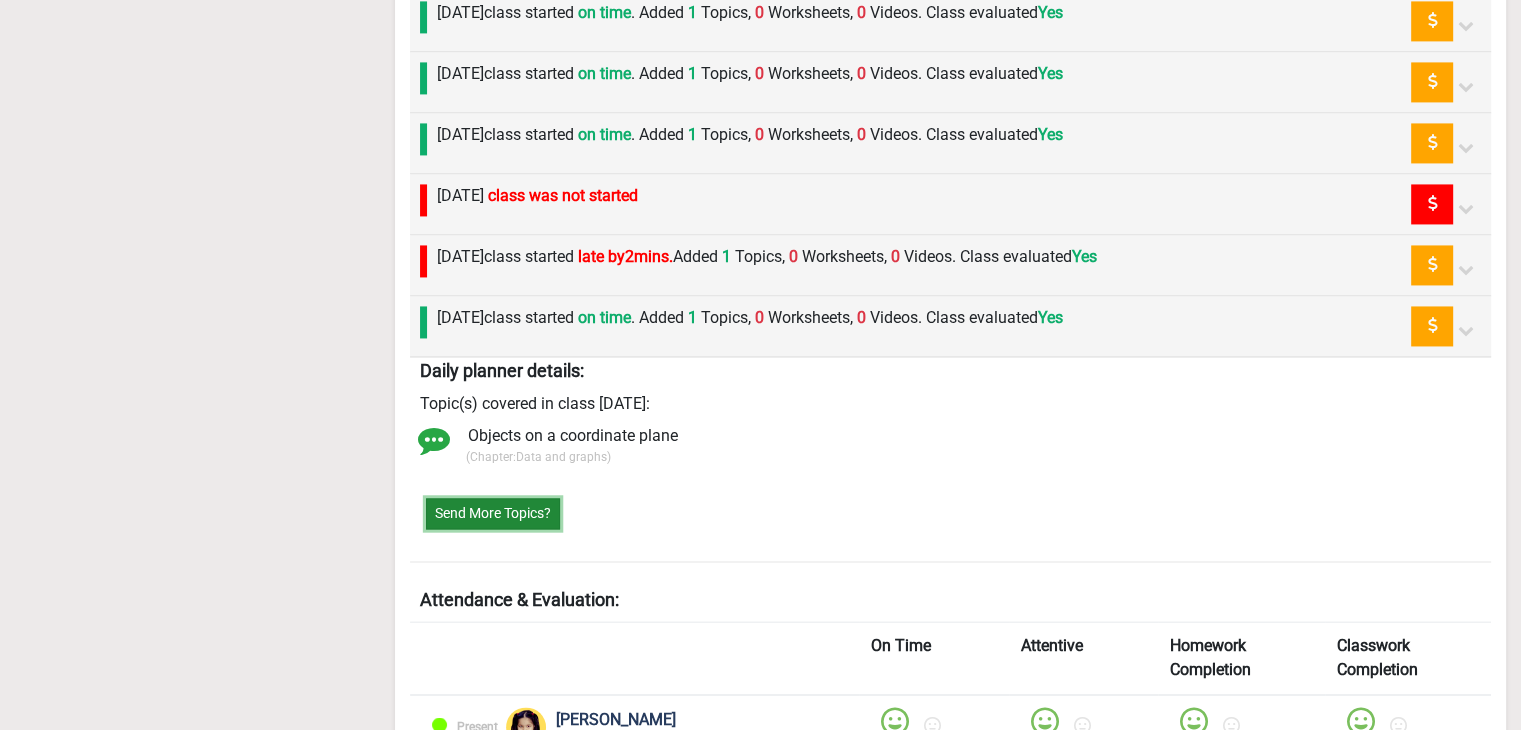 click on "Send More Topics?" at bounding box center [493, 513] 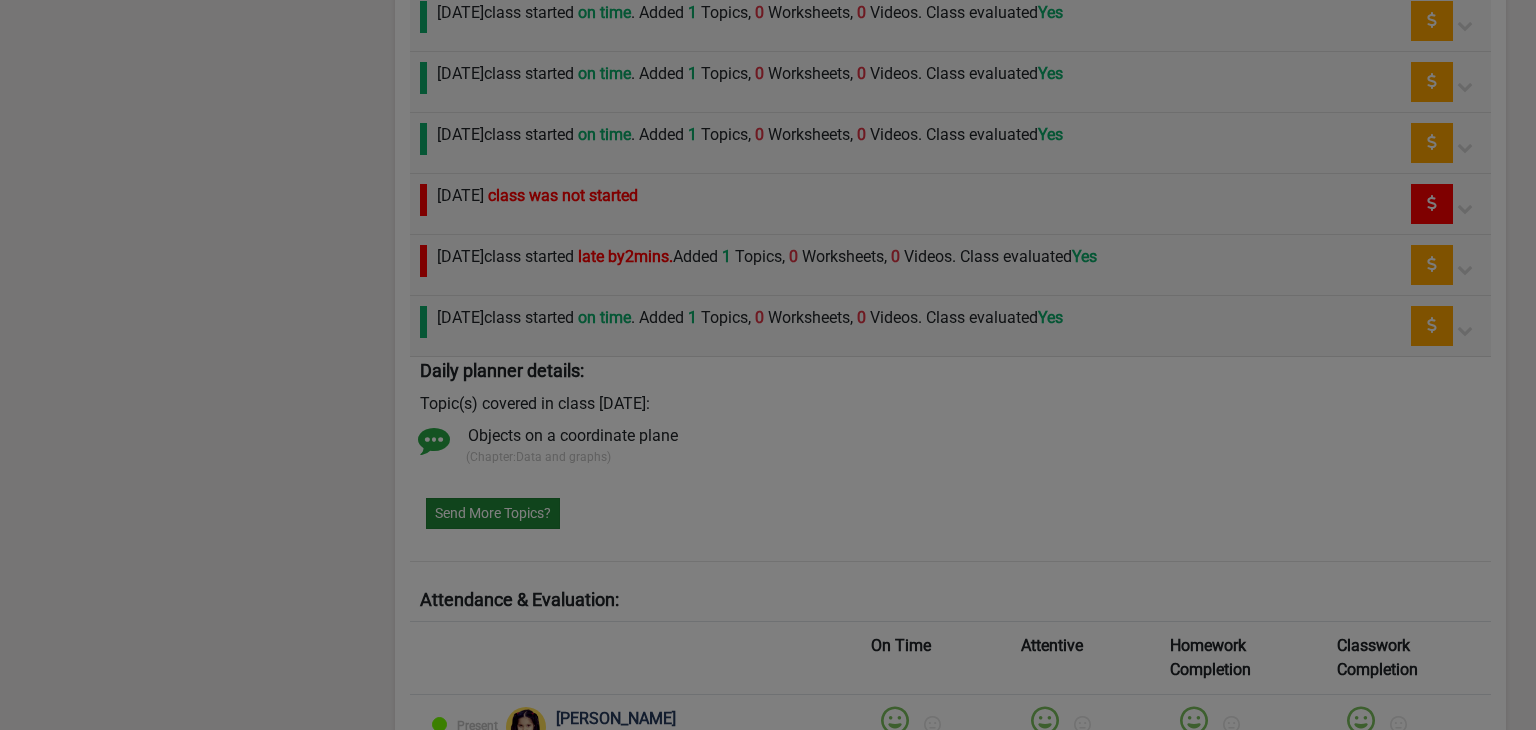 click at bounding box center (768, 365) 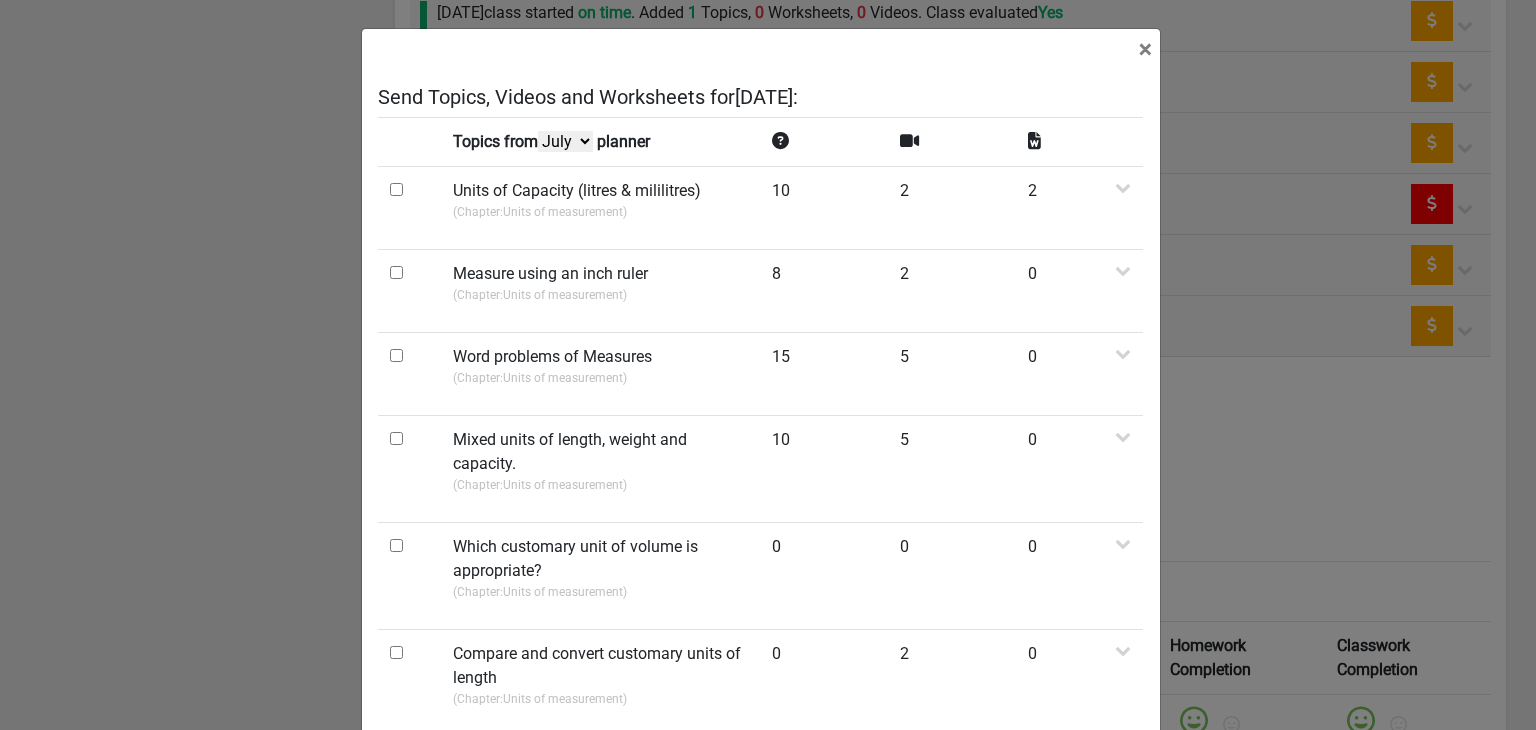 click on "July June May April" at bounding box center (565, 141) 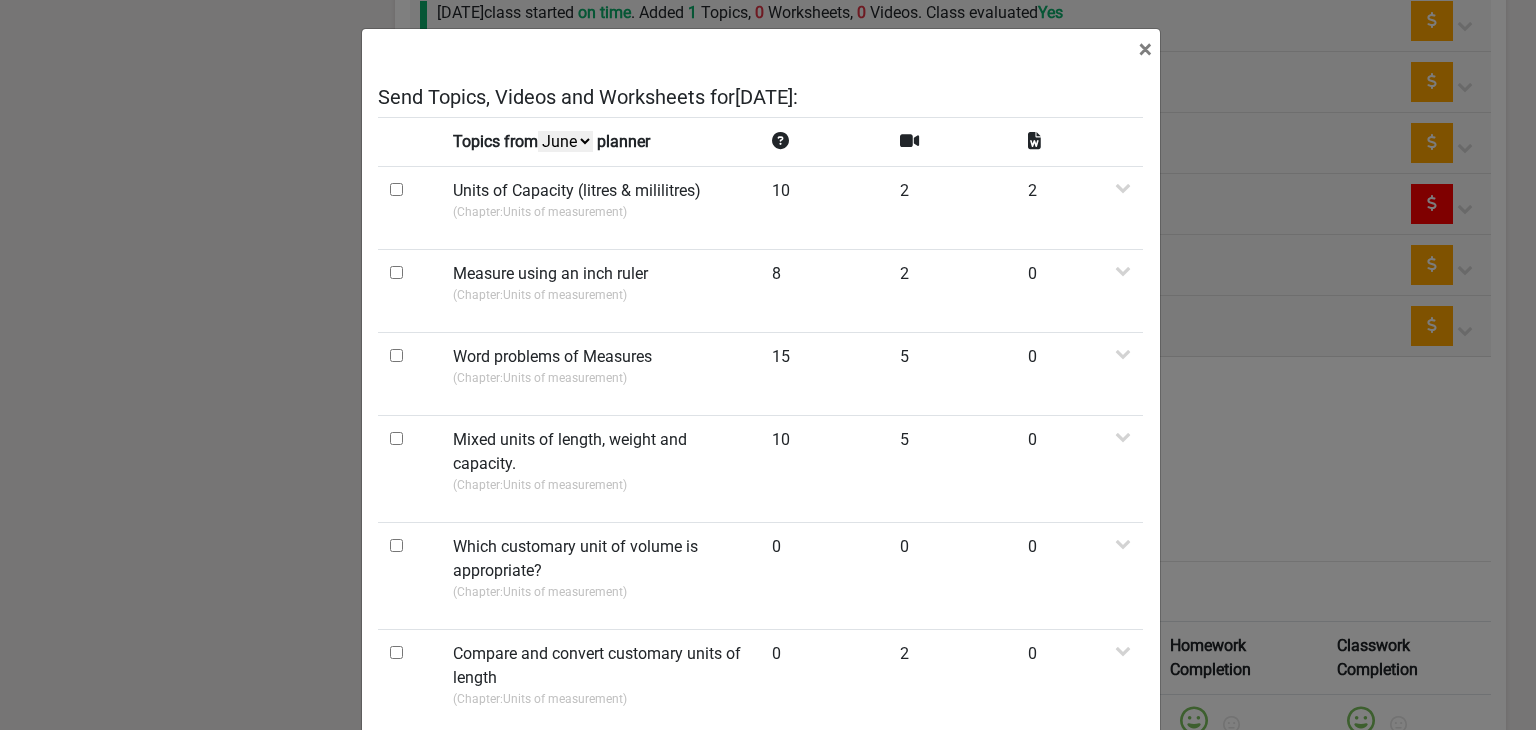 click on "July June May April" at bounding box center [565, 141] 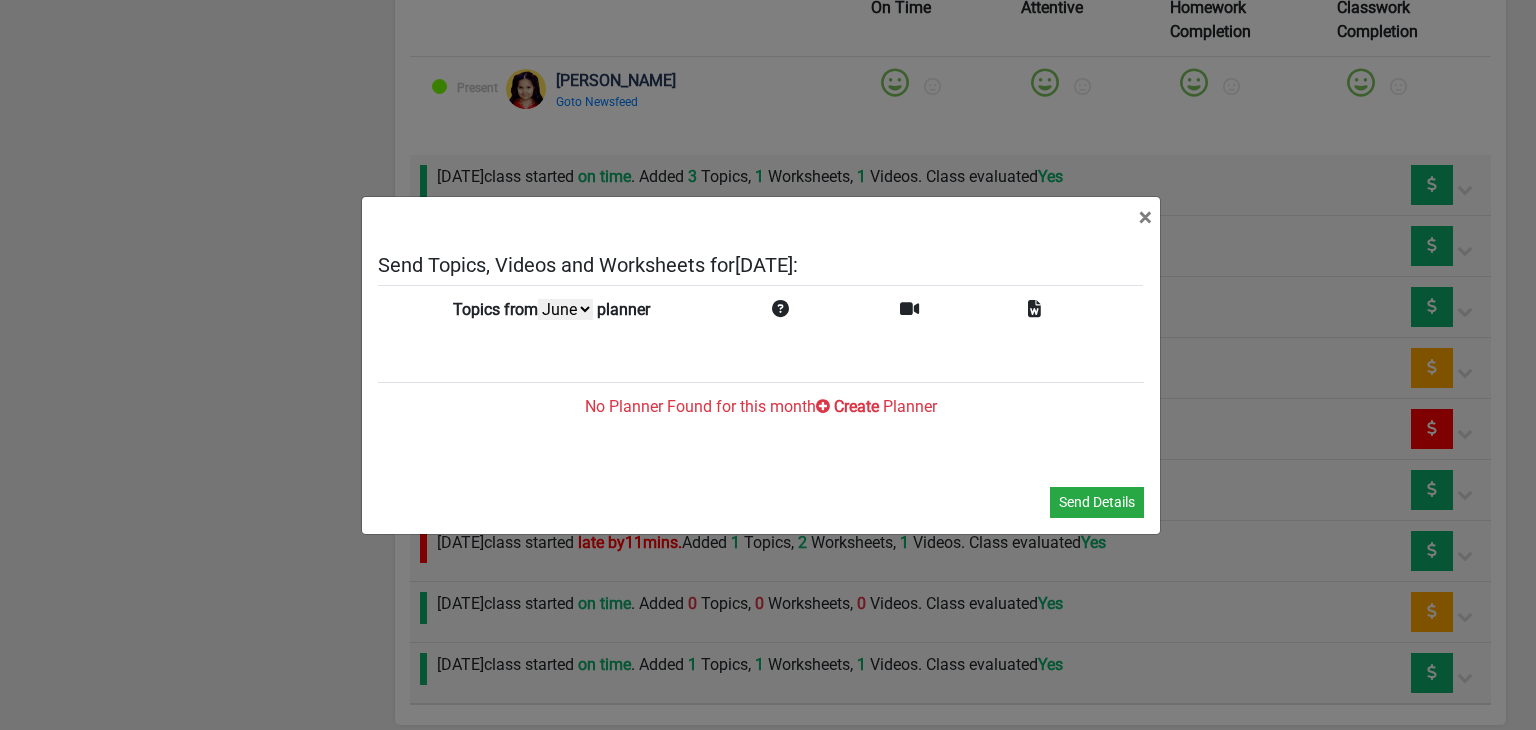 scroll, scrollTop: 3092, scrollLeft: 0, axis: vertical 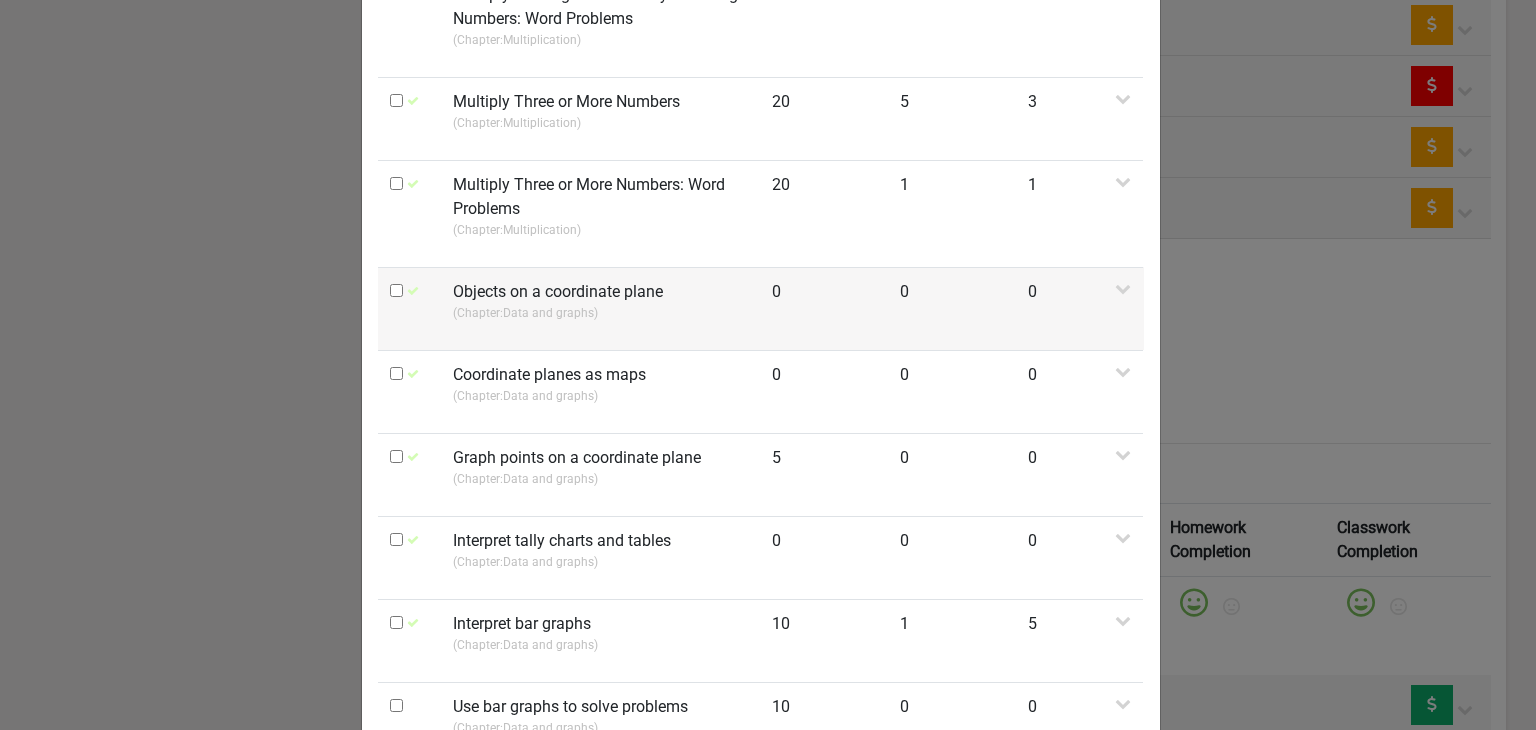 click at bounding box center [396, 290] 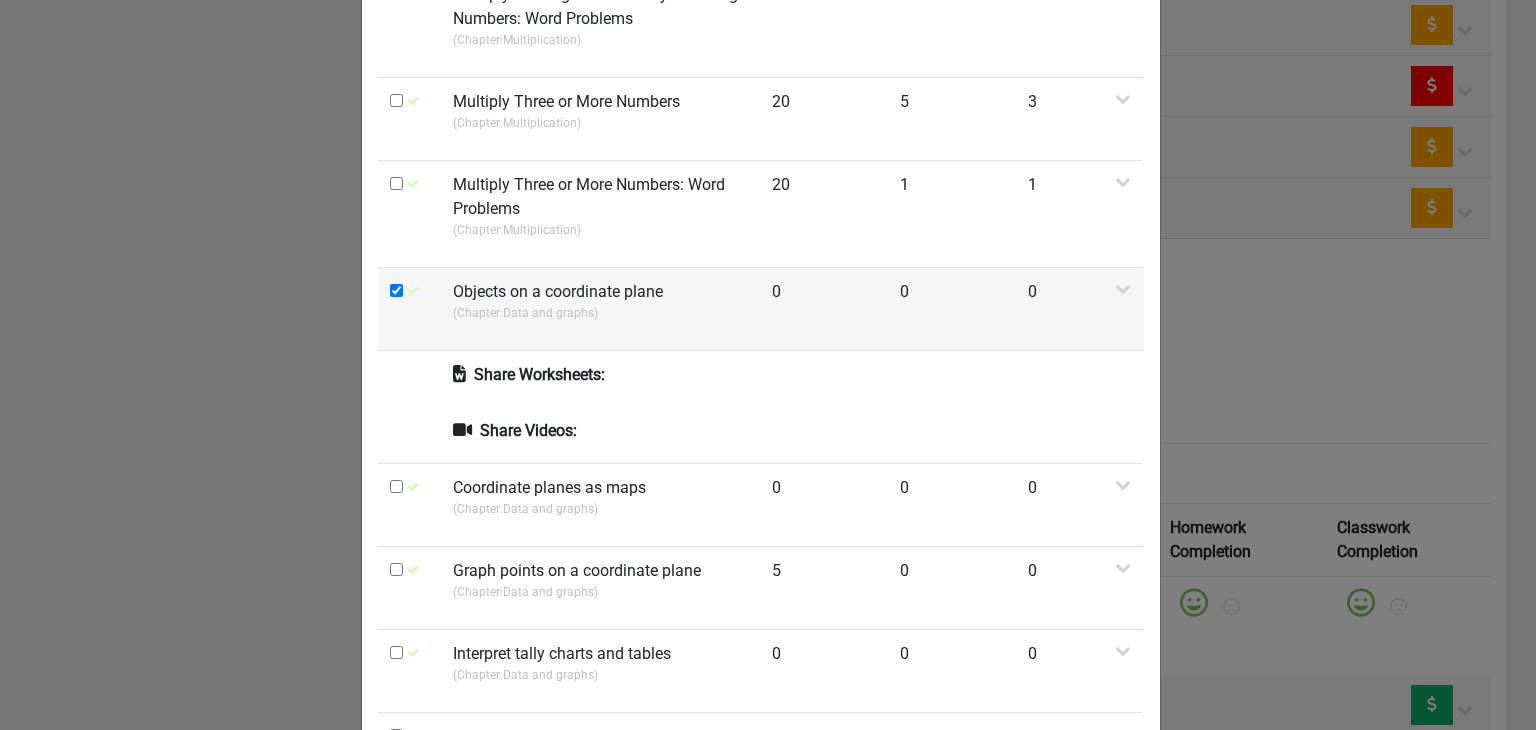 click at bounding box center [396, 290] 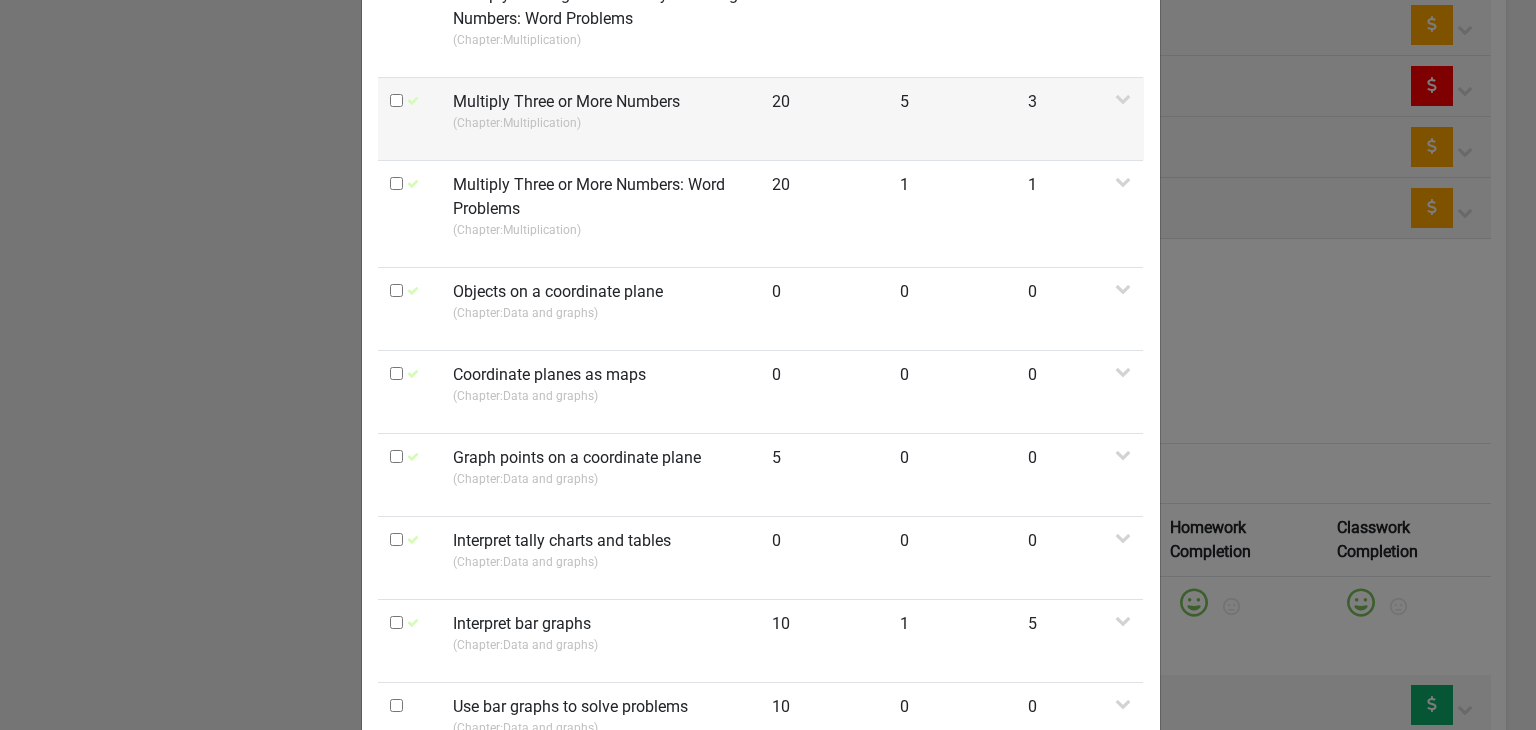 click on "3" at bounding box center [1080, 118] 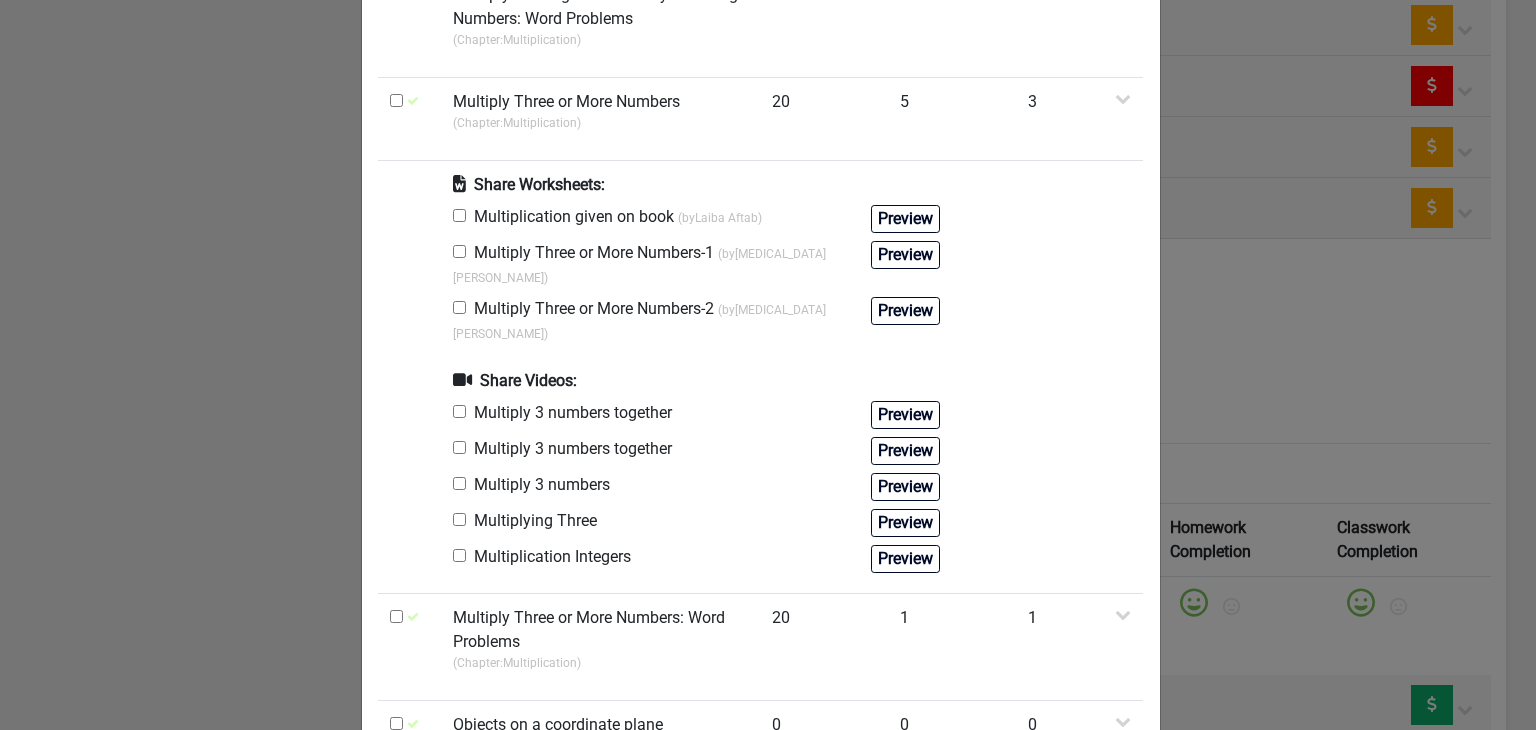 click on "× Send Topics, Videos and Worksheets for  Monday 16th June : Topics from July June May April   planner     Multiplication: Word Problems (Chapter:  Multiplication ) 20 4   1    Share Worksheets: Multiplication Word Problems   Preview Share Videos: Multiplication word problems    Preview Multiplication word problem example 1    Preview Multiplication Word Problems p1    Preview Word Problems With Bar Models (Multiplication of Length)    Preview     Multiply: One-Digit Numbers by Two-Digit Numbers (Chapter:  Multiplication ) 20 3   1    Share Worksheets: 2 digit multiplication   Preview Share Videos: Multiply 2-digit number with 1-digit number    Preview Multiply 2-digit number by 1-digit number    Preview Multiply 2-digit number by 1-digit number    Preview     Multiply One-Digit Numbers by Two-Digit Numbers: Word Problems (Chapter:  Multiplication ) 20 5   10    Share Worksheets: equal groups   (by  Laiba Aftab ) Preview Problems worksheet 1   (by  Laiba Aftab ) Preview Problem worksheet 2   (by" at bounding box center (768, 365) 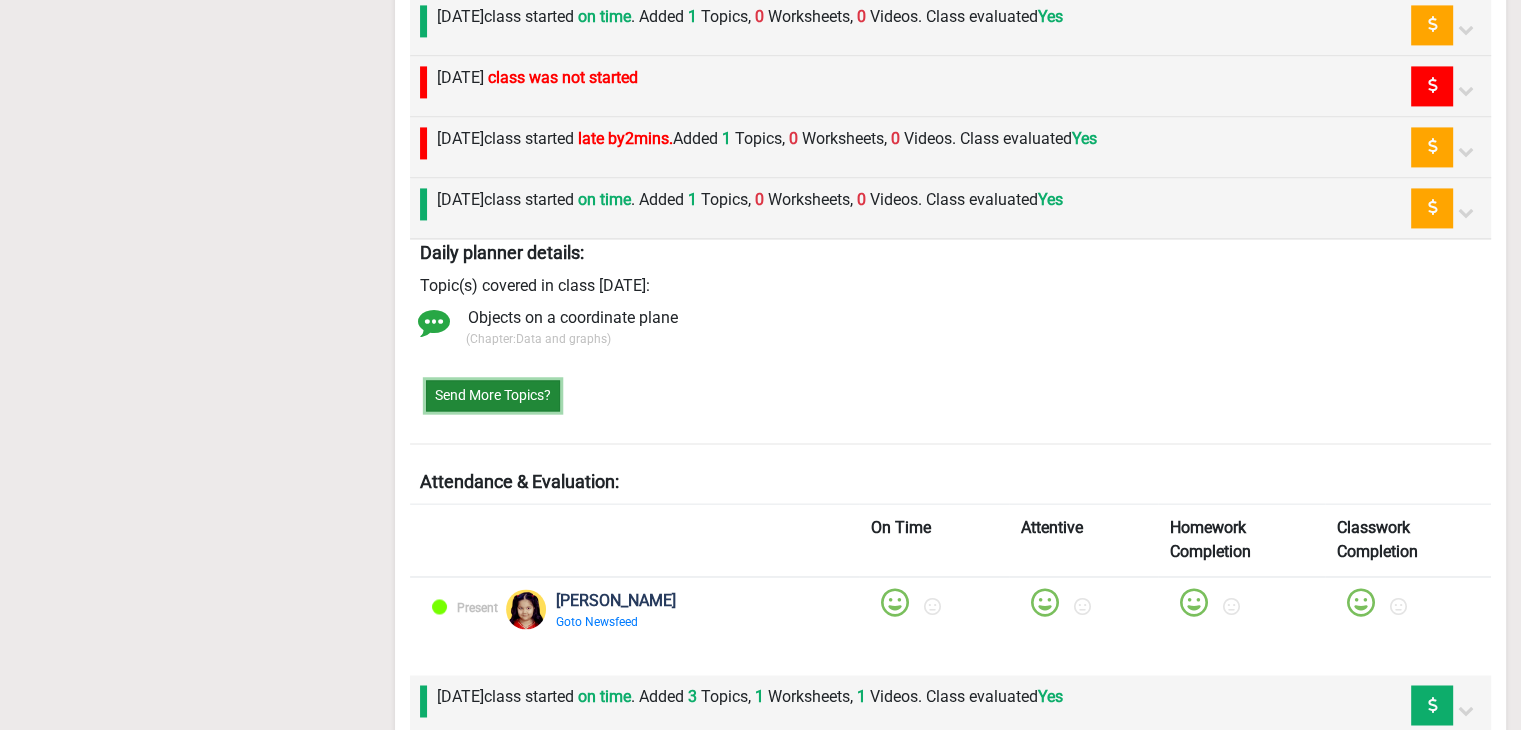 type 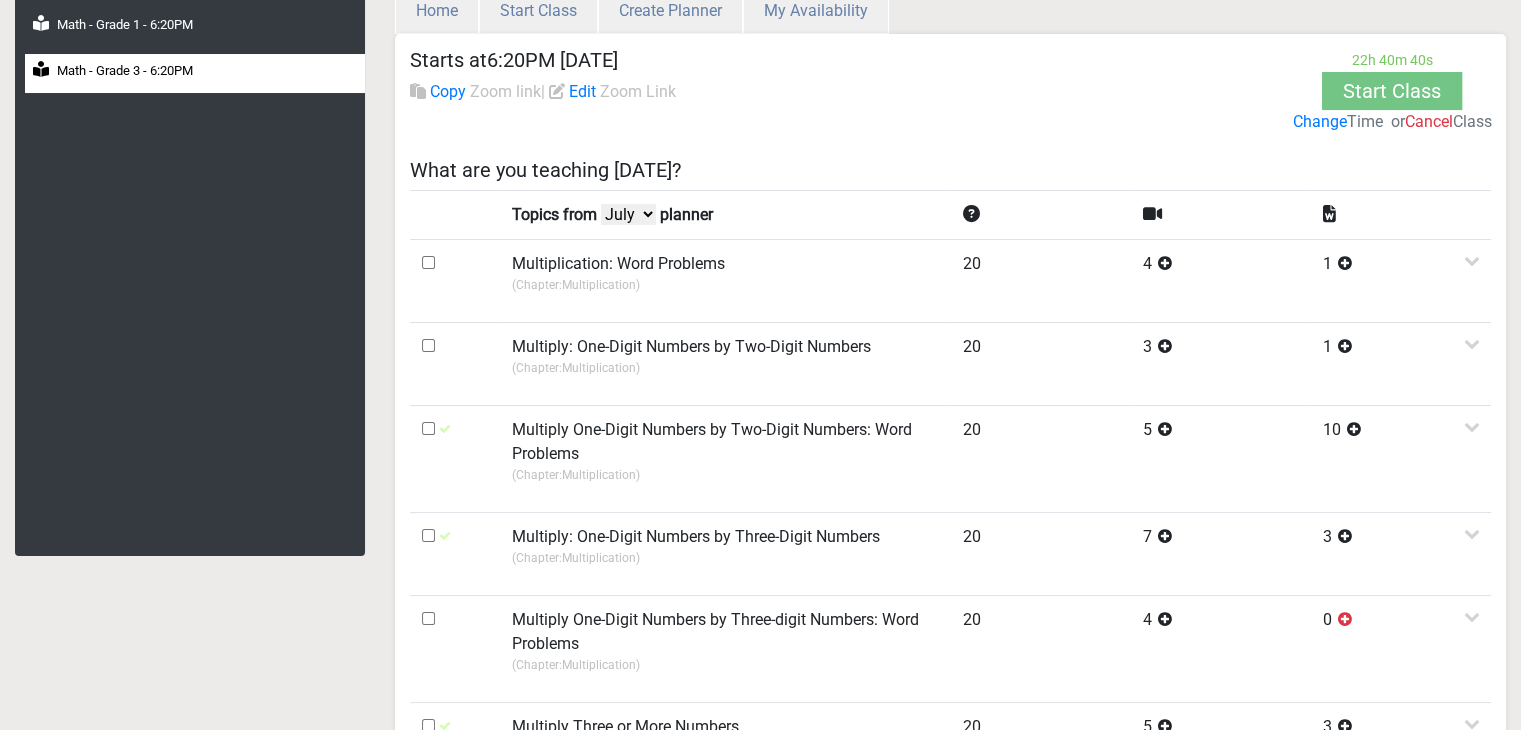 scroll, scrollTop: 0, scrollLeft: 0, axis: both 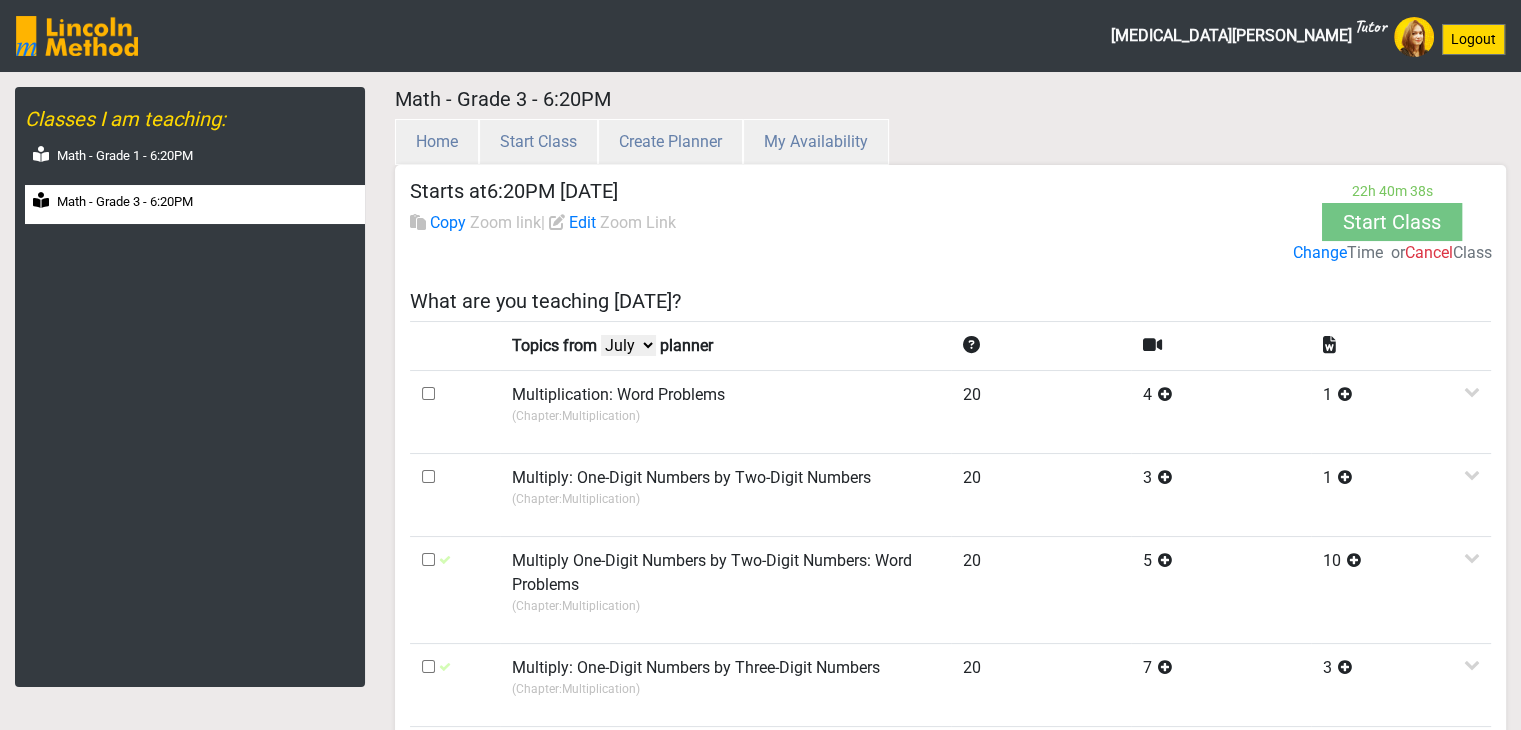 click on "Topics from   July June May April   planner" at bounding box center (725, 345) 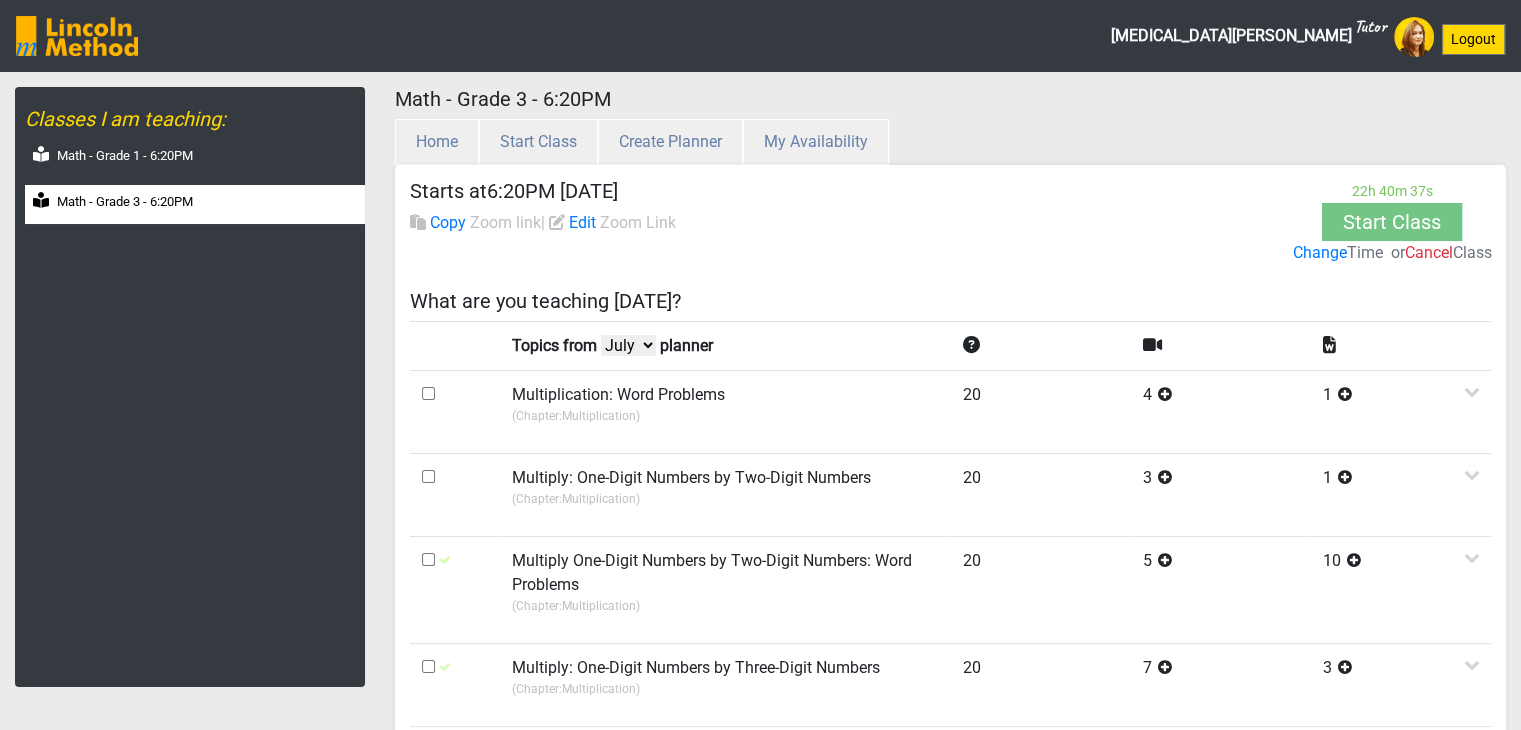 select on "June" 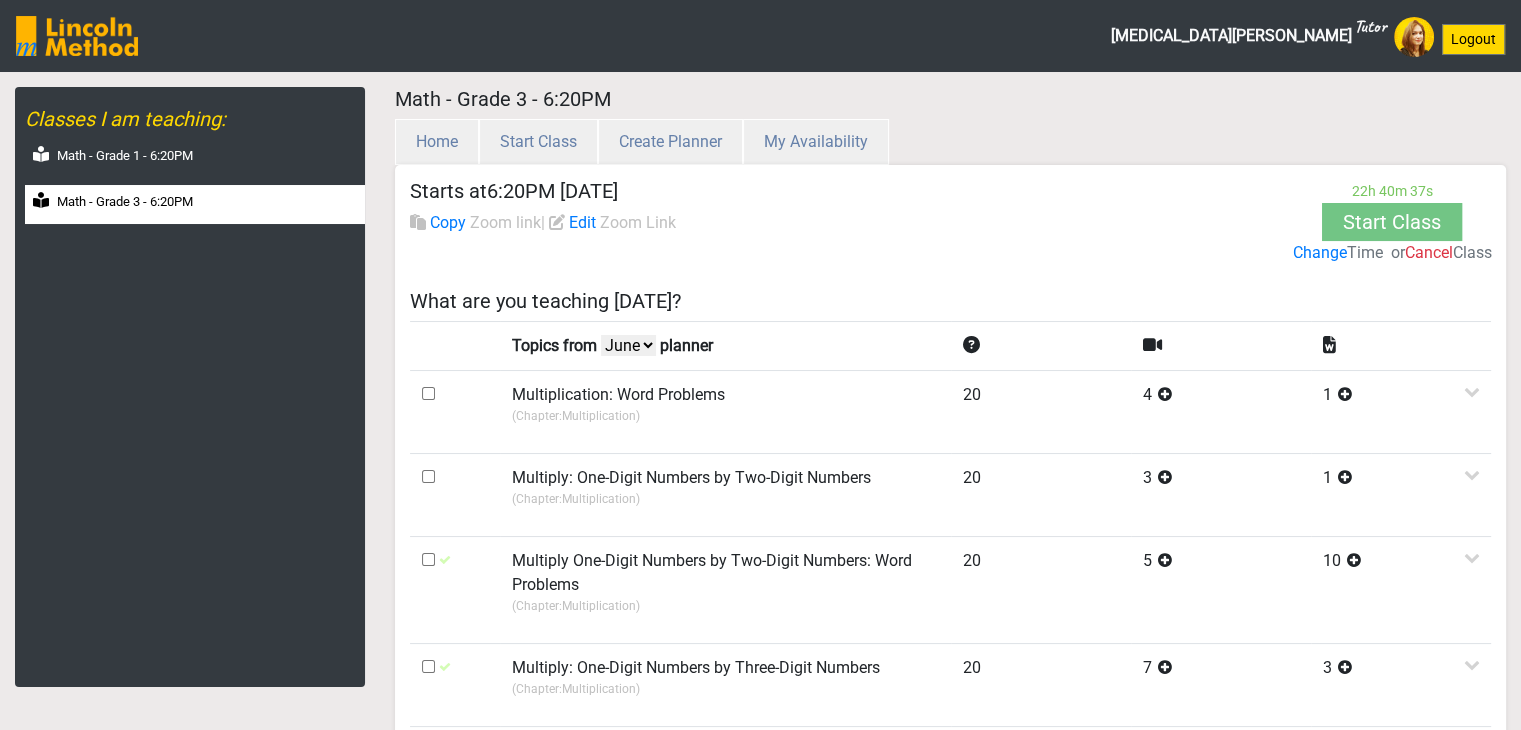 click on "July June May April" at bounding box center (628, 345) 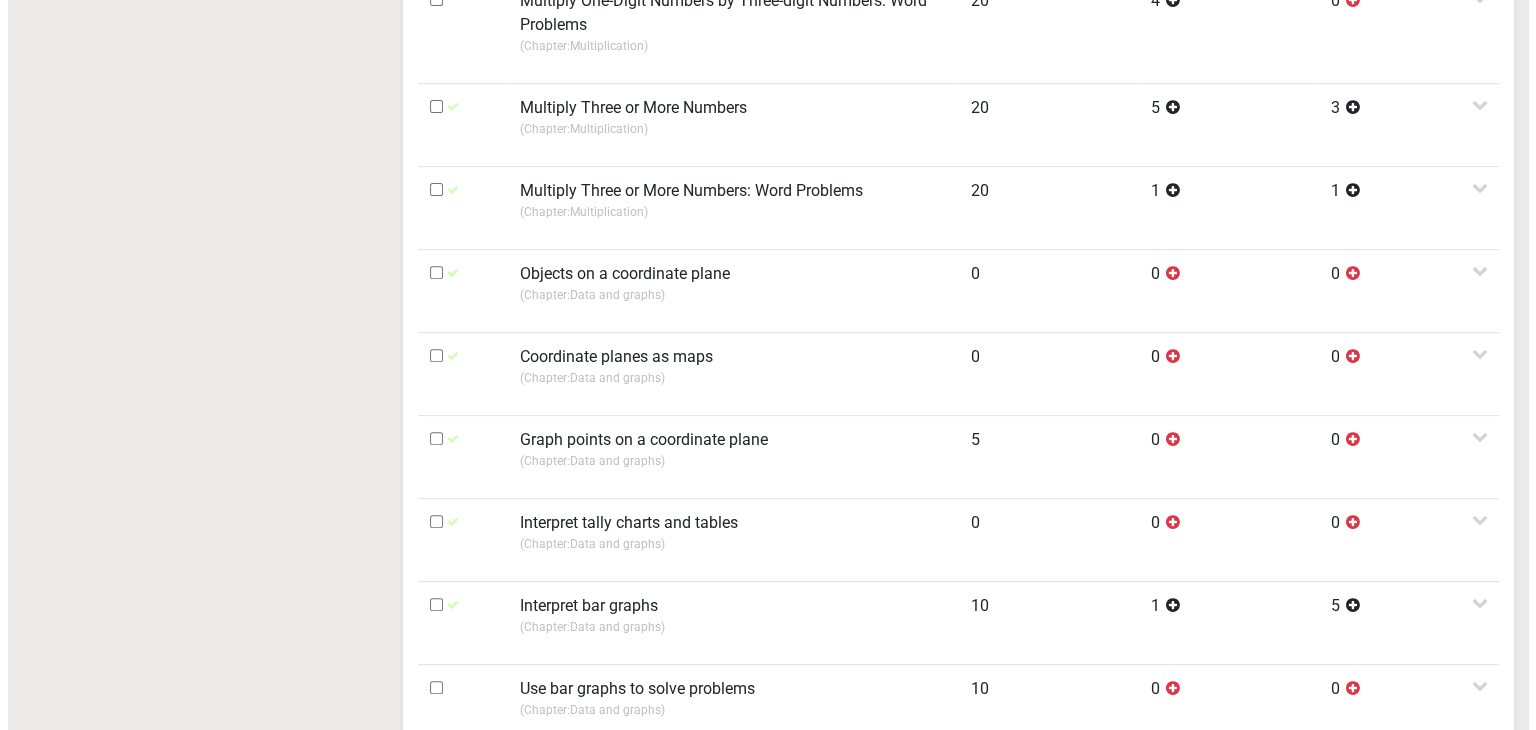 scroll, scrollTop: 800, scrollLeft: 0, axis: vertical 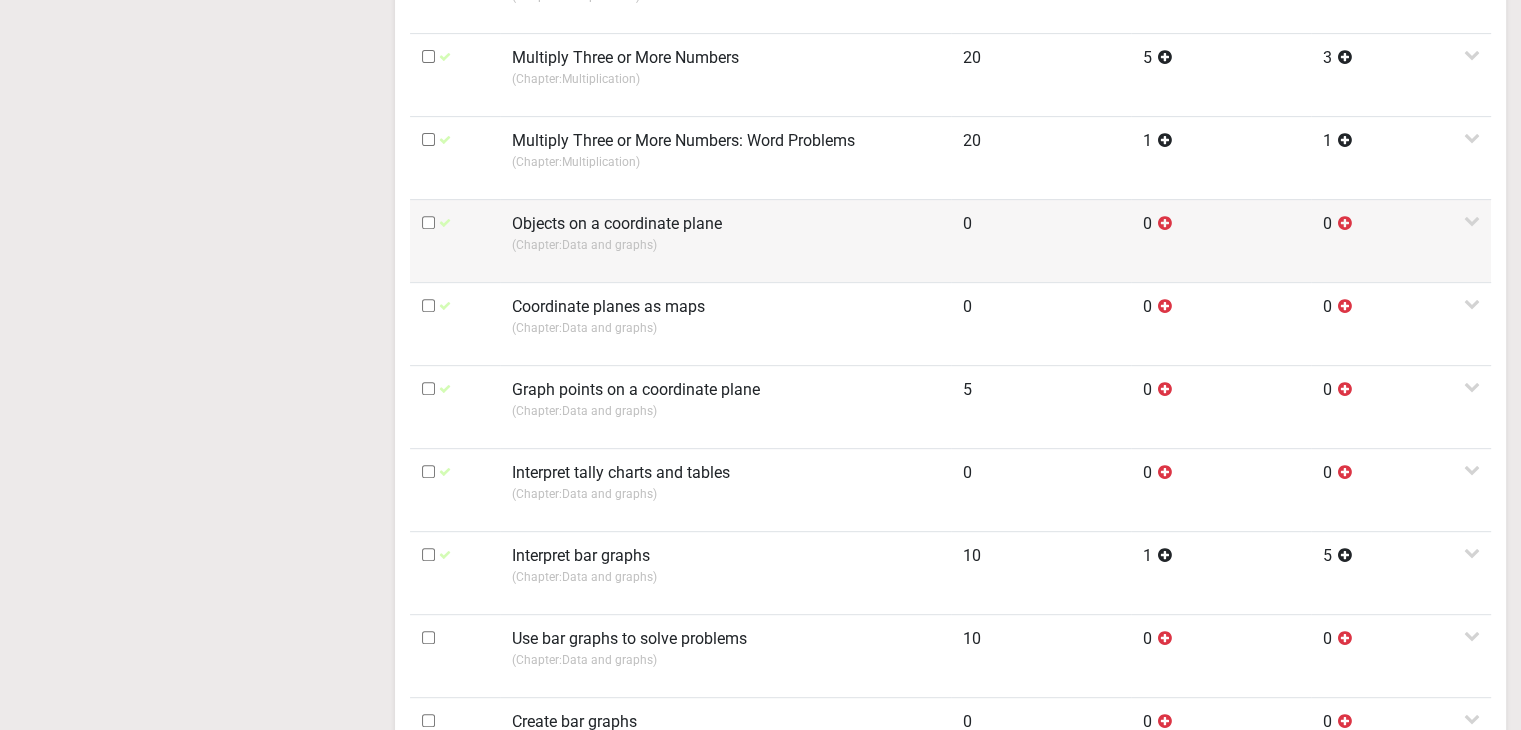 click on "(Chapter:  Data and graphs )" at bounding box center [725, 245] 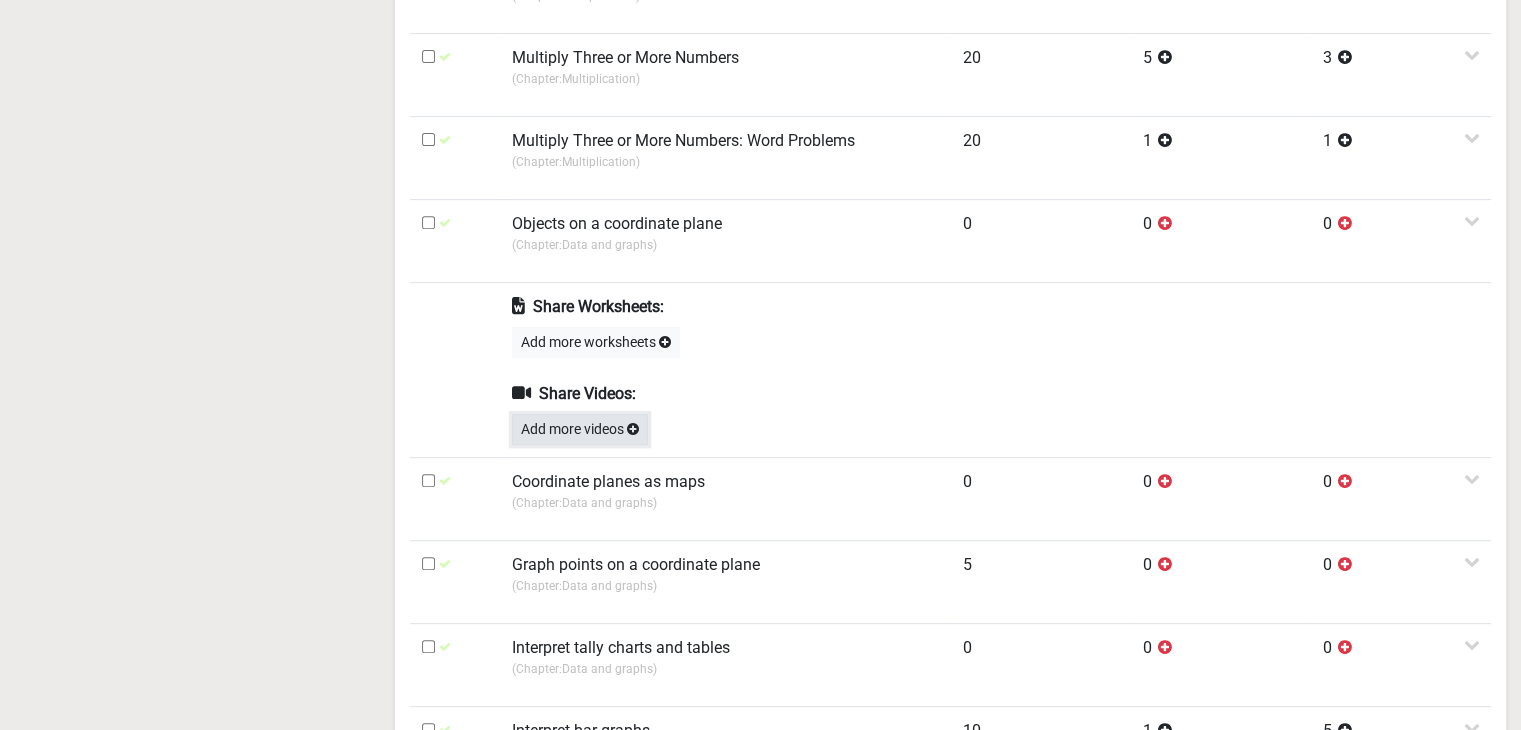 click on "Add more videos" at bounding box center (580, 429) 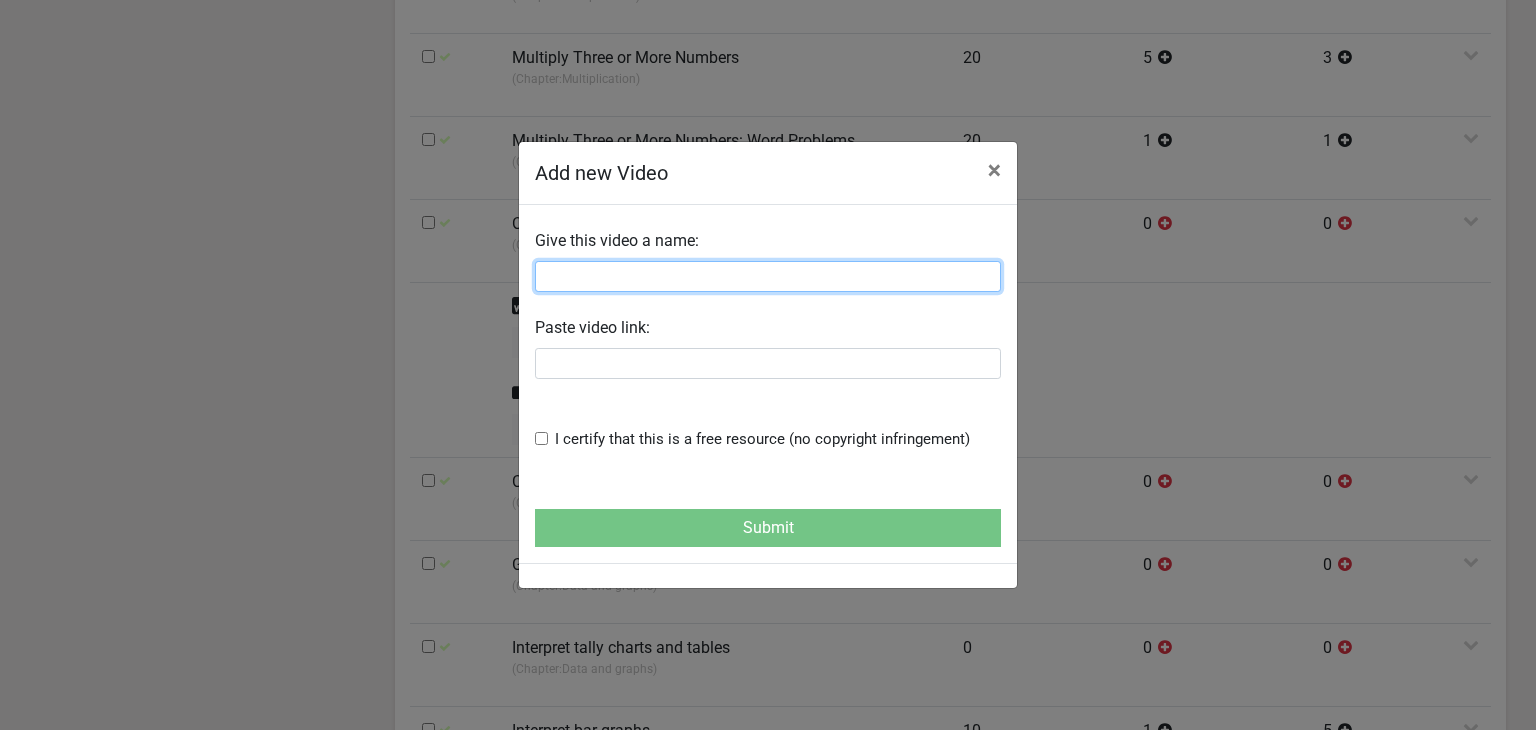 click at bounding box center (768, 276) 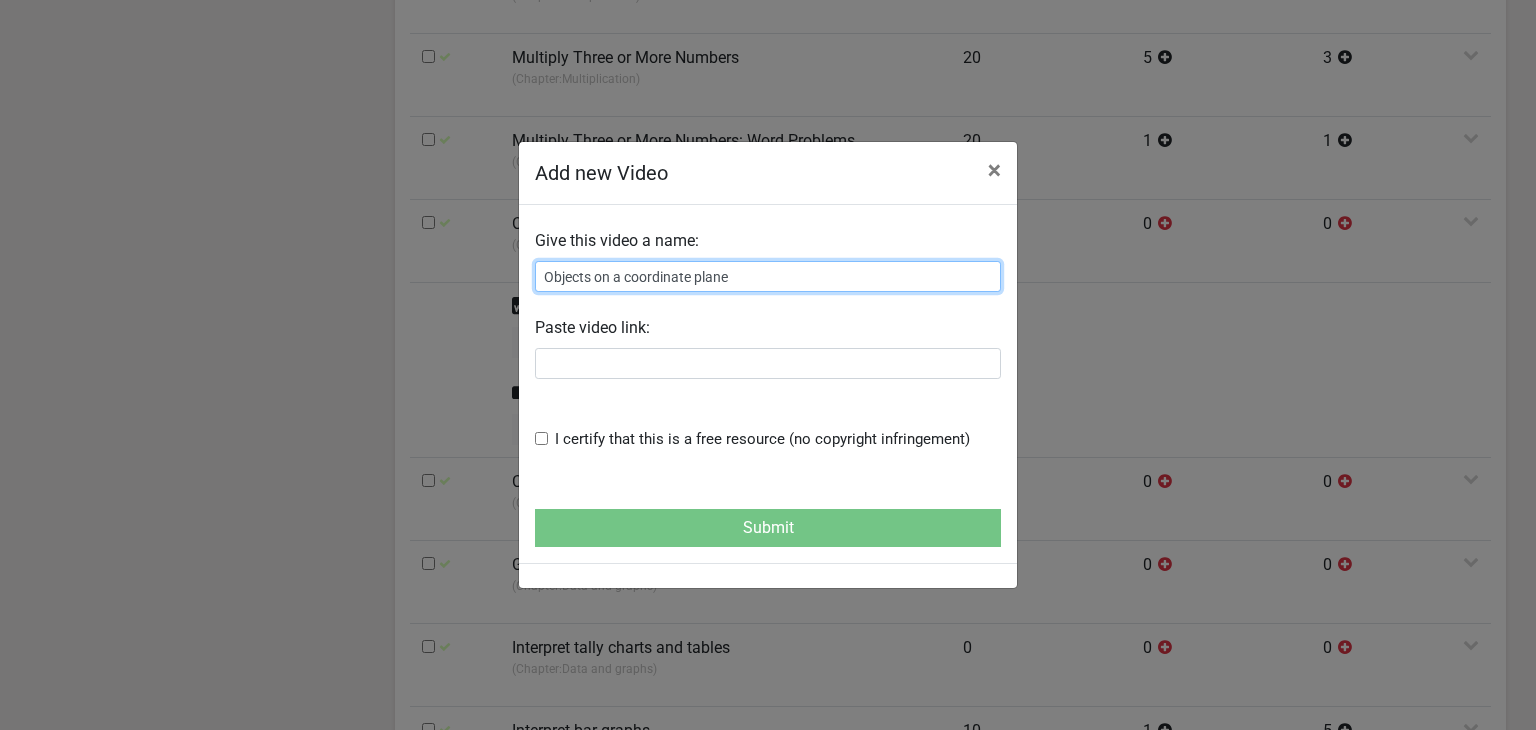 type on "Objects on a coordinate plane" 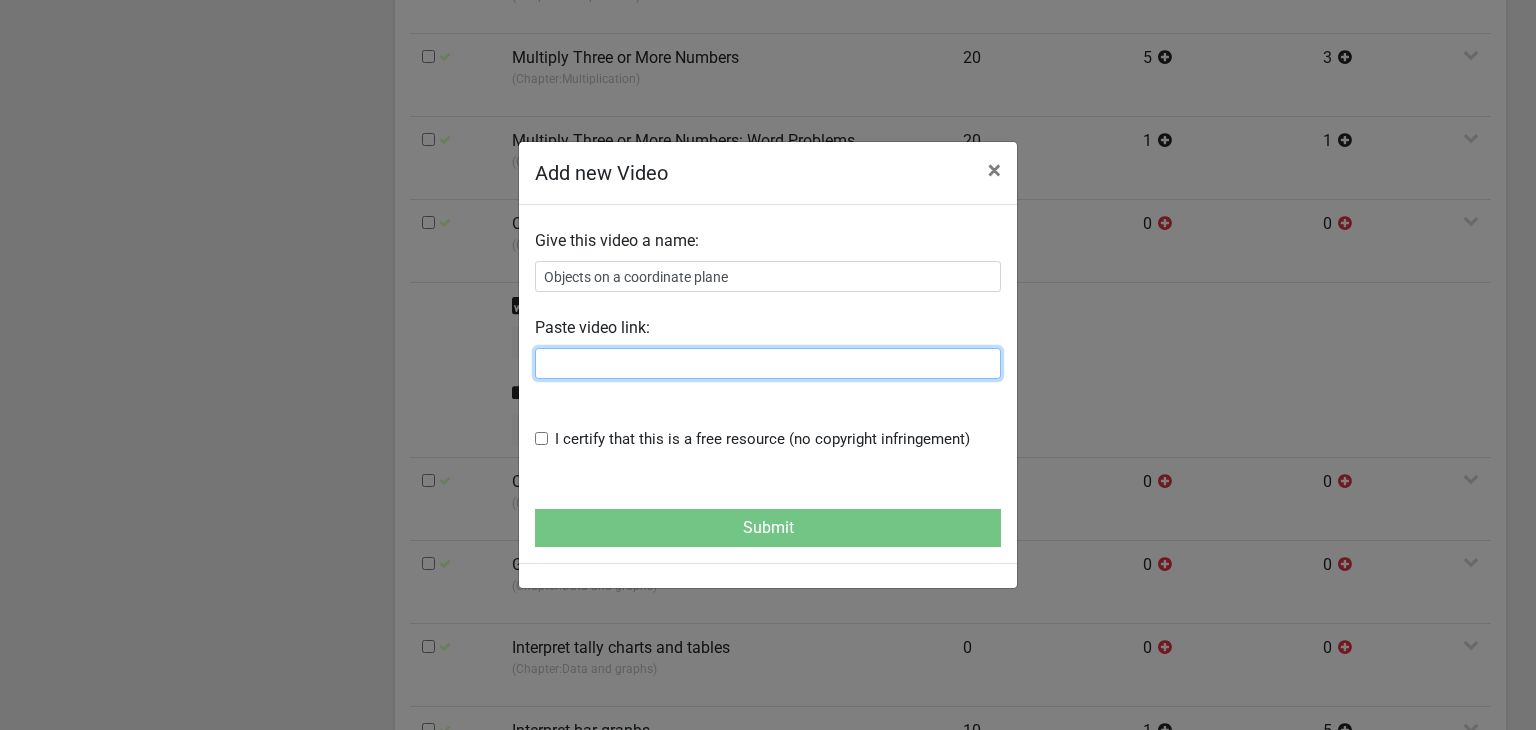 click at bounding box center (768, 363) 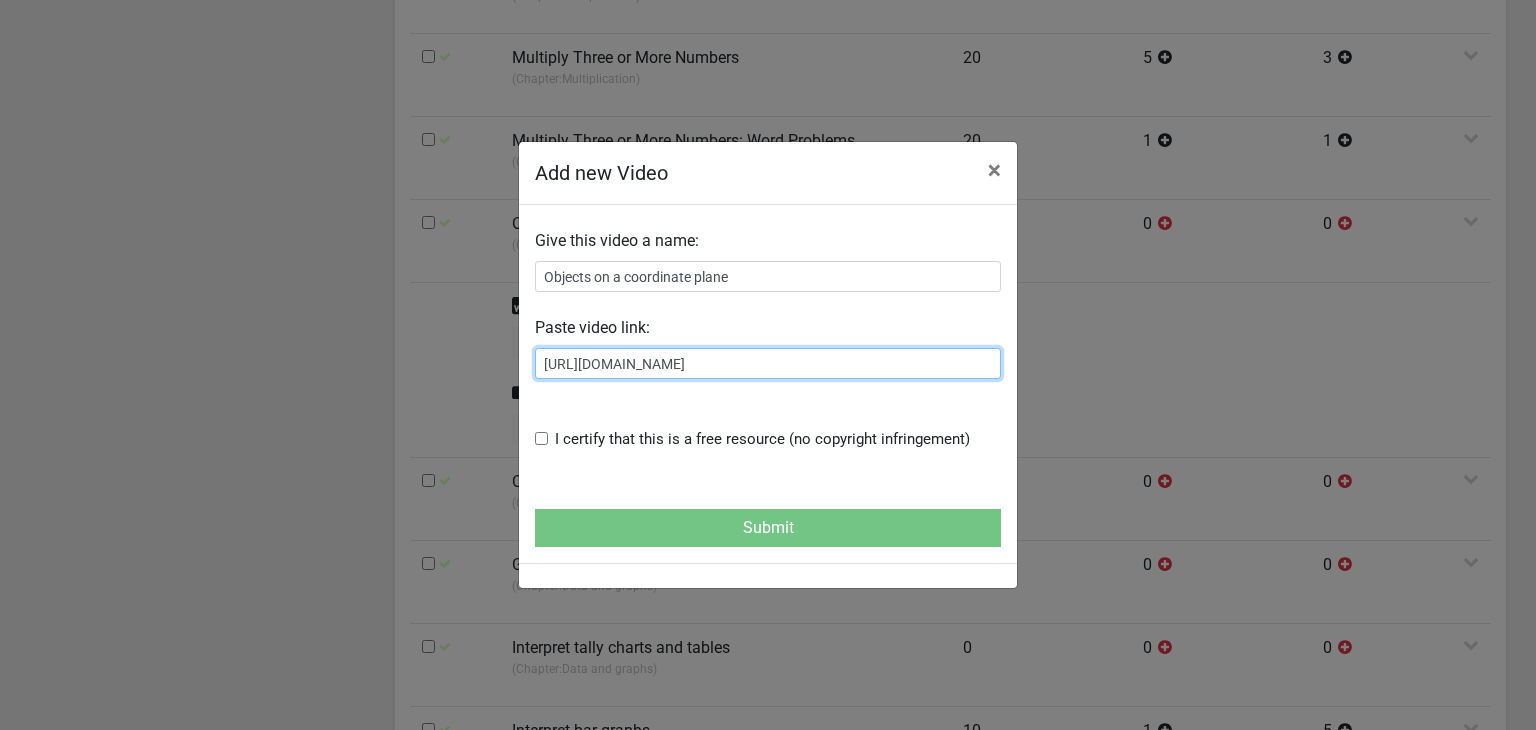 type on "https://www.youtube.com/watch?v=7PcEHD4PqUw" 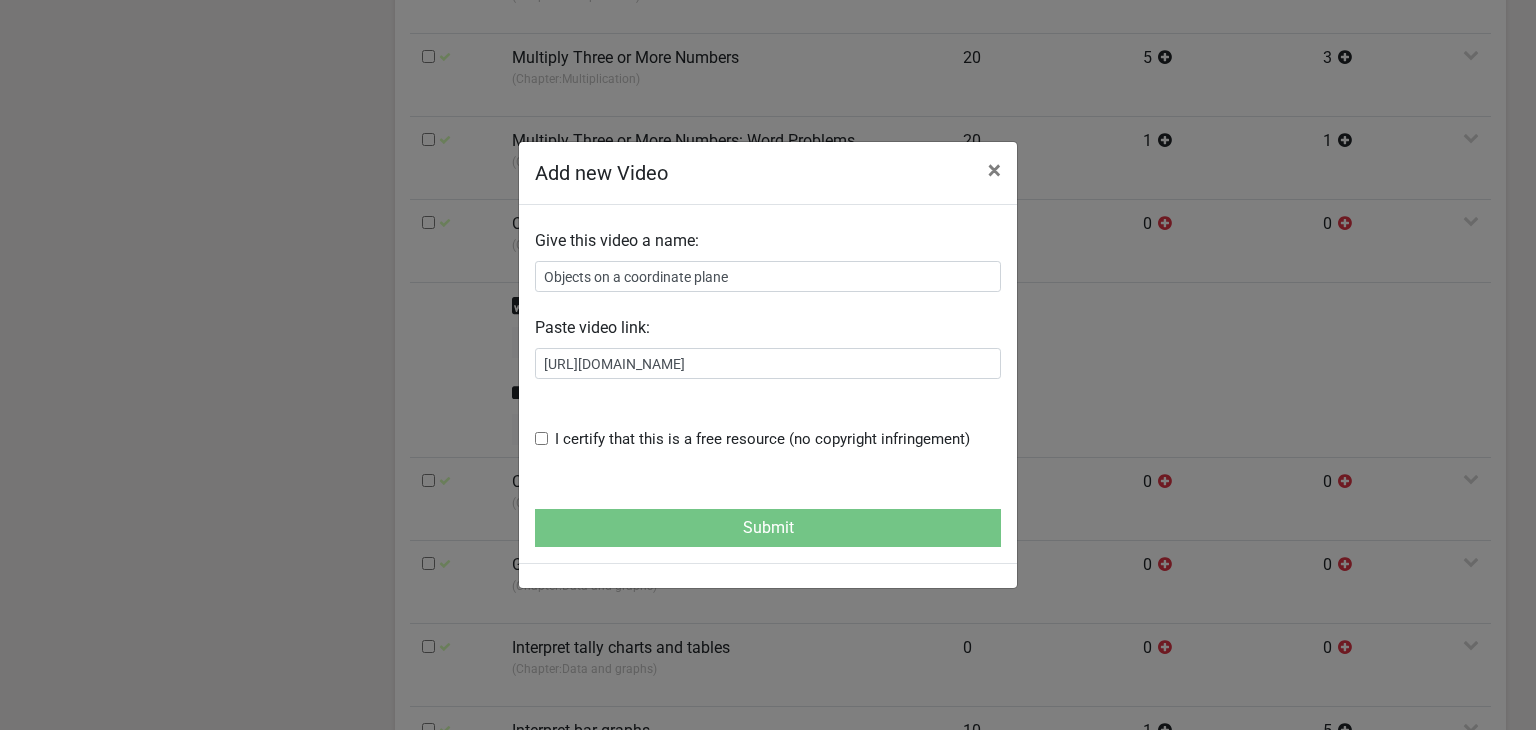drag, startPoint x: 540, startPoint y: 439, endPoint x: 550, endPoint y: 453, distance: 17.20465 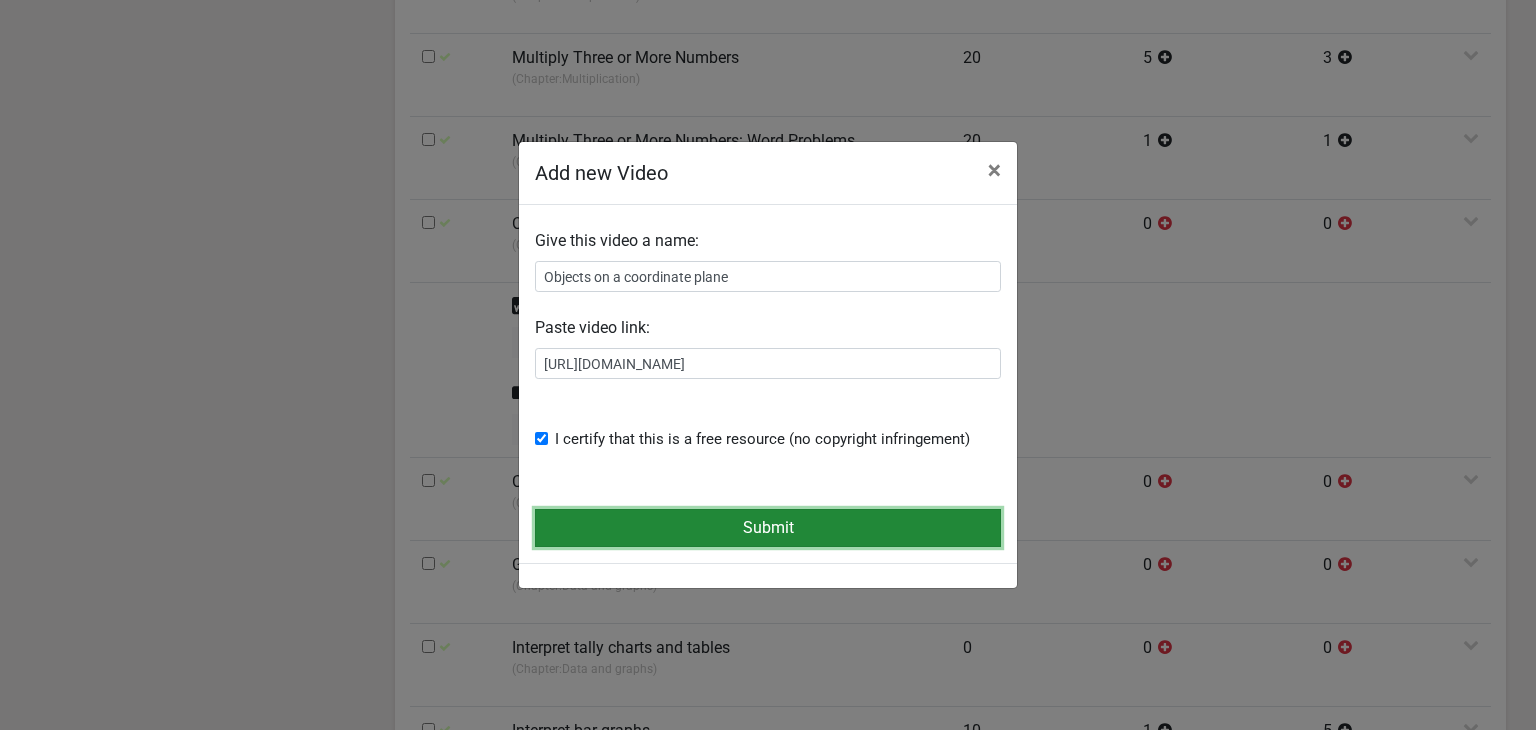 click on "Submit" at bounding box center [768, 528] 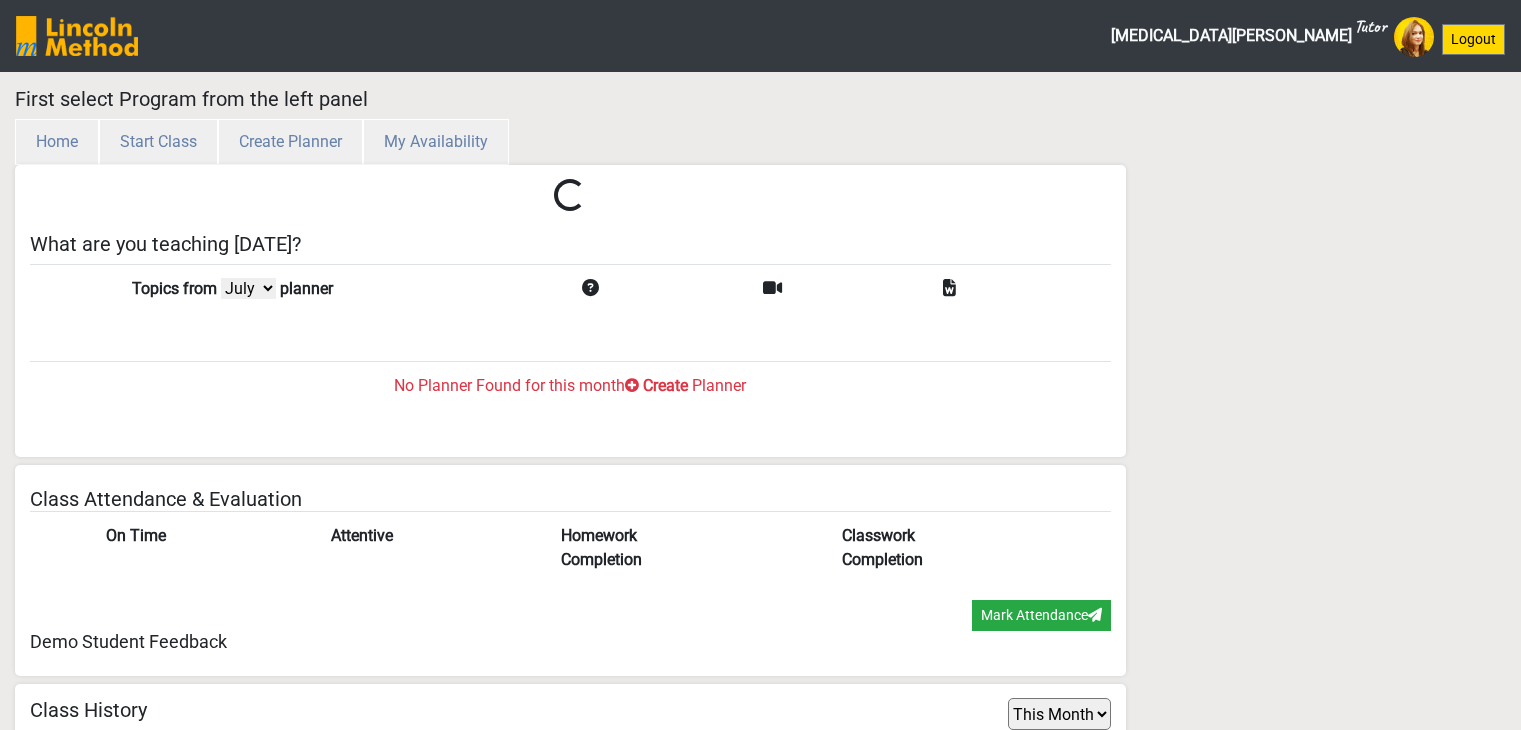 select on "month" 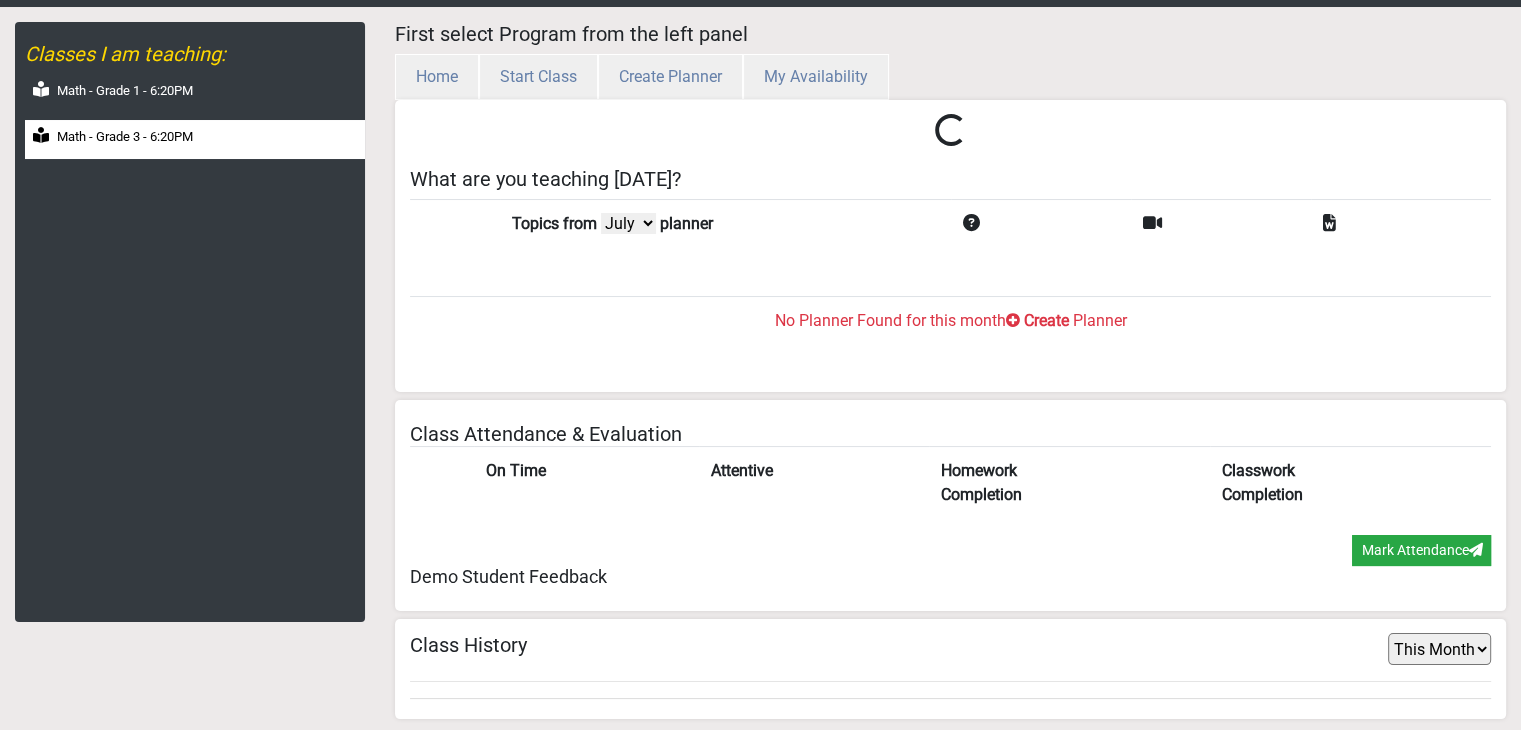 click on "Math - Grade 3 - 6:20PM" at bounding box center (125, 137) 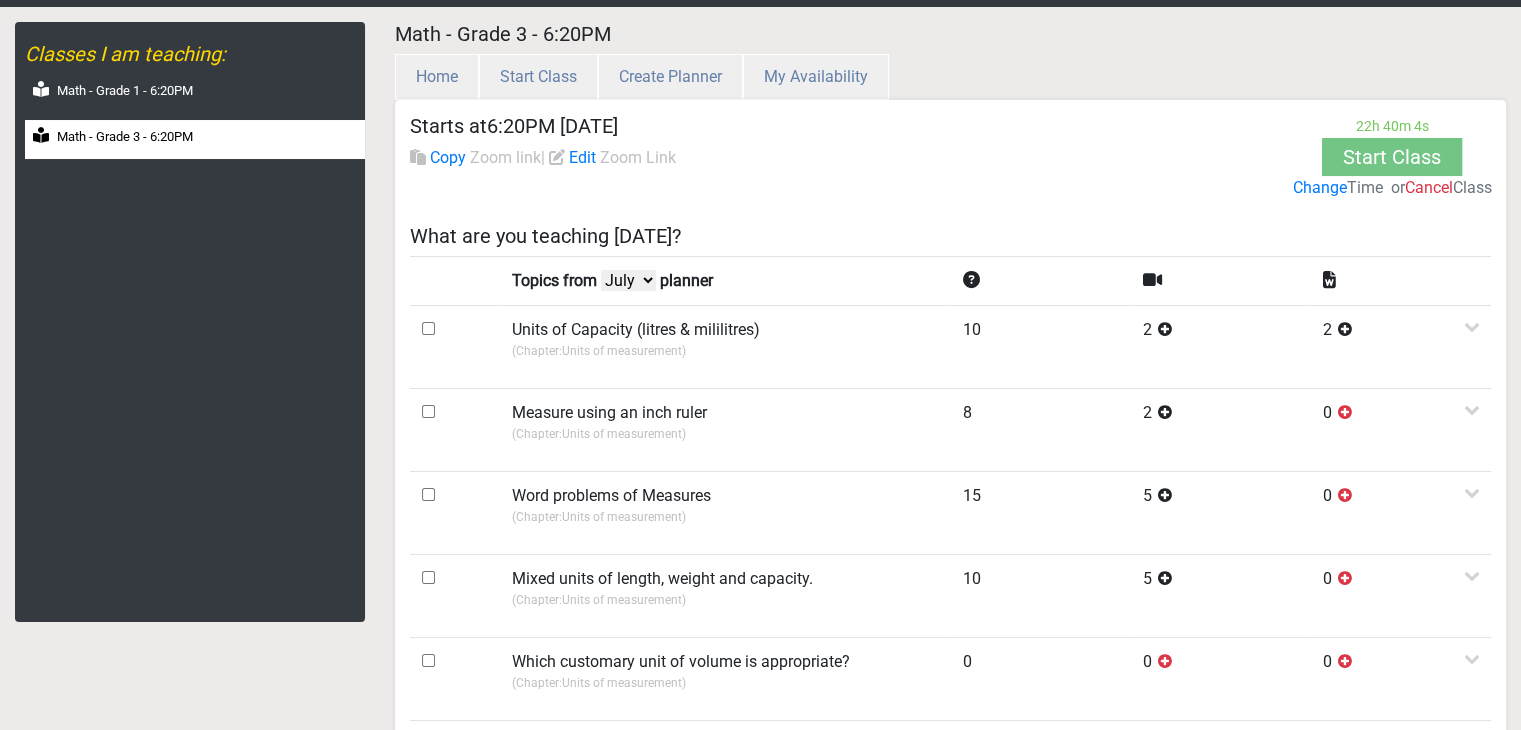 click on "July June May April" at bounding box center (628, 280) 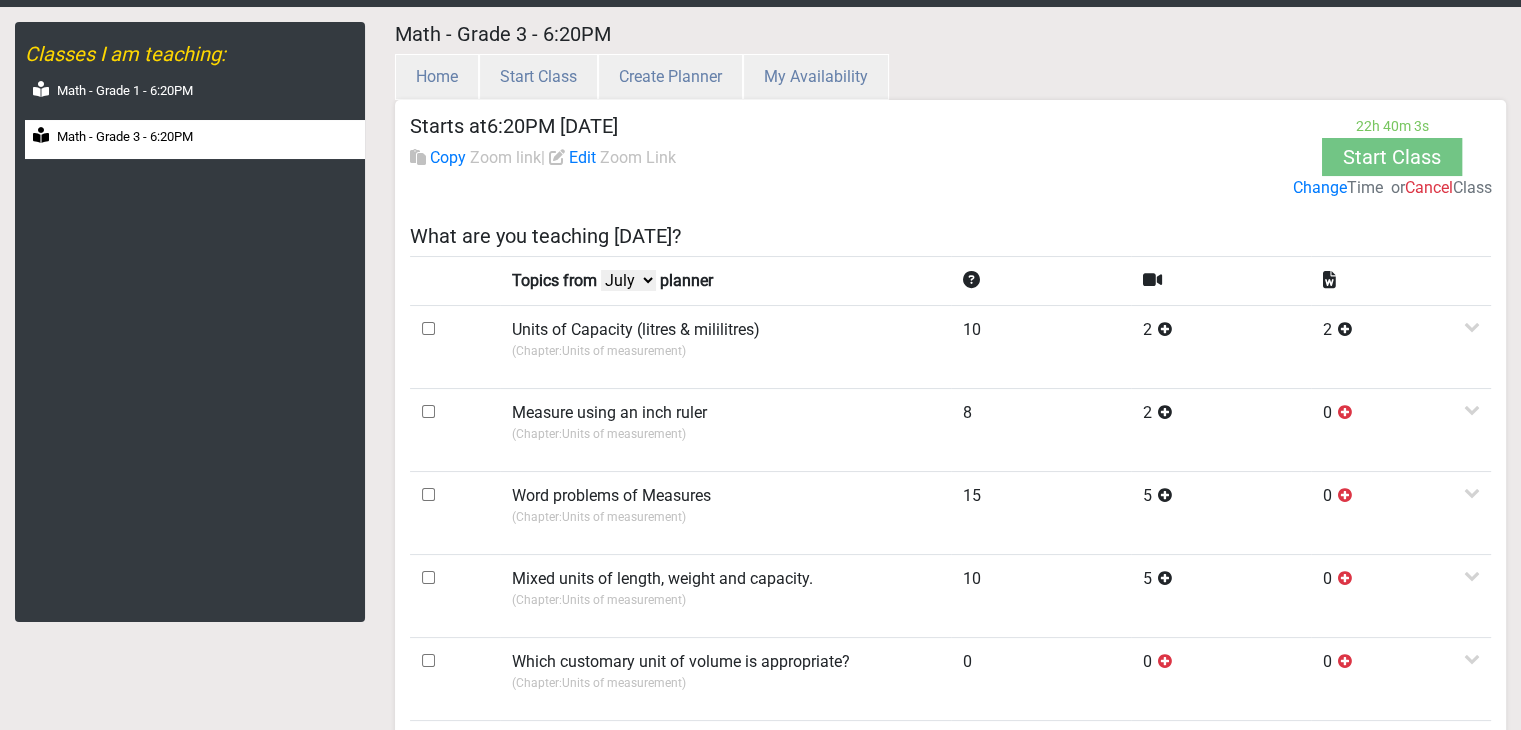 select on "June" 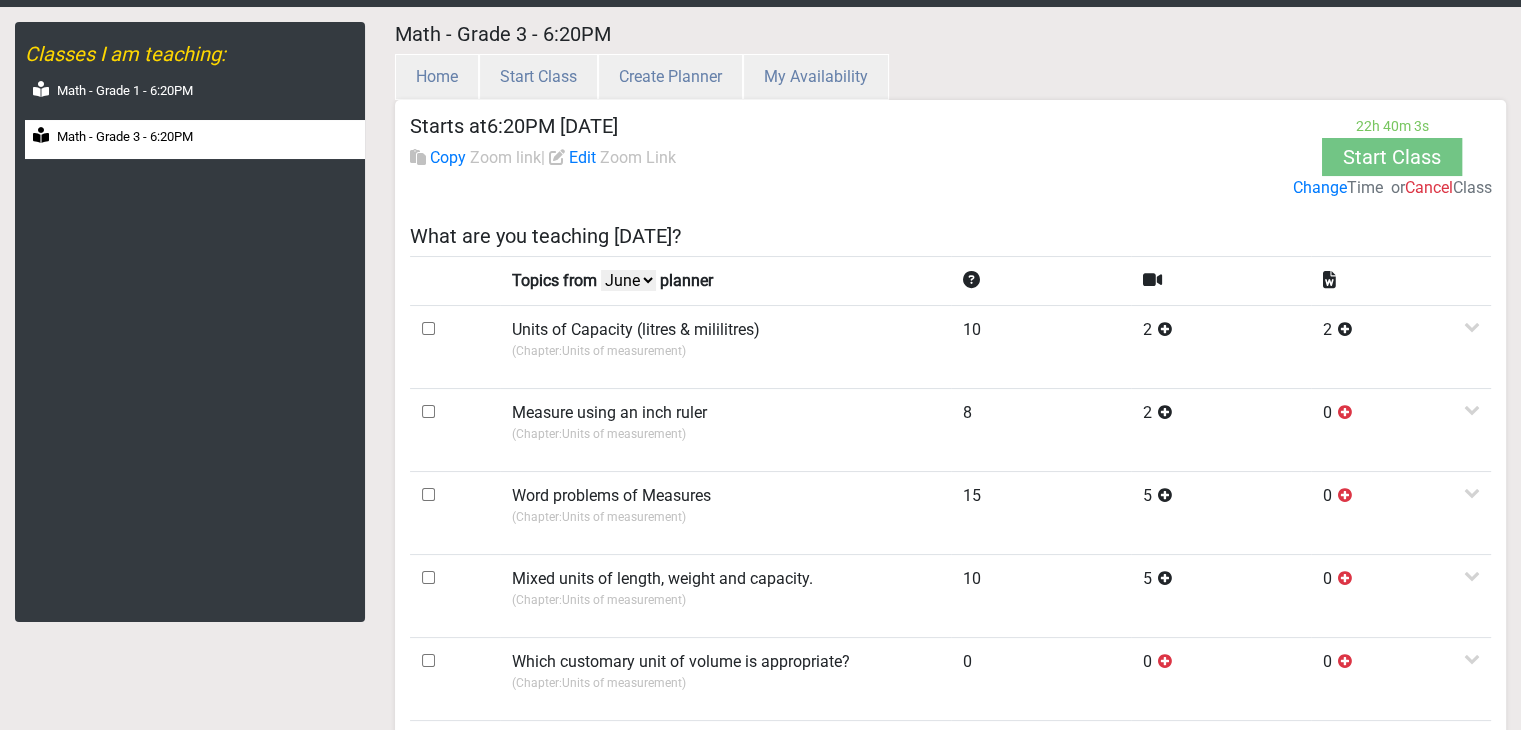 click on "July June May April" at bounding box center (628, 280) 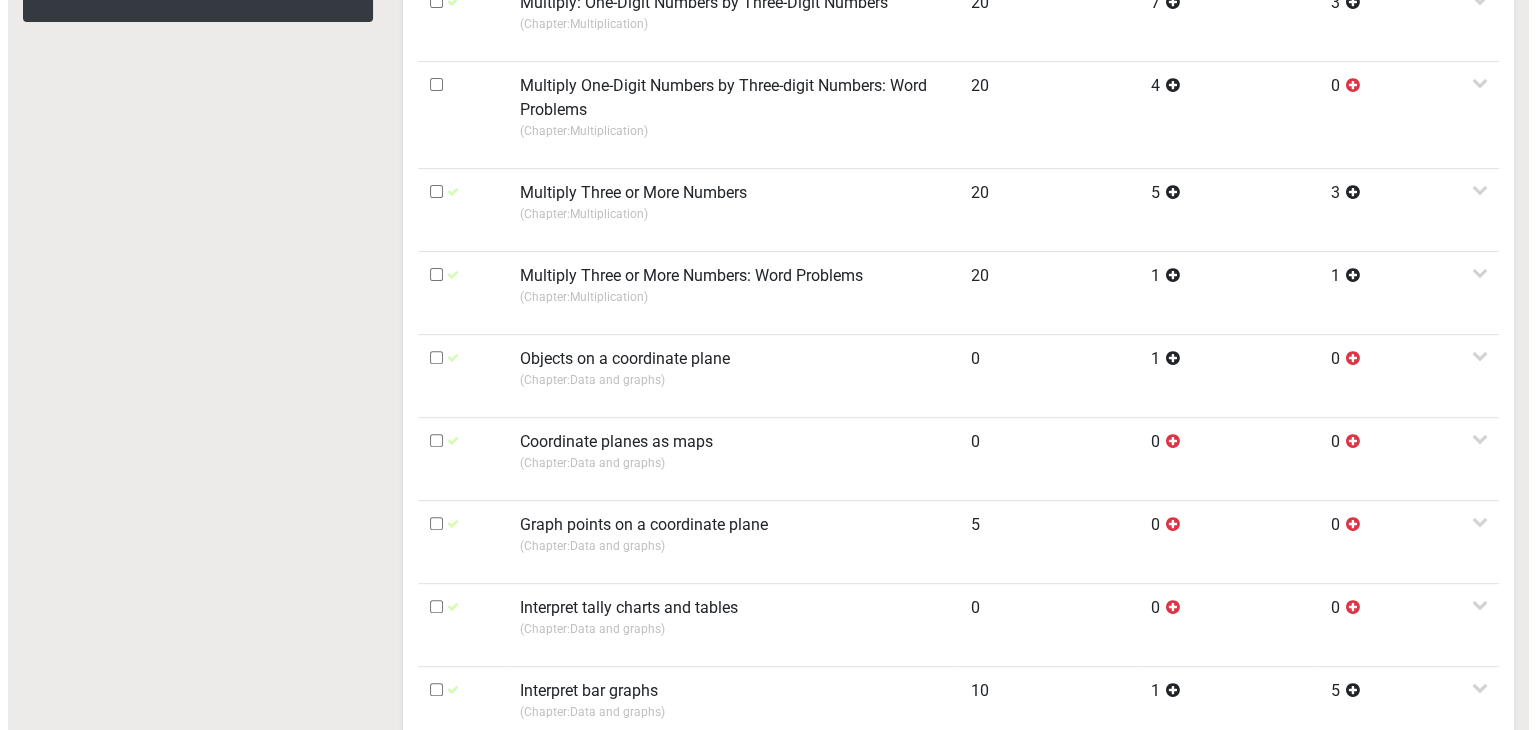 scroll, scrollTop: 865, scrollLeft: 0, axis: vertical 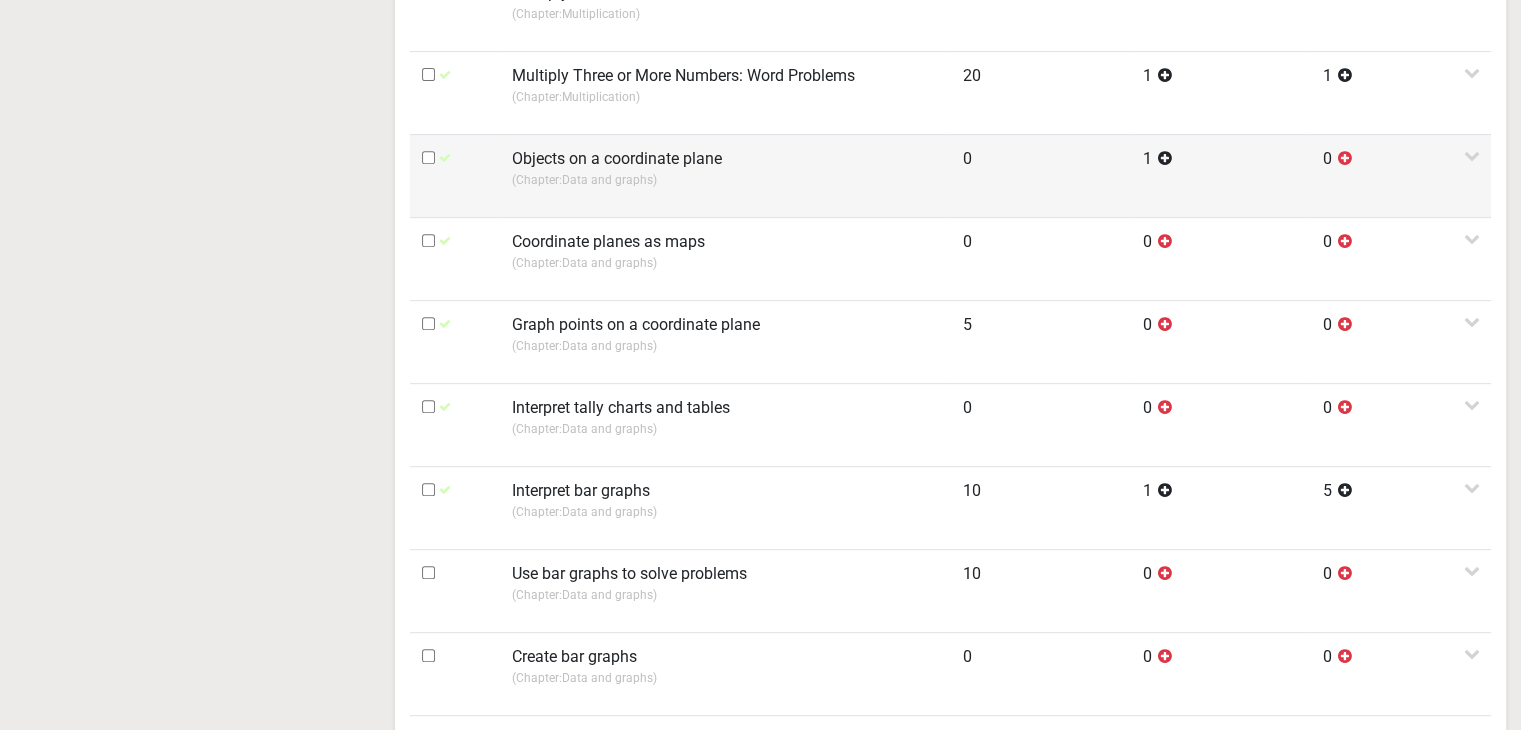 click on "Objects on a coordinate plane" at bounding box center (617, 159) 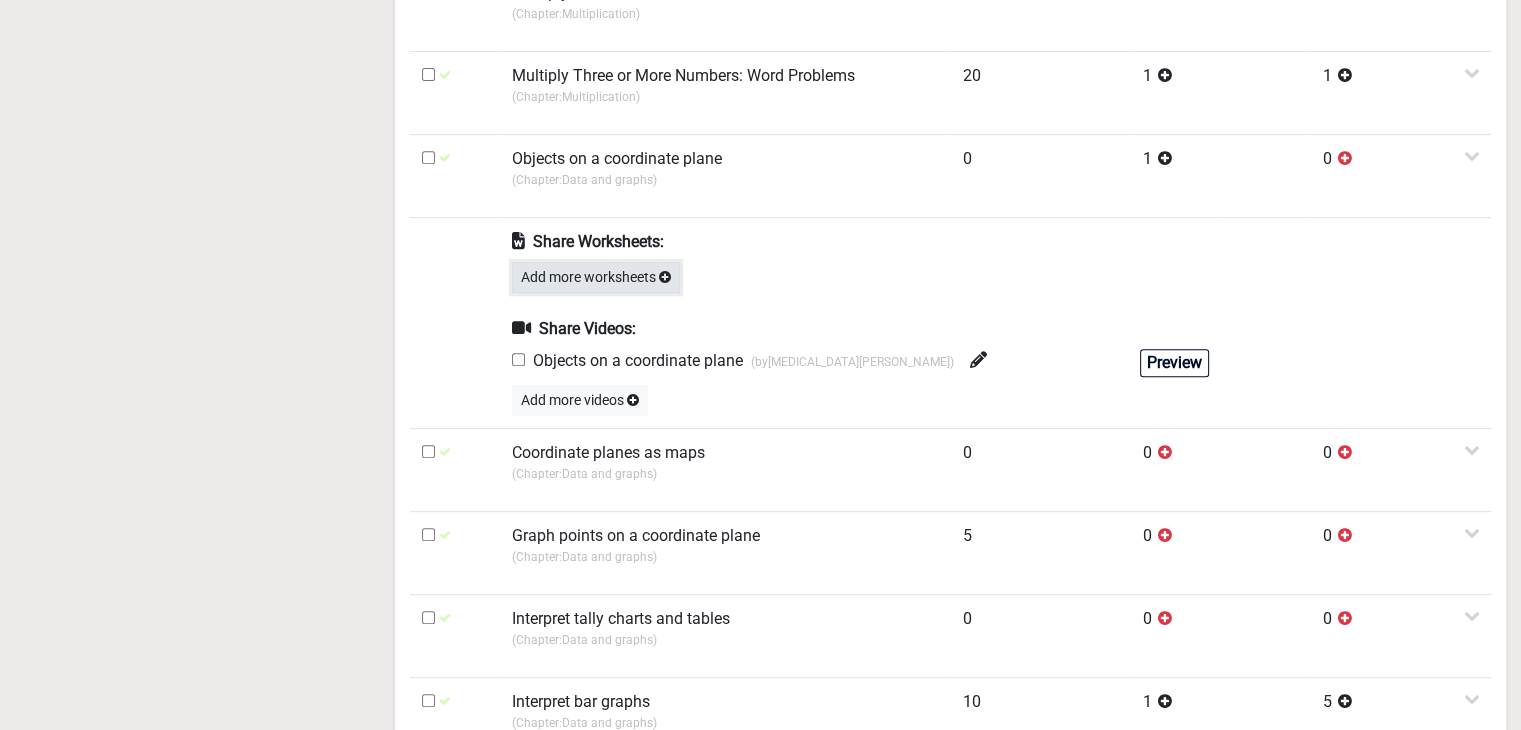 click on "Add more worksheets" at bounding box center (596, 277) 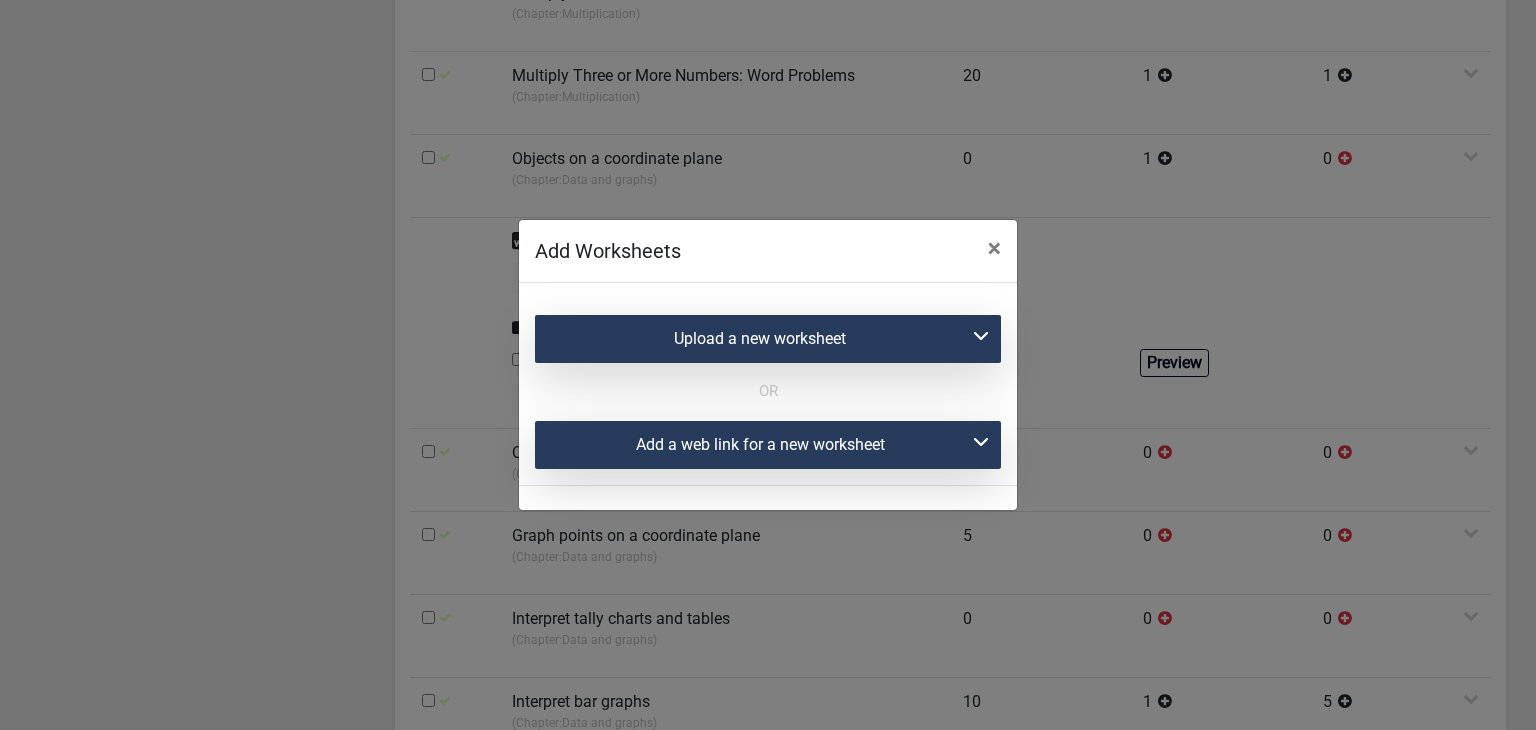 click on "Add a web link for a new worksheet" at bounding box center [768, 445] 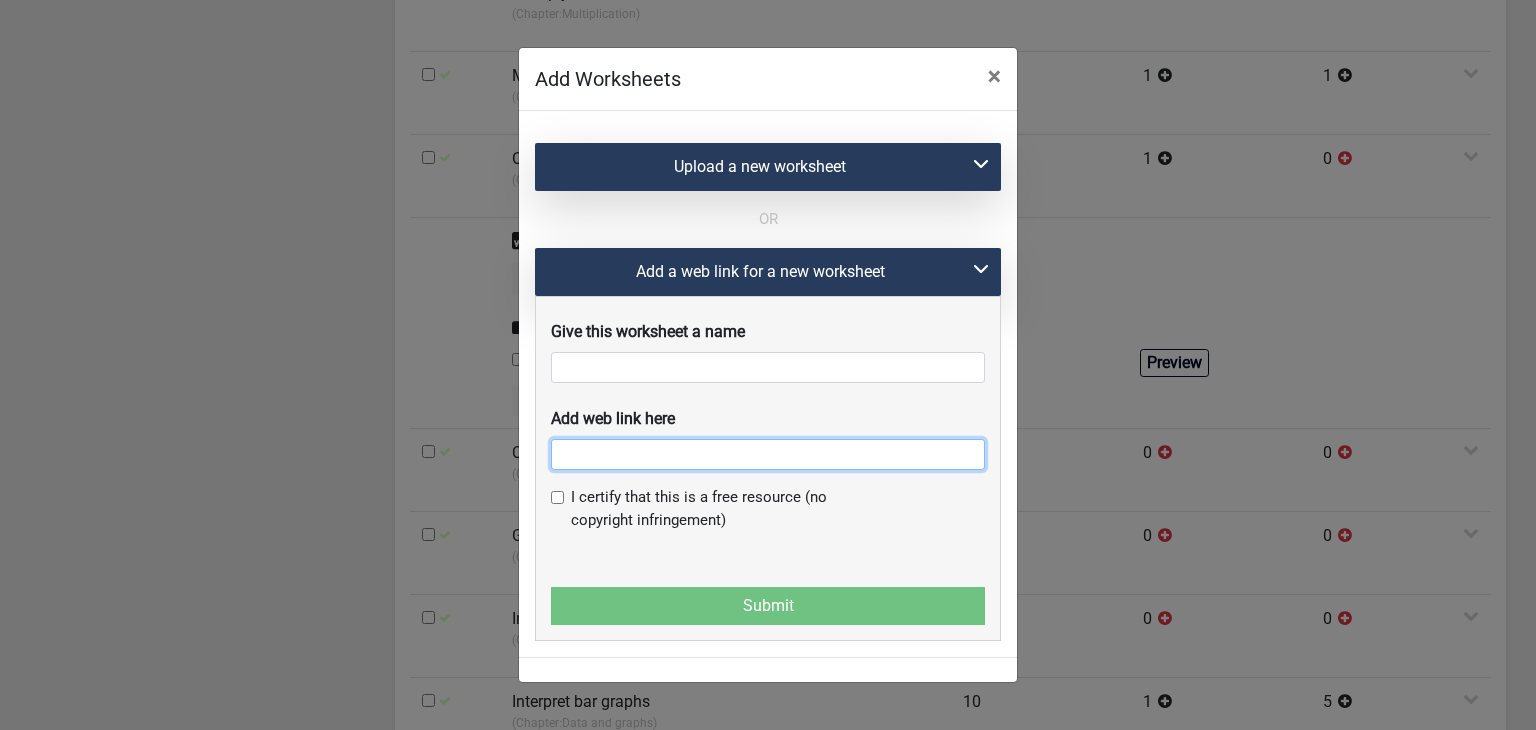 click at bounding box center (768, 454) 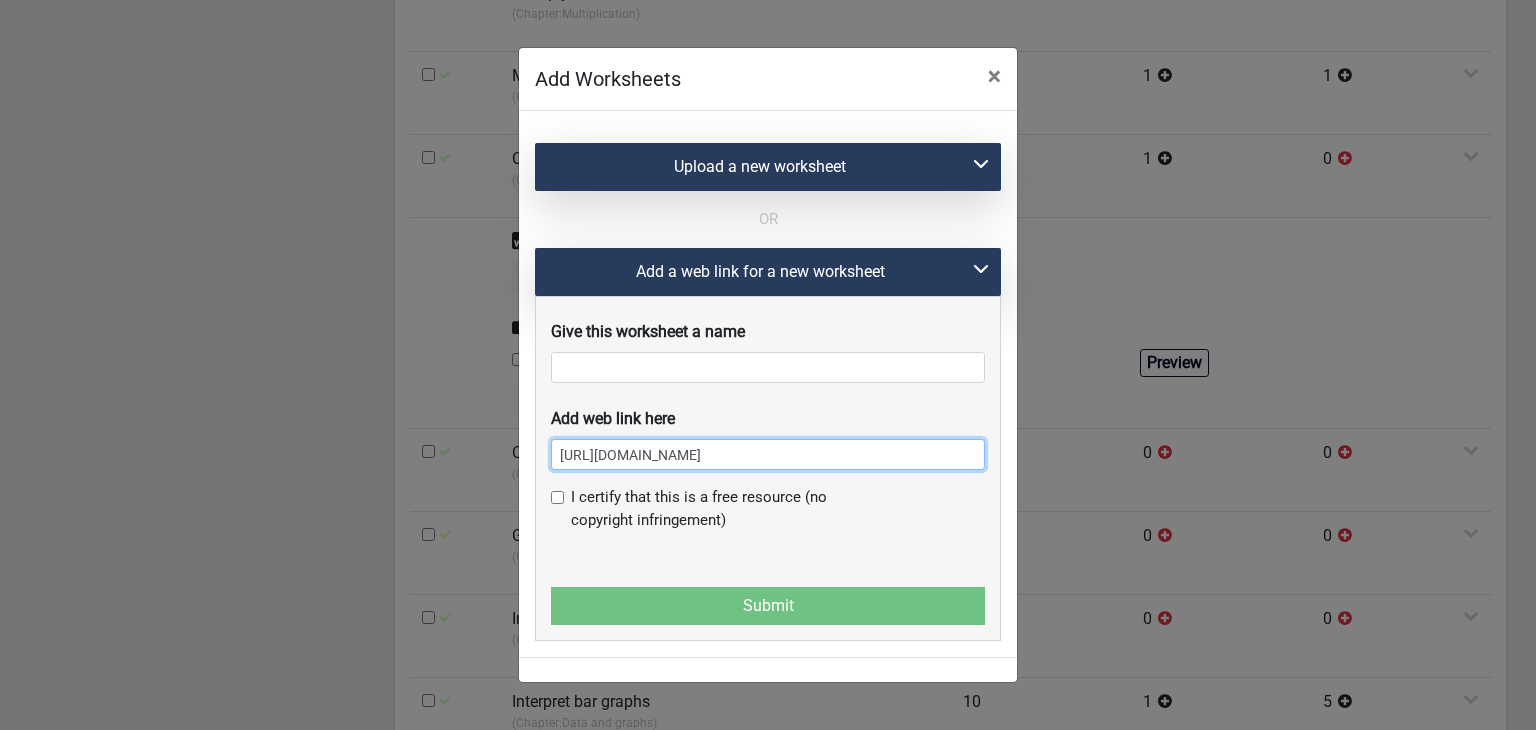scroll, scrollTop: 0, scrollLeft: 66, axis: horizontal 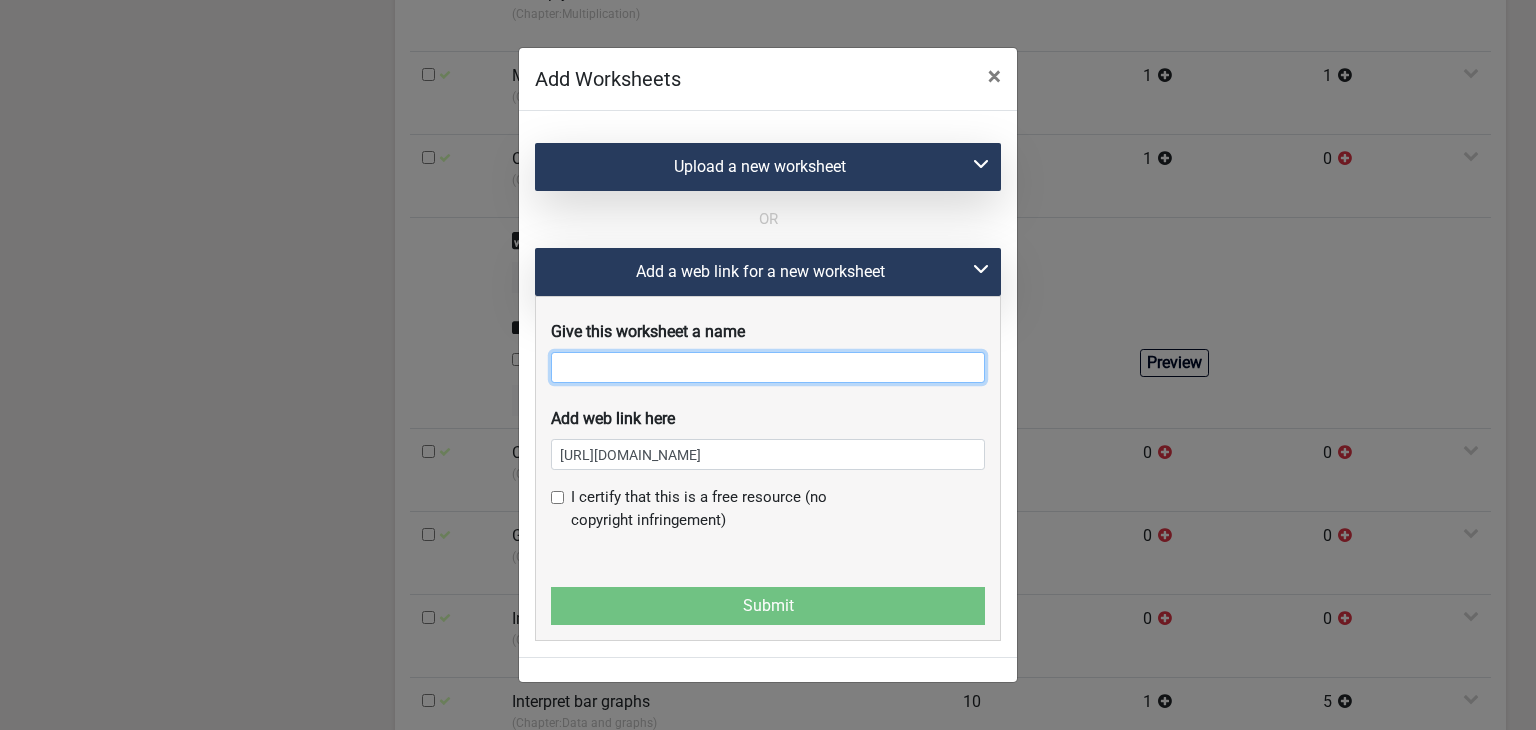 click at bounding box center (768, 367) 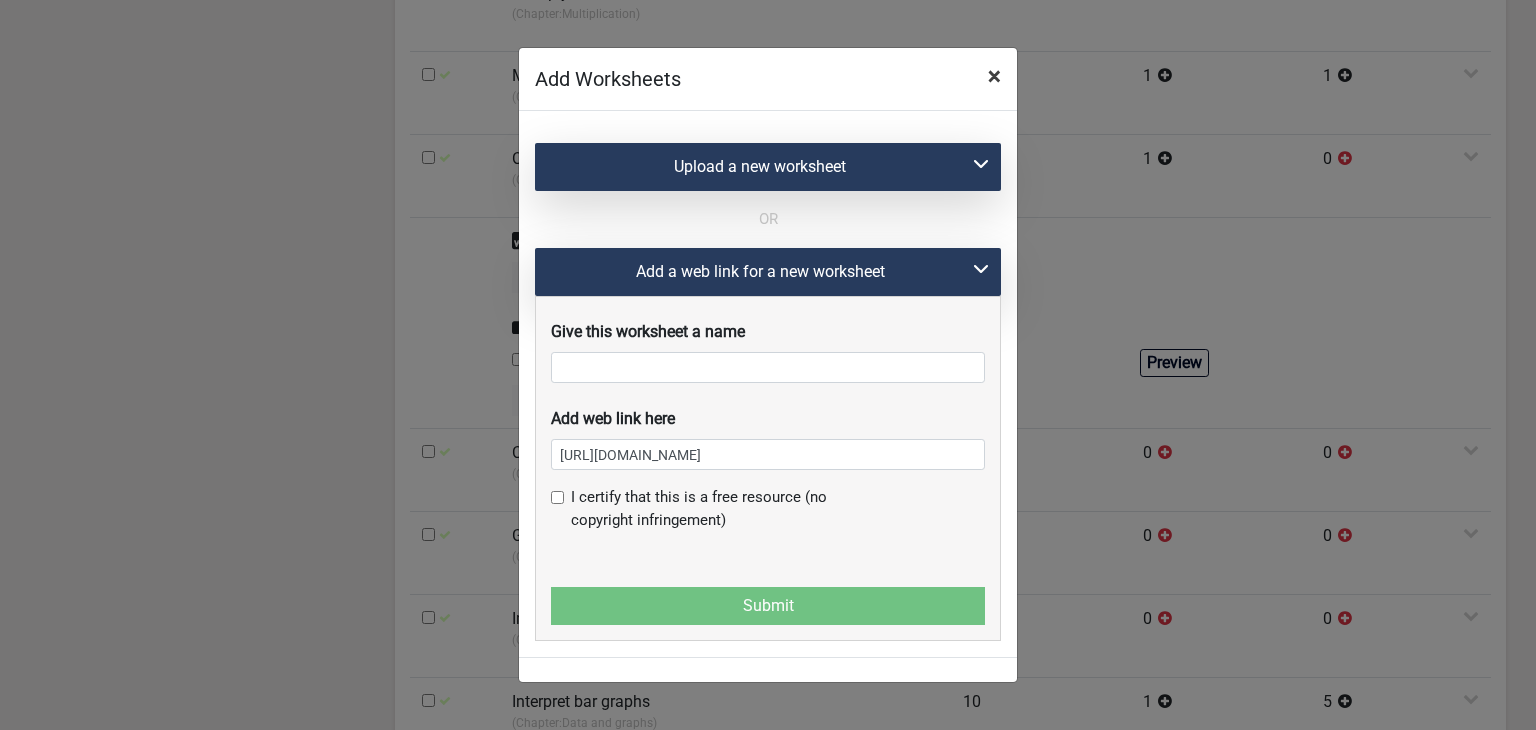 click on "×" at bounding box center (994, 76) 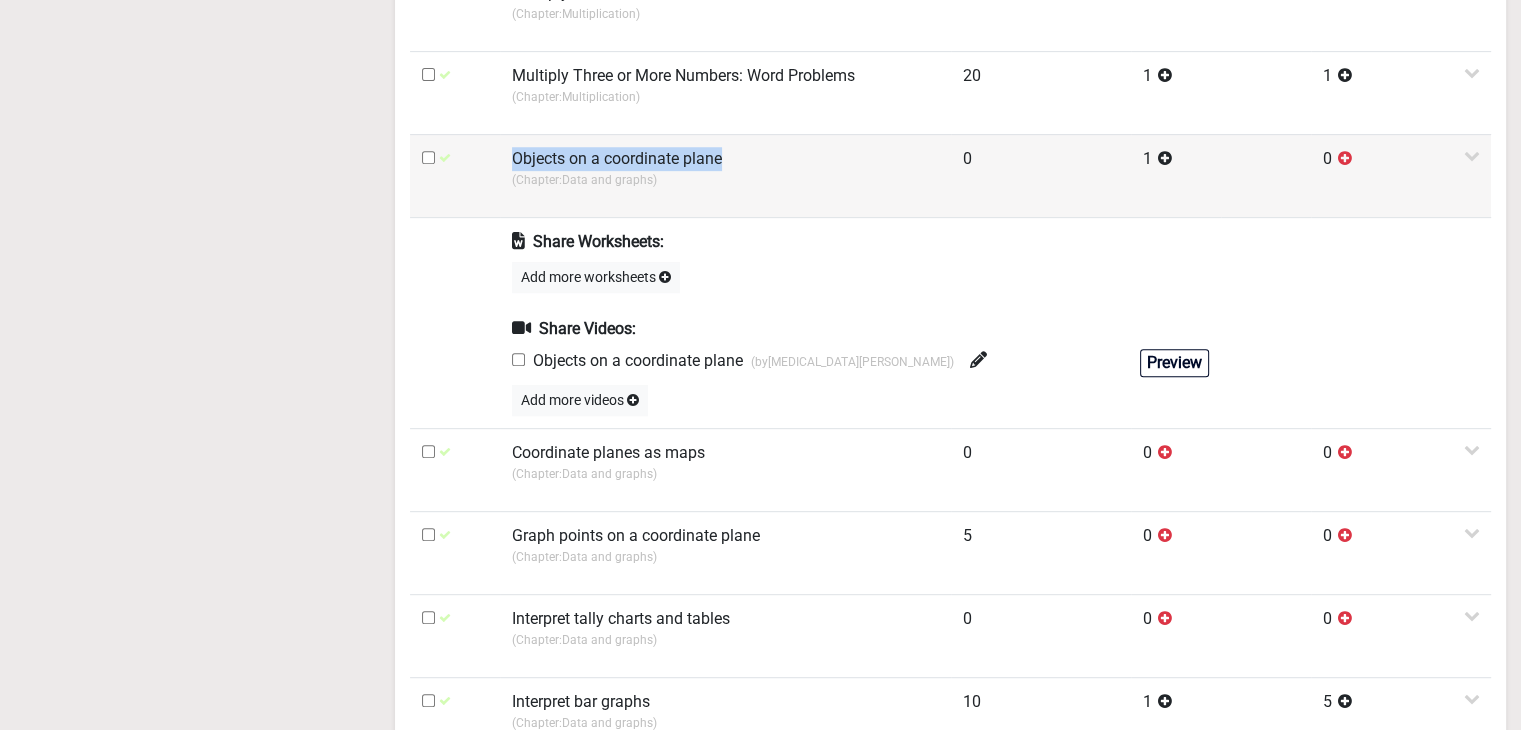 drag, startPoint x: 518, startPoint y: 154, endPoint x: 723, endPoint y: 154, distance: 205 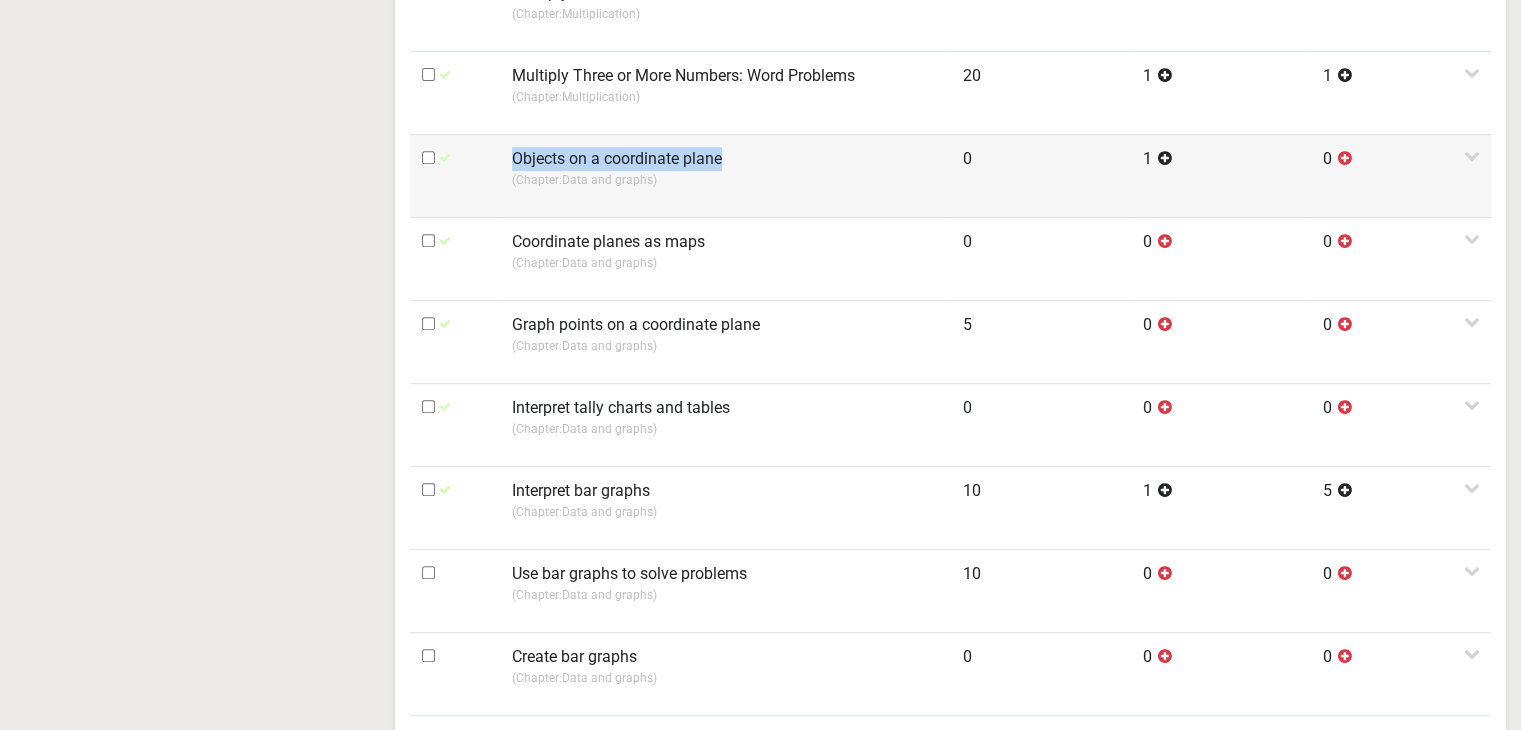 copy on "Objects on a coordinate plane" 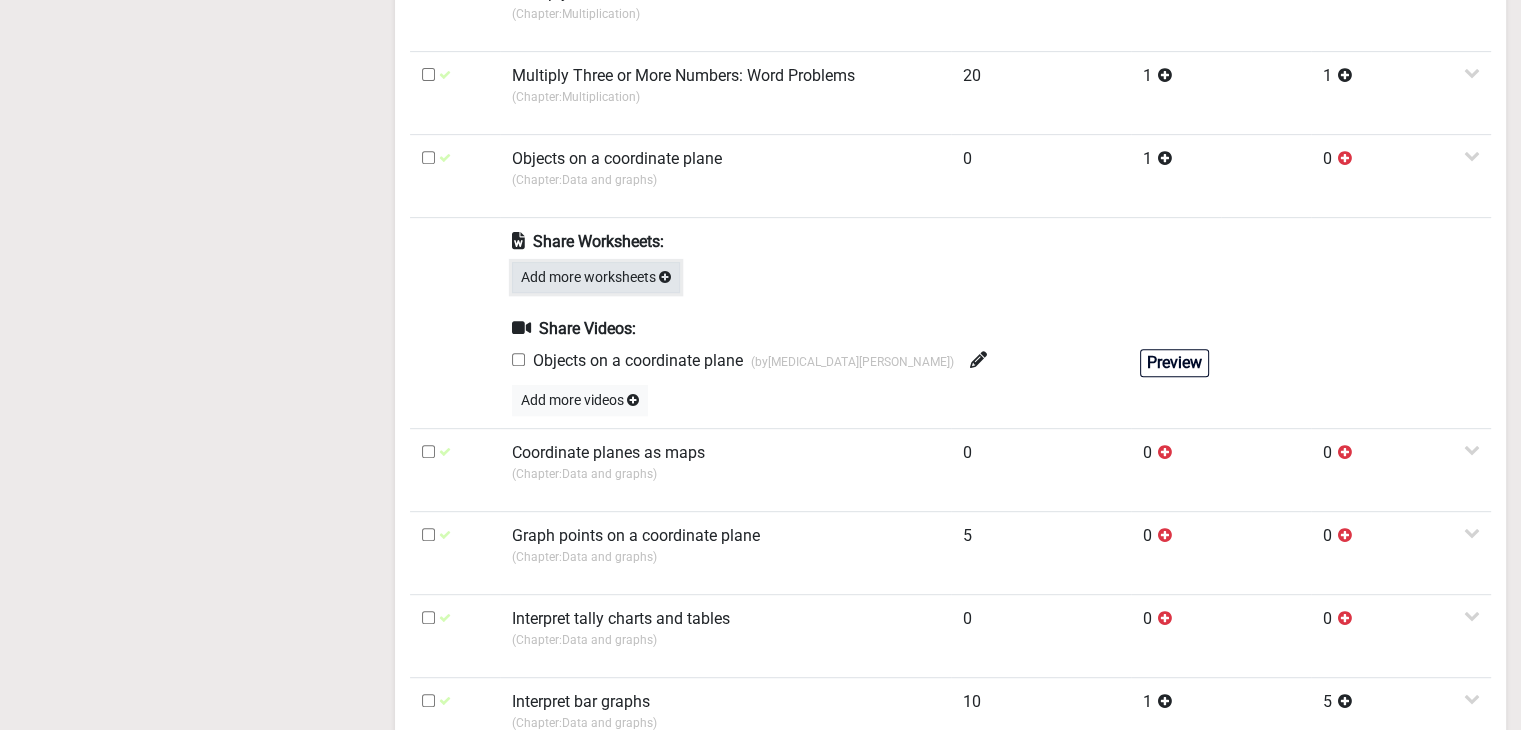 click on "Add more worksheets" at bounding box center (596, 277) 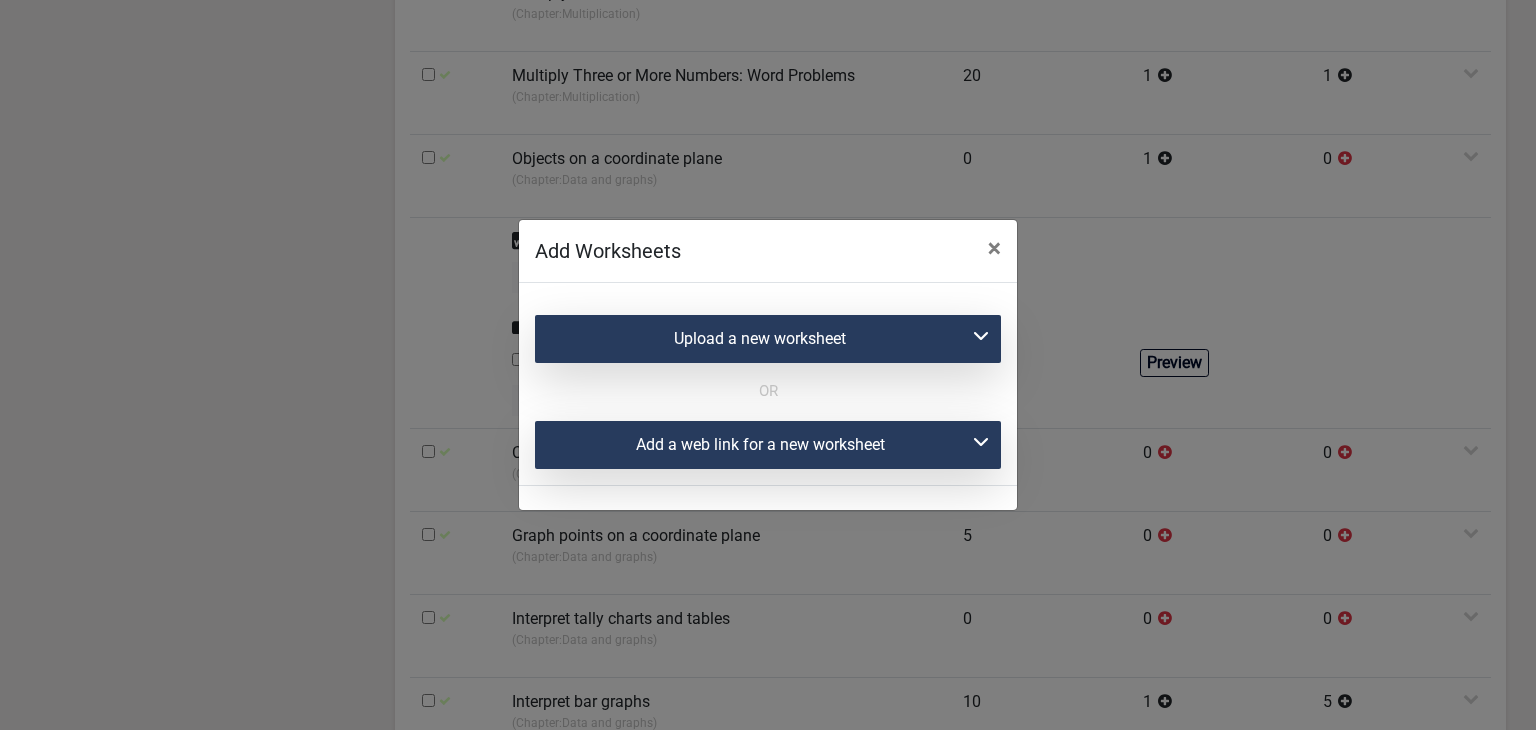 click on "Add a web link for a new worksheet" at bounding box center [768, 445] 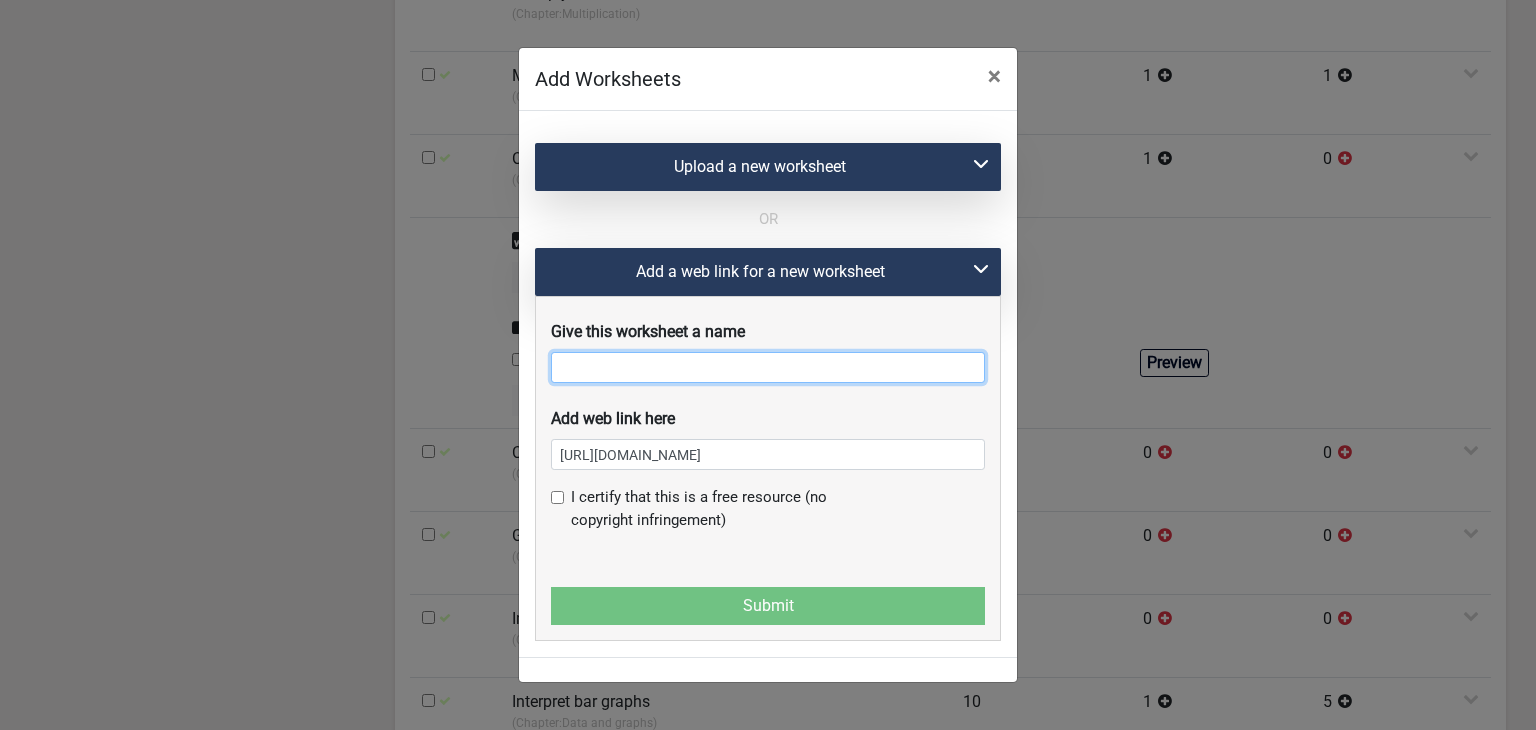 click at bounding box center (768, 367) 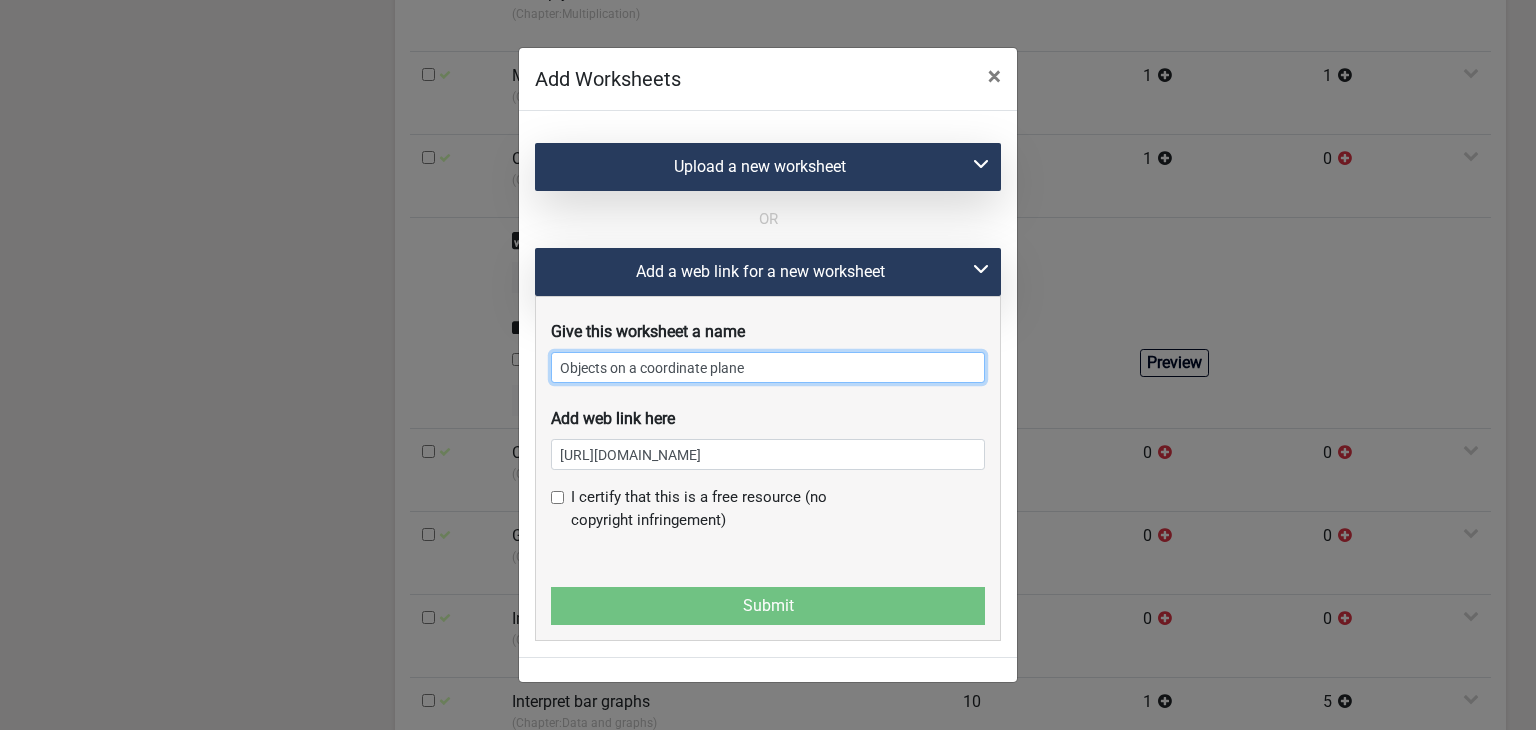 type on "Objects on a coordinate plane" 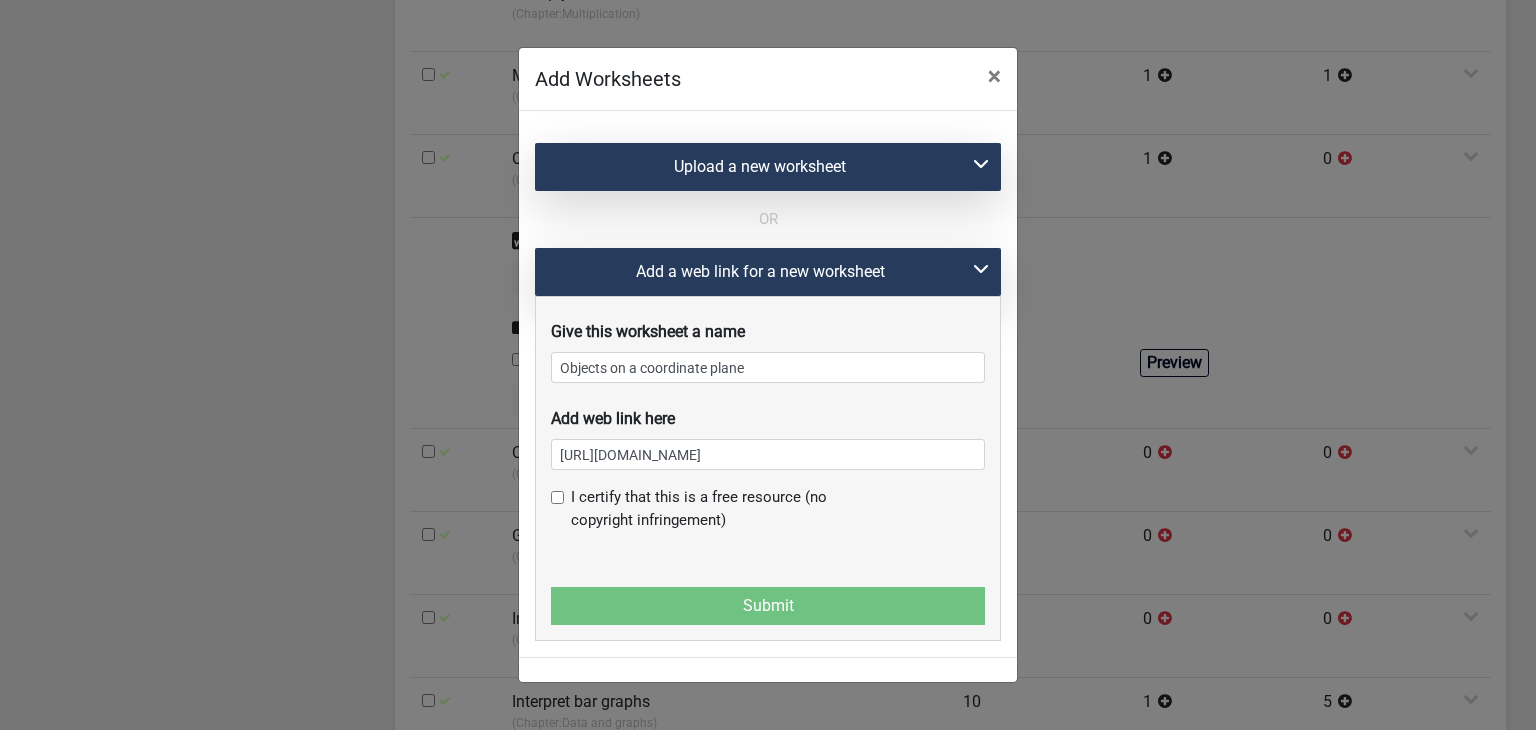 click at bounding box center [557, 497] 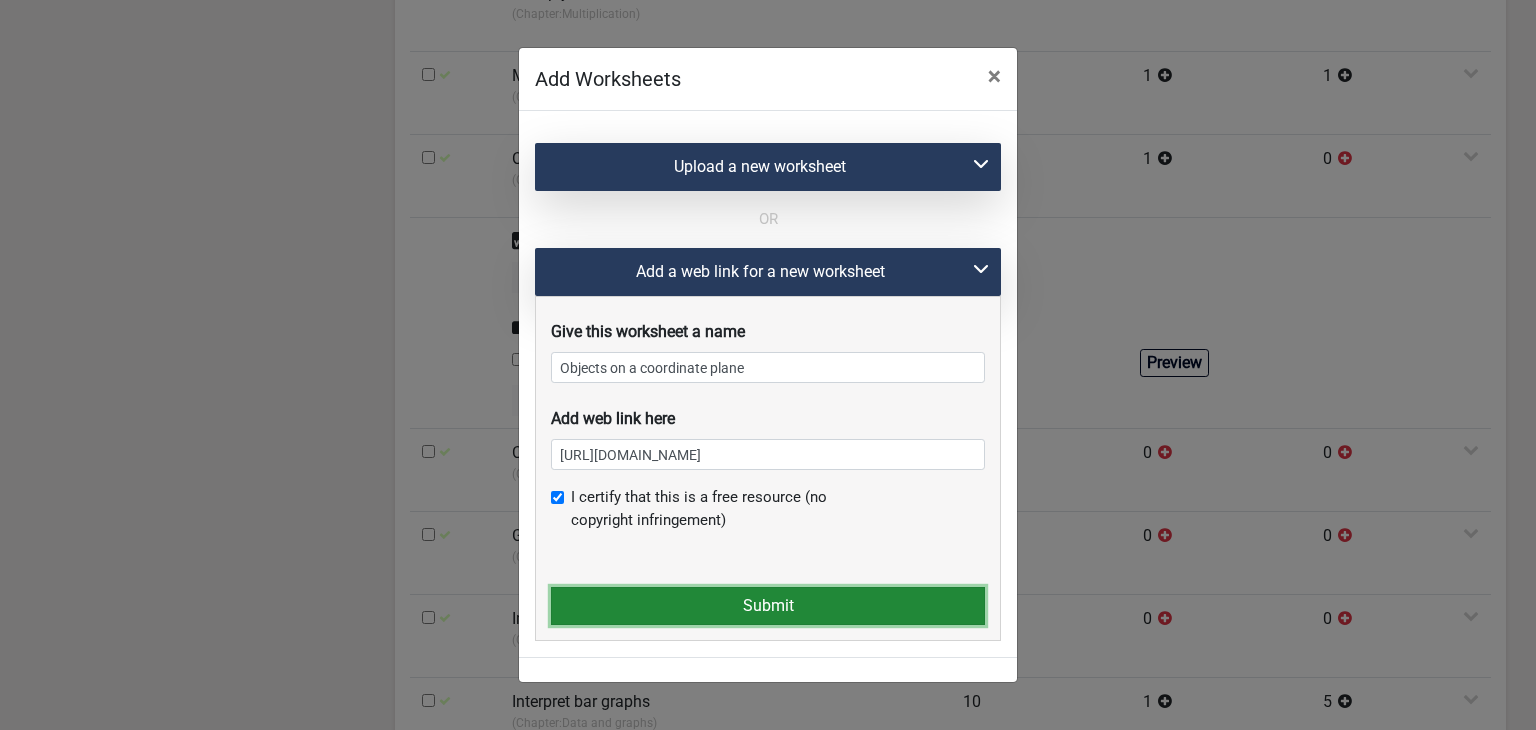 click on "Submit" at bounding box center [768, 606] 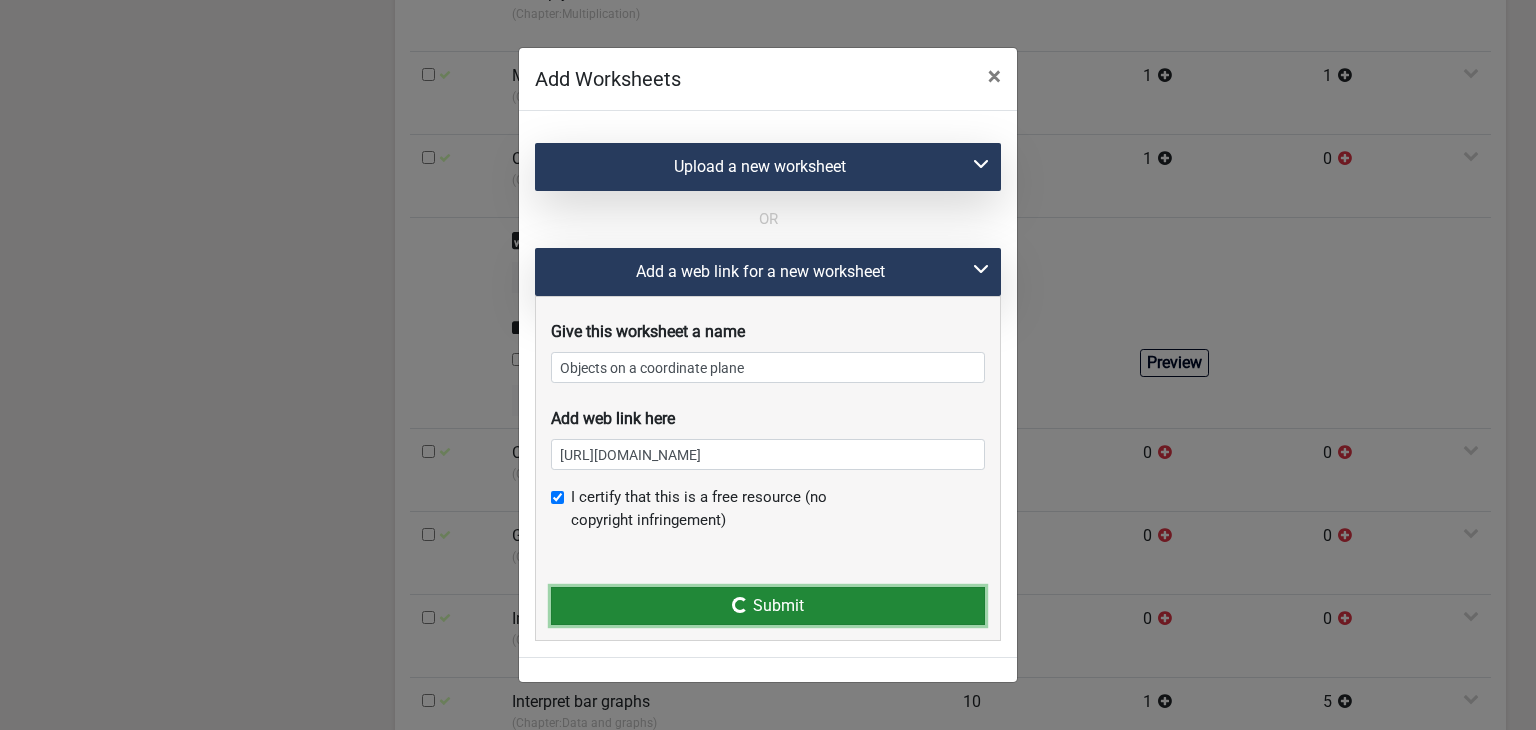 type 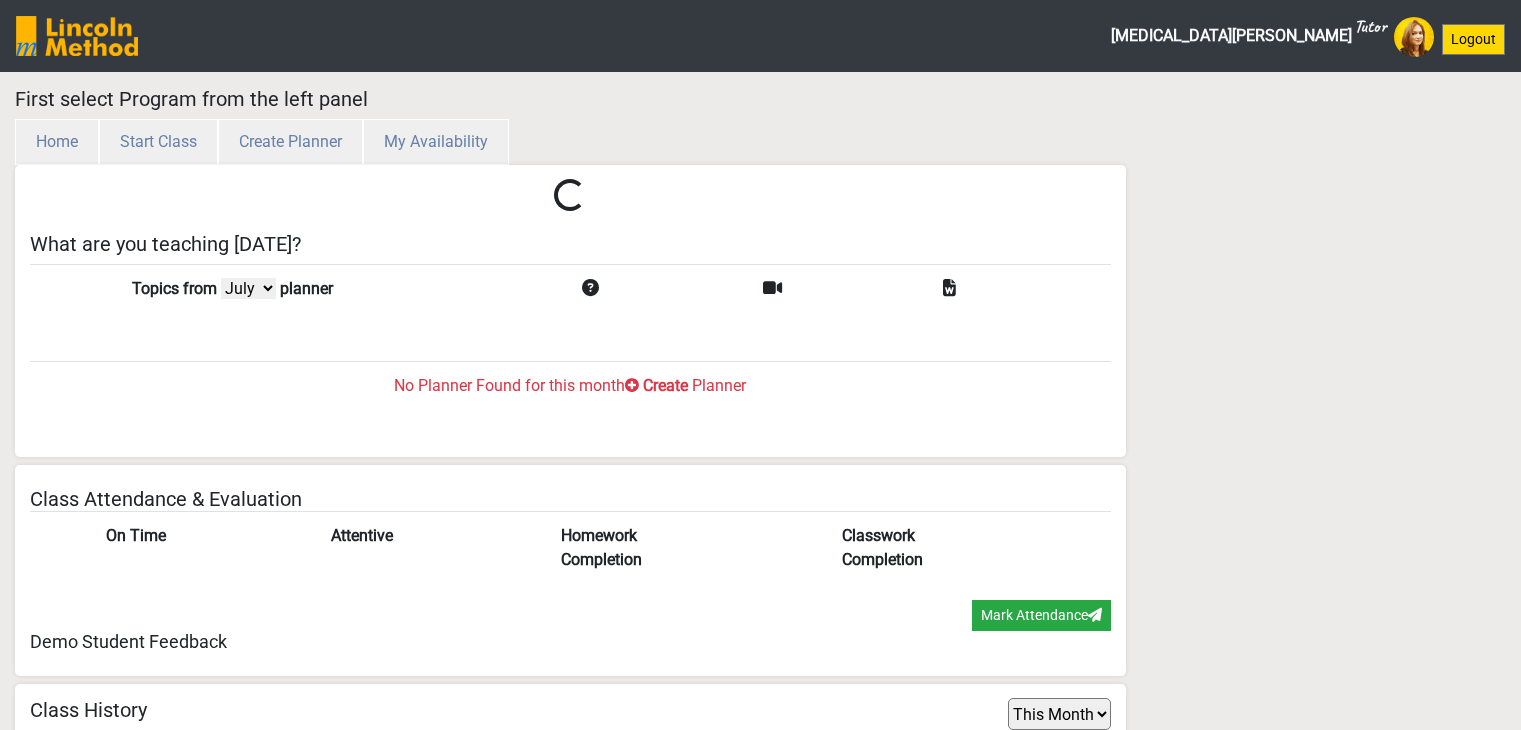 select on "month" 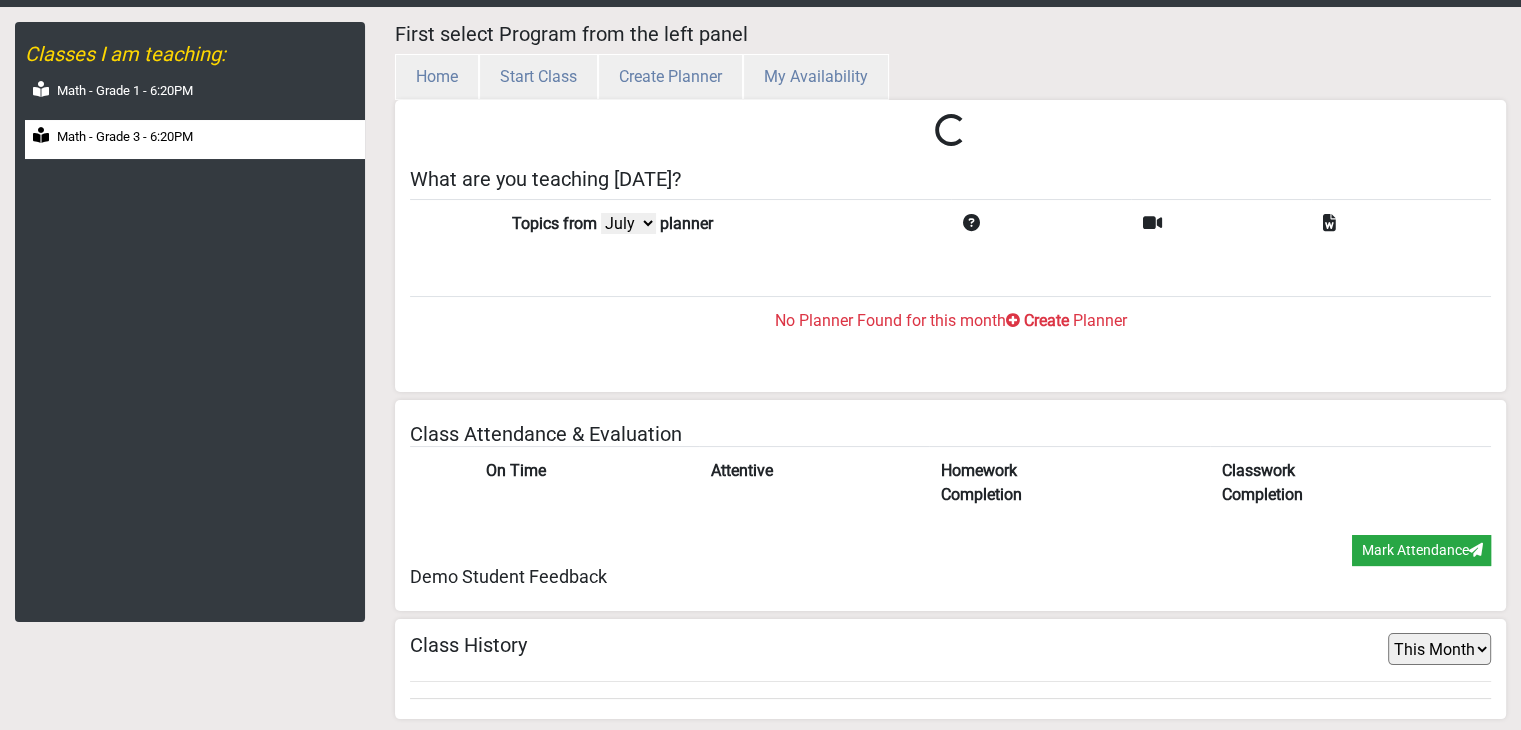 click on "Math - Grade 3 - 6:20PM" at bounding box center [125, 137] 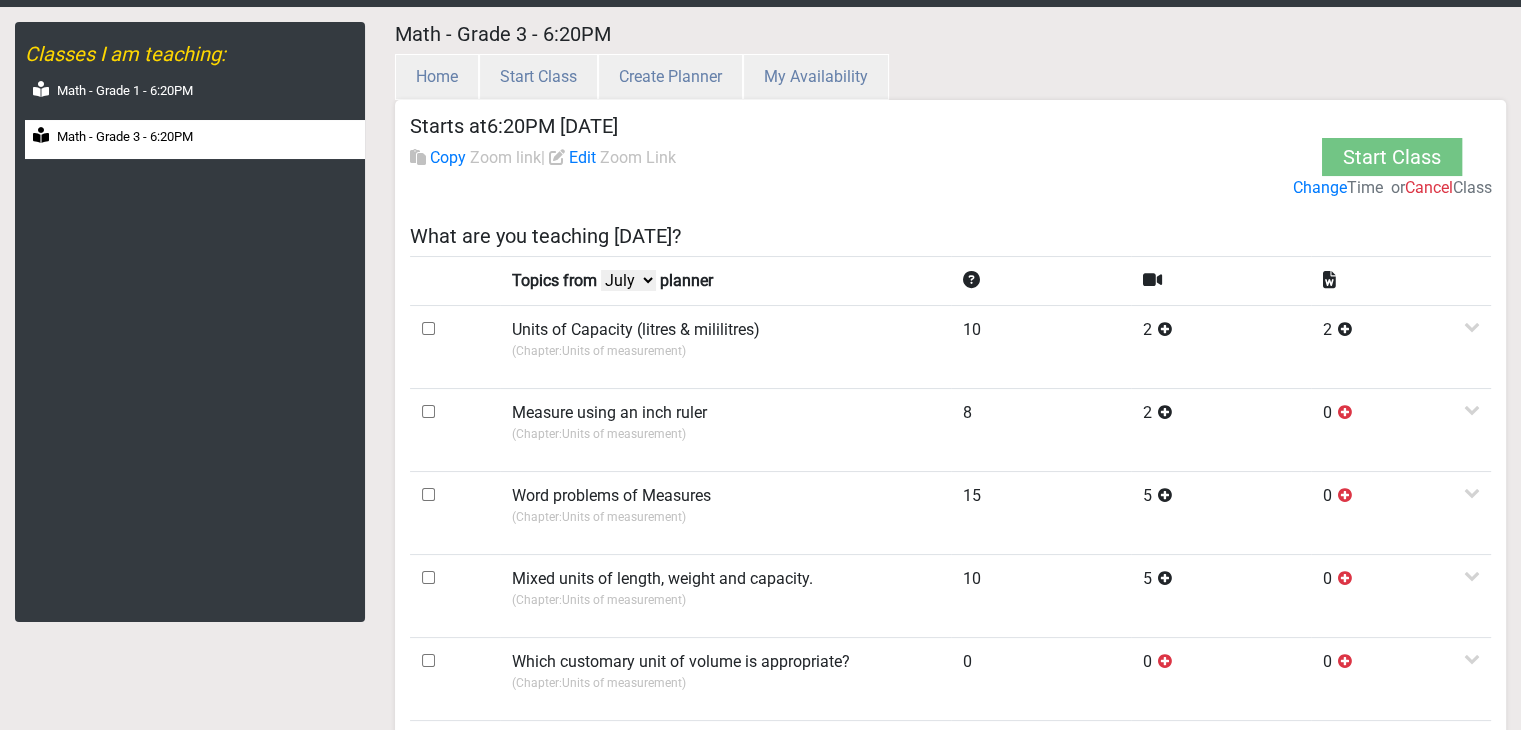 click on "July June May April" at bounding box center (628, 280) 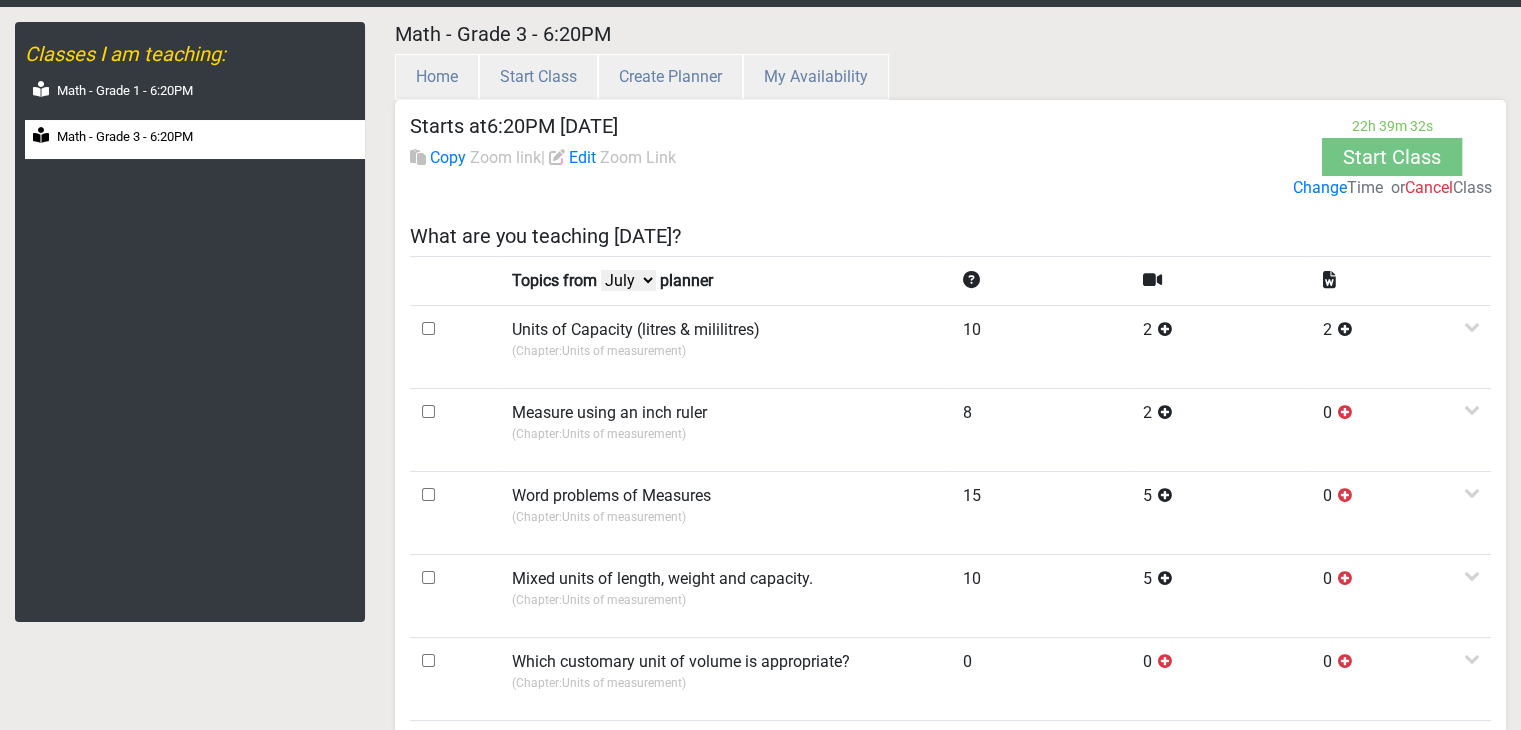 select on "June" 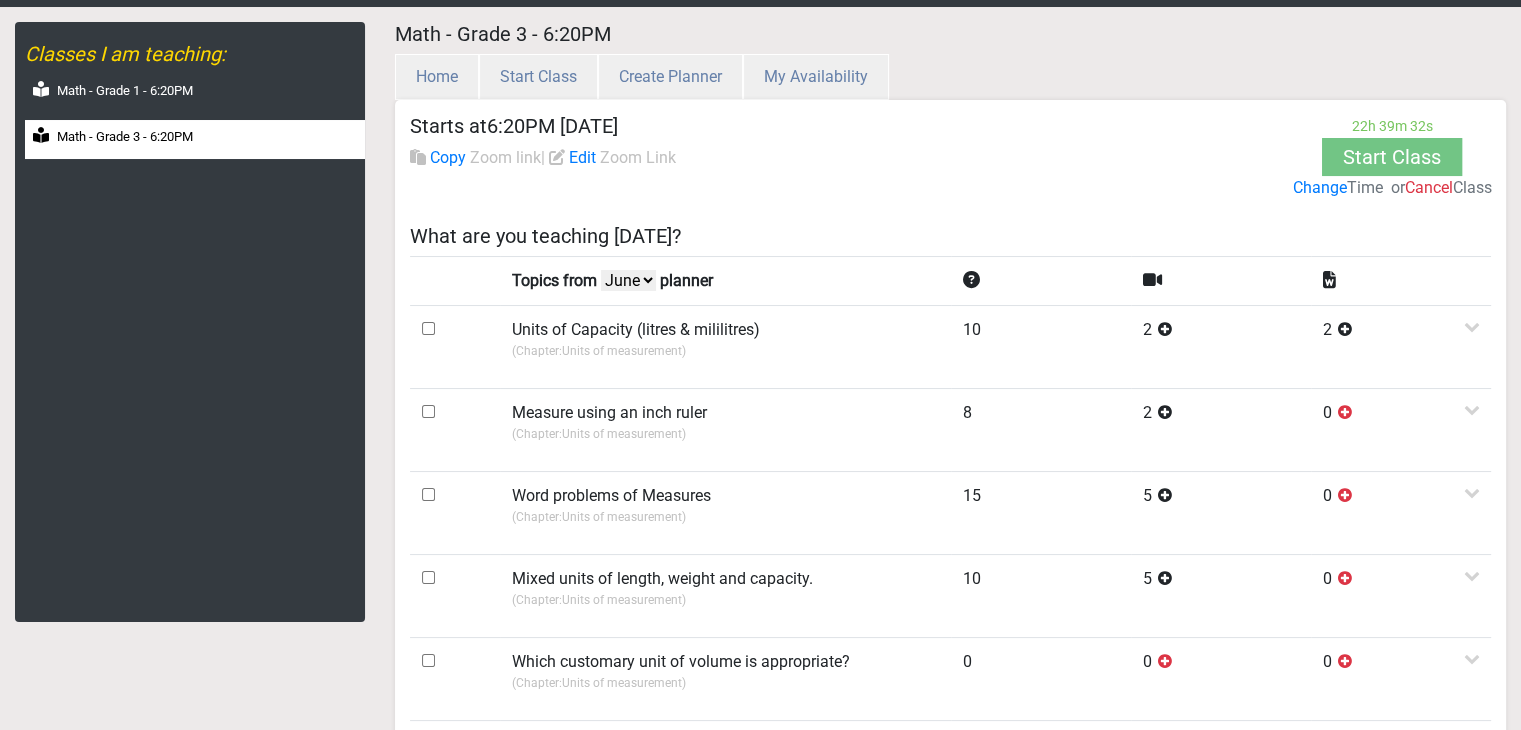 click on "July June May April" at bounding box center (628, 280) 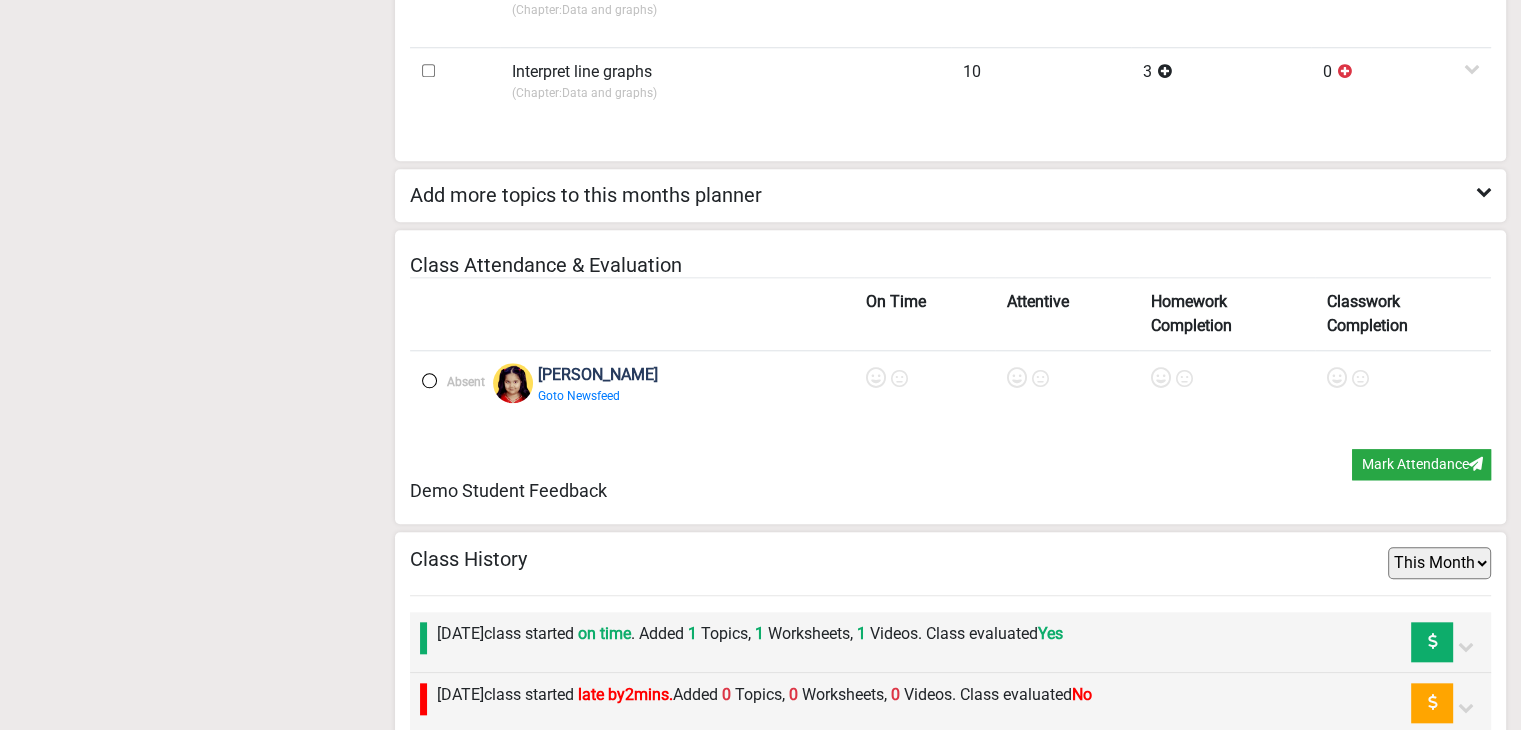 scroll, scrollTop: 2665, scrollLeft: 0, axis: vertical 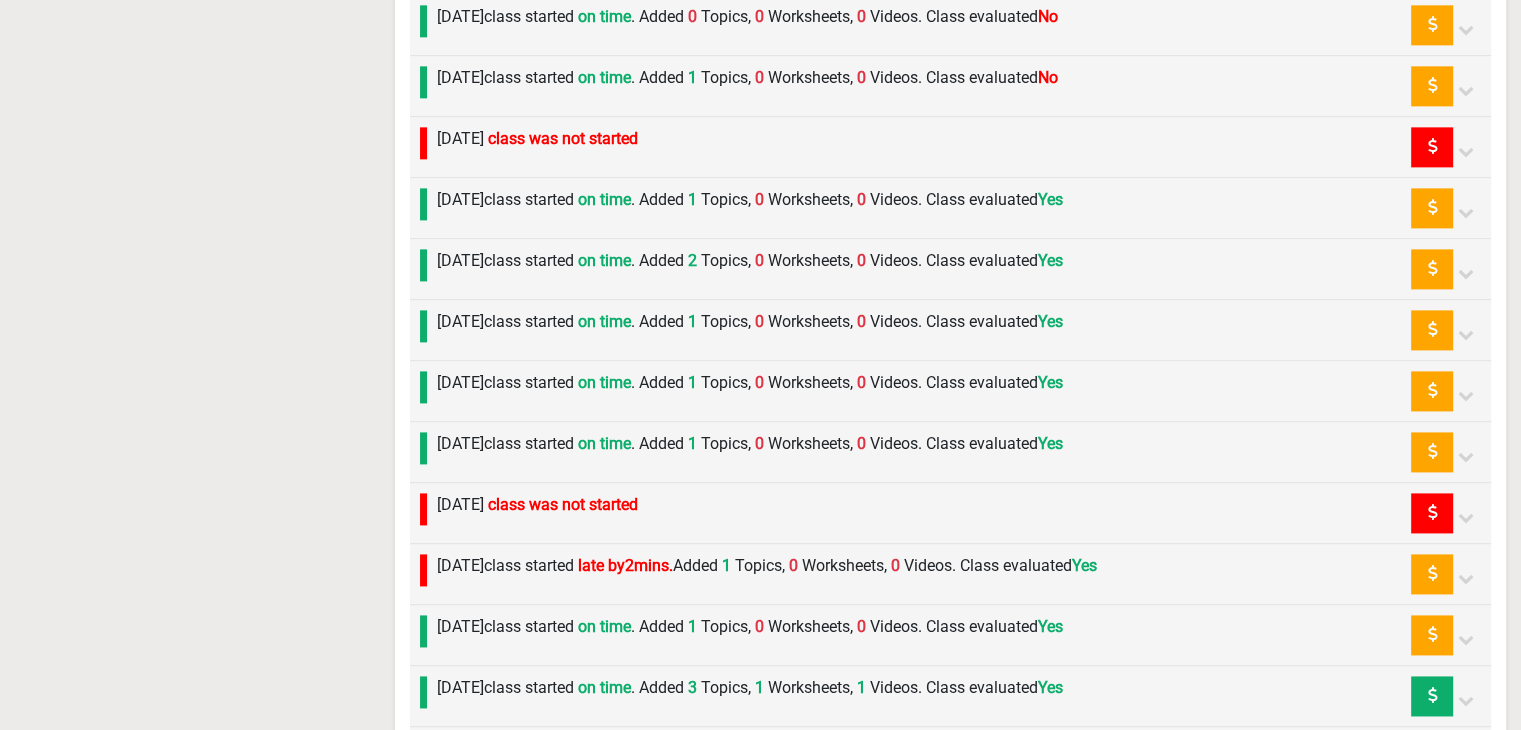 click on "Monday 23rd June  class started   on time . Added   2   Topics,   0   Worksheets,   0   Videos. Class evaluated  Yes" at bounding box center (750, 261) 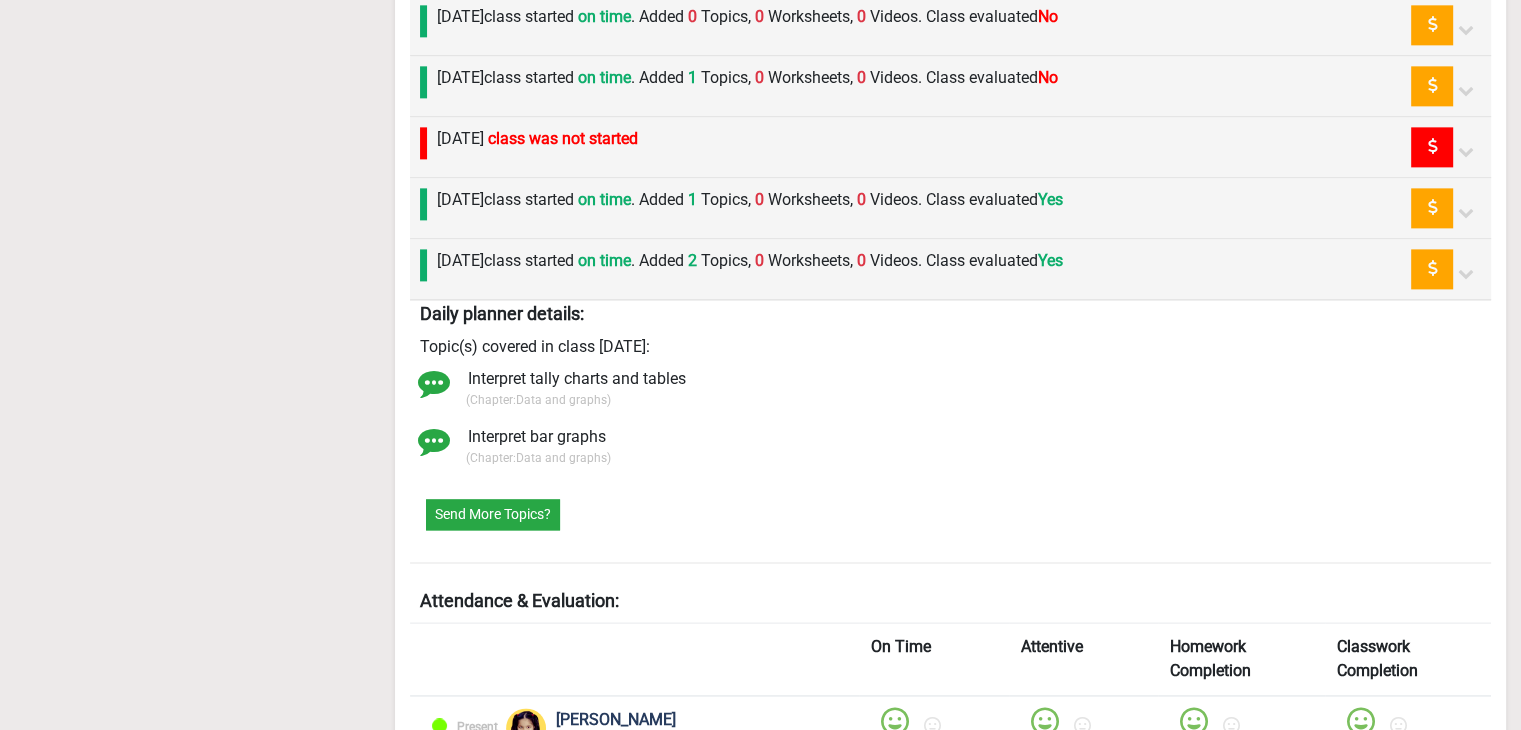 click on "Monday 23rd June  class started   on time . Added   2   Topics,   0   Worksheets,   0   Videos. Class evaluated  Yes" at bounding box center [750, 261] 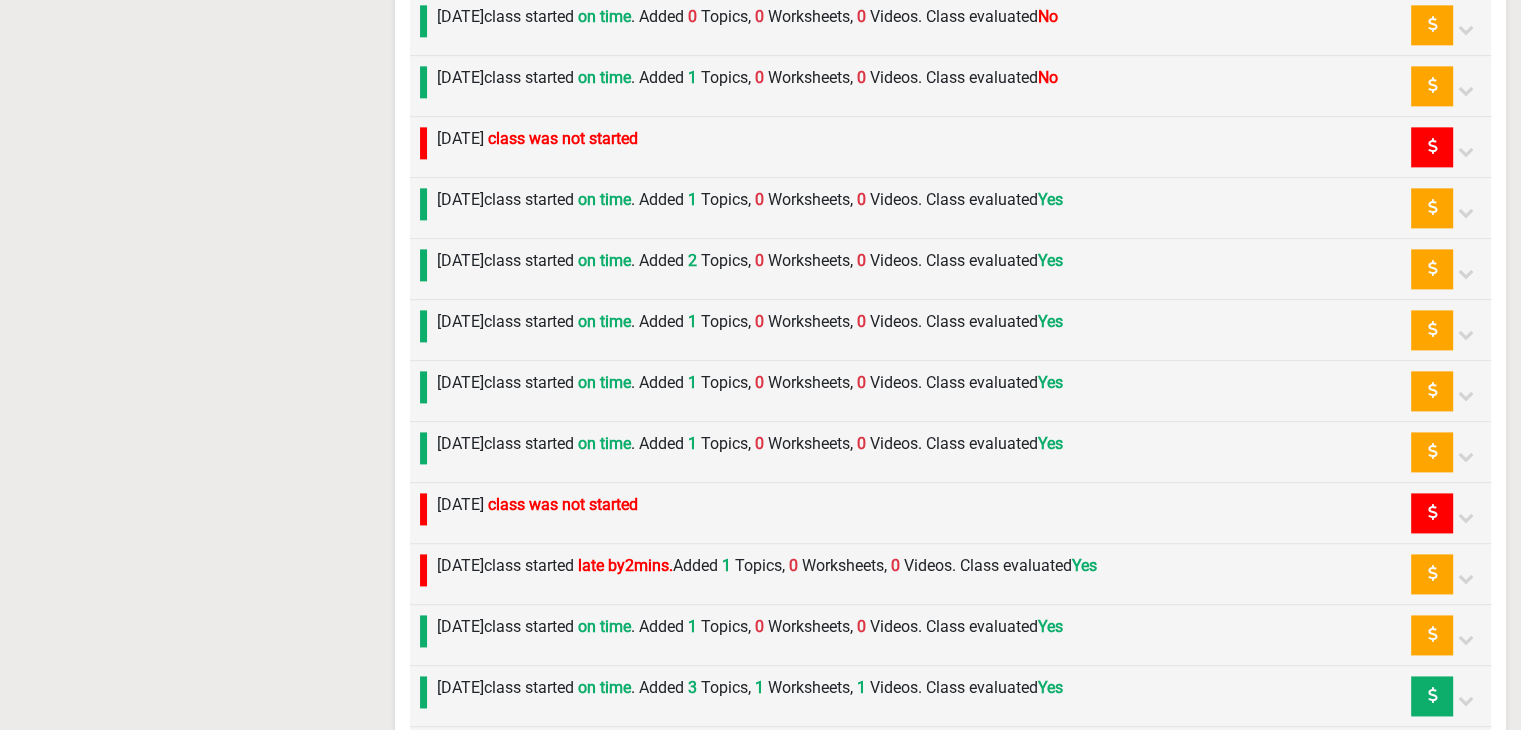 click on "Monday 16th June  class started   on time . Added   1   Topics,   0   Worksheets,   0   Videos. Class evaluated  Yes" at bounding box center [750, 627] 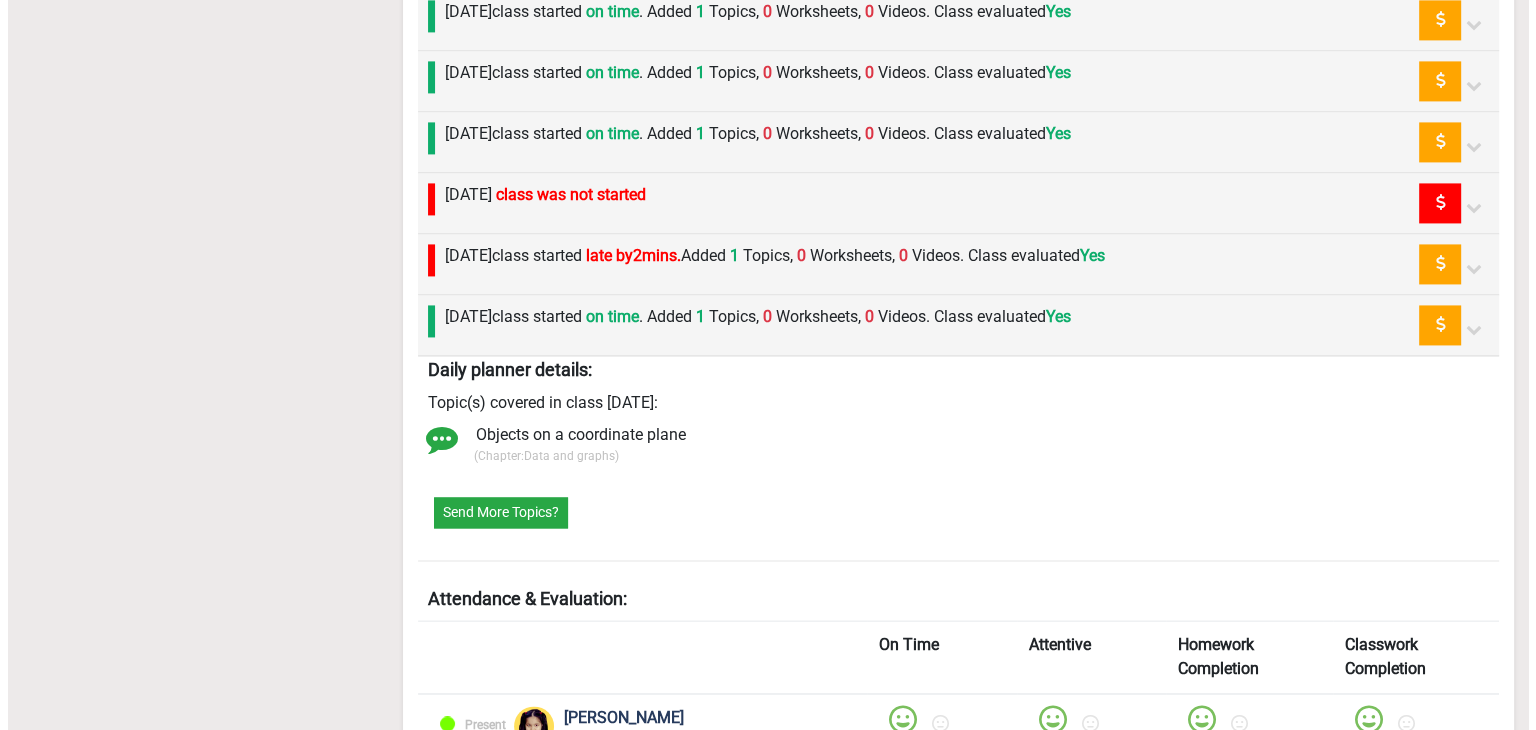 scroll, scrollTop: 3065, scrollLeft: 0, axis: vertical 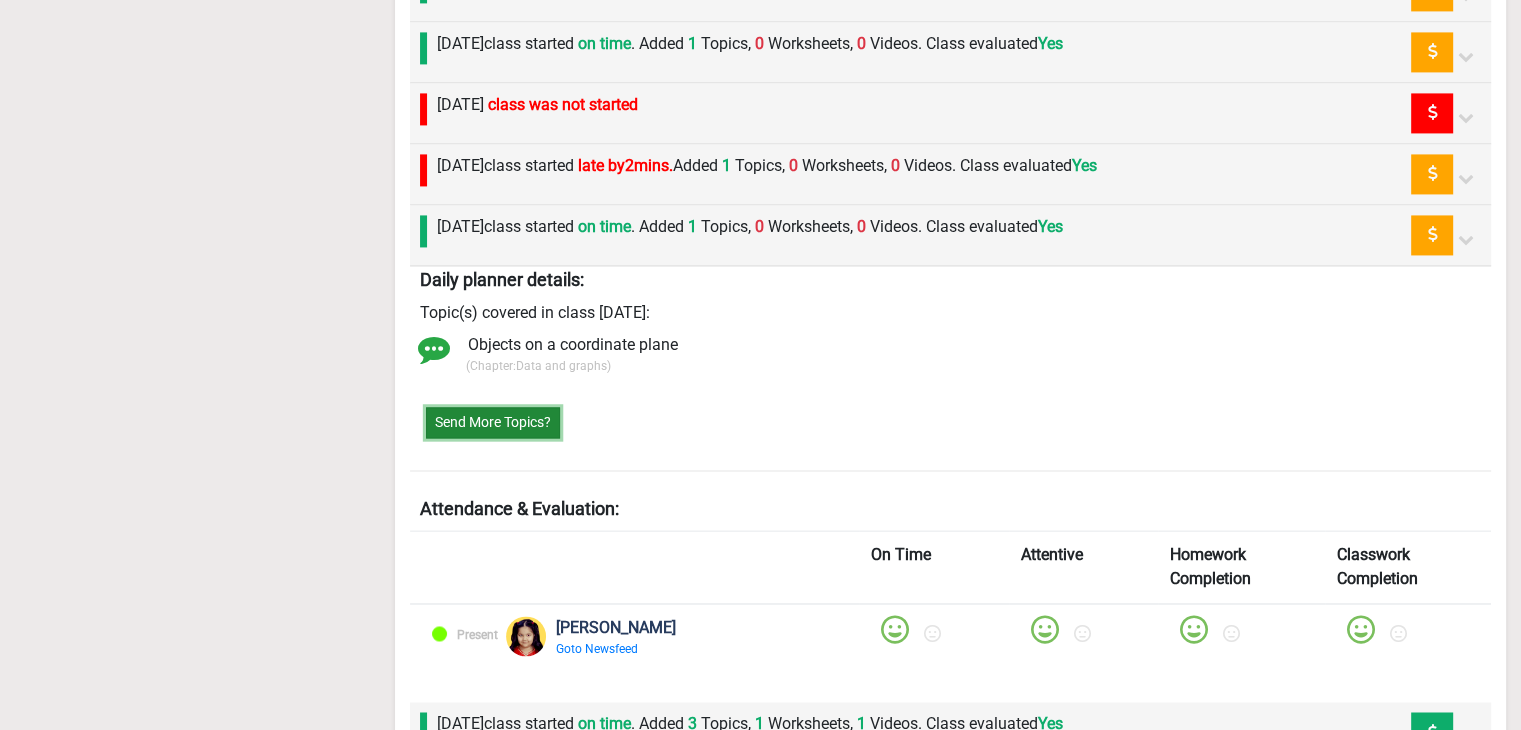 click on "Send More Topics?" at bounding box center (493, 422) 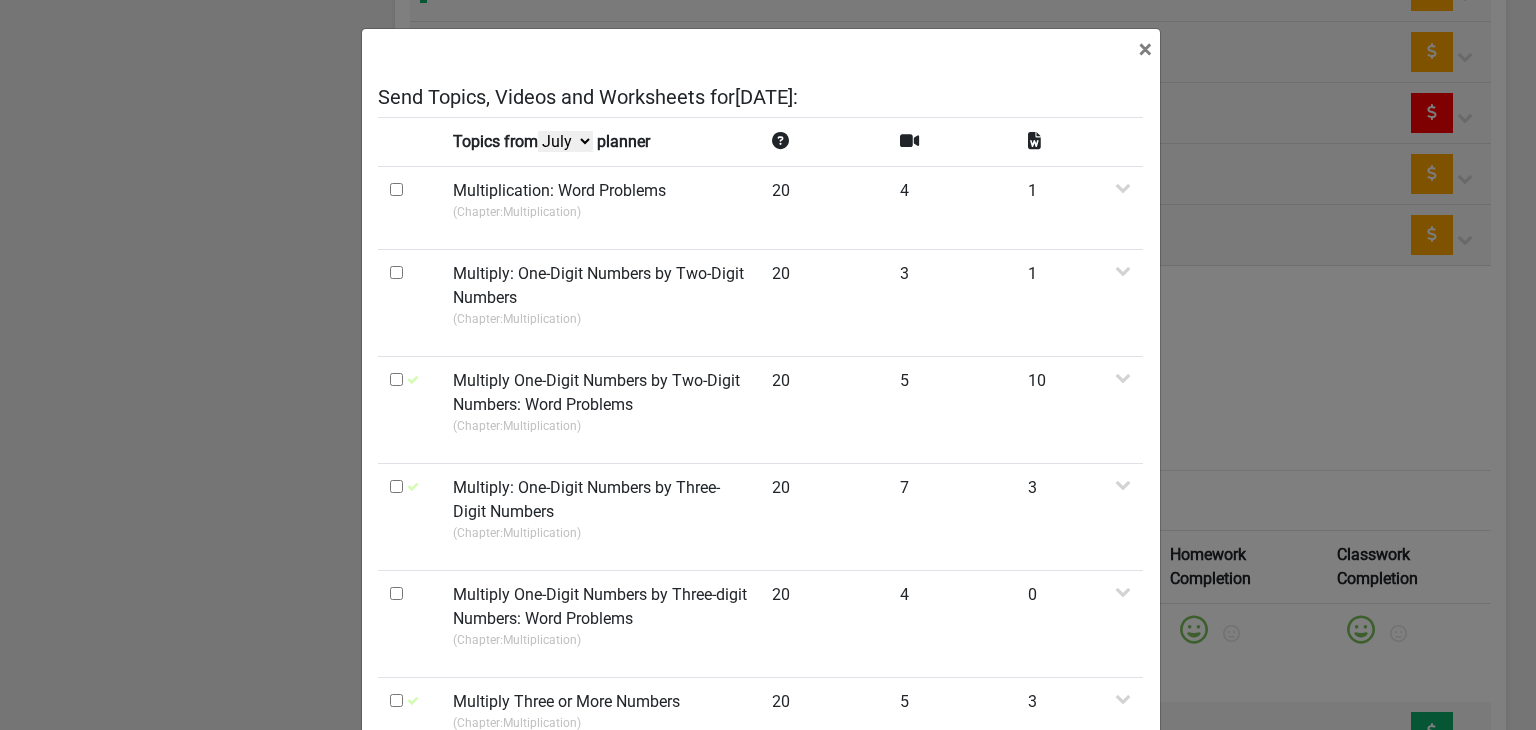 drag, startPoint x: 554, startPoint y: 137, endPoint x: 561, endPoint y: 149, distance: 13.892444 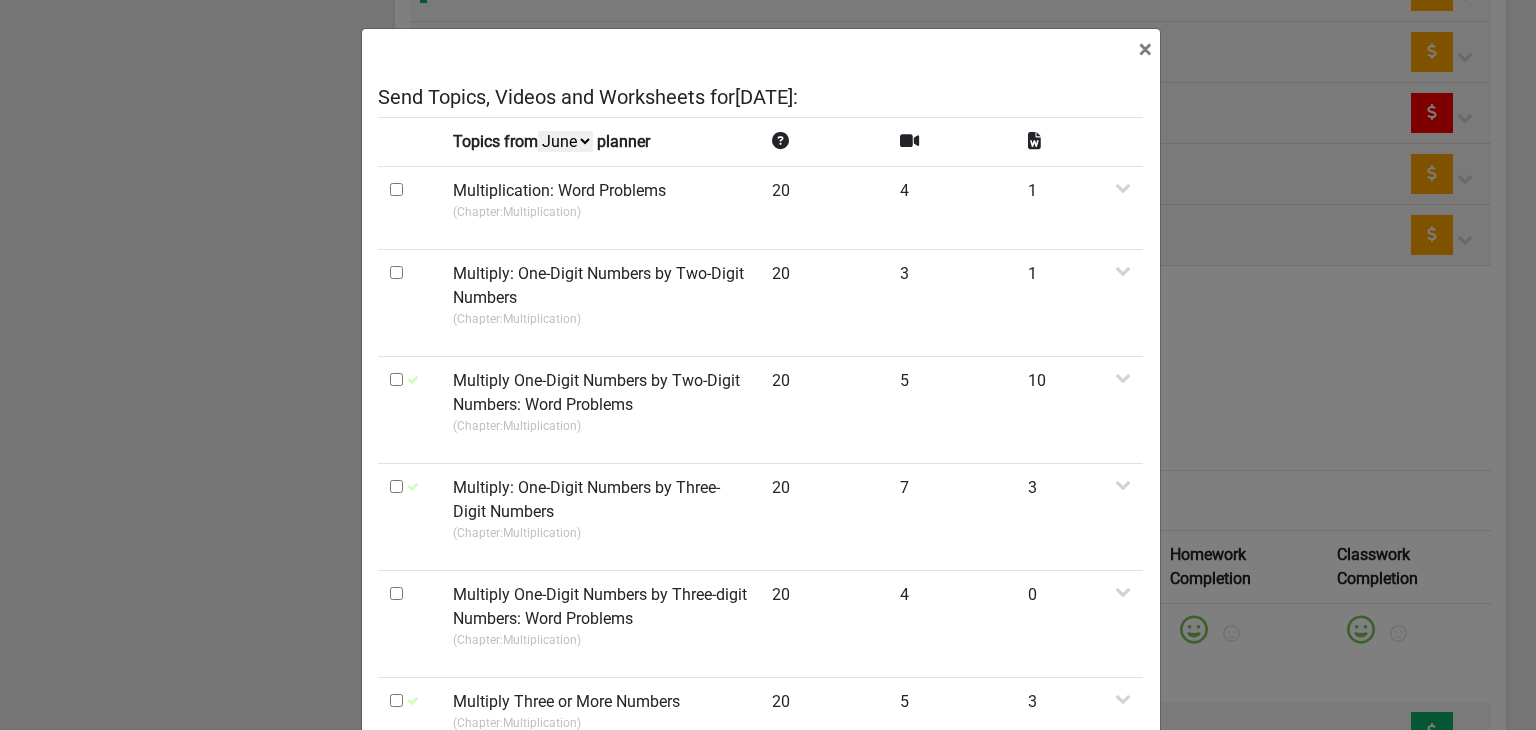 click on "July June May April" at bounding box center (565, 141) 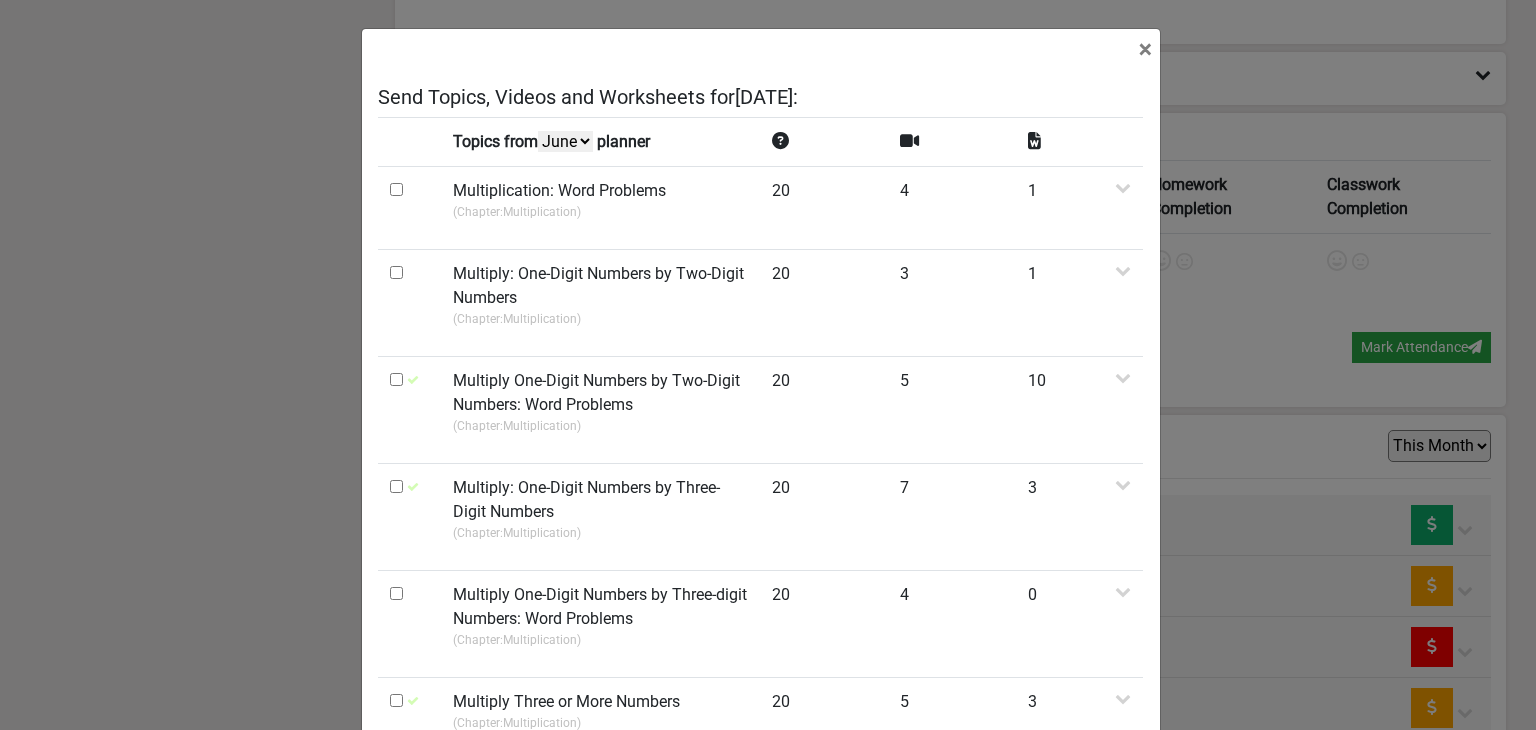 scroll, scrollTop: 3065, scrollLeft: 0, axis: vertical 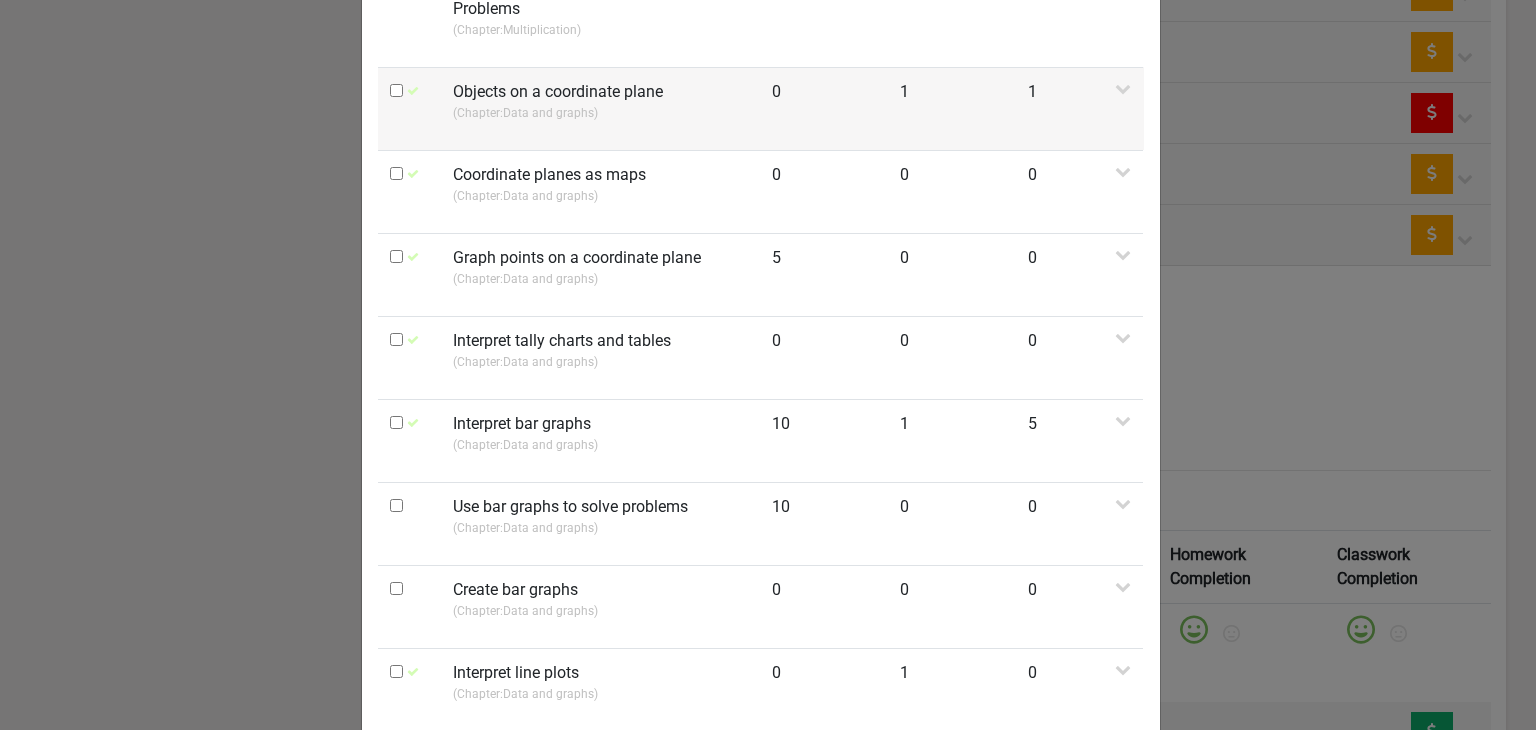 click at bounding box center [396, 90] 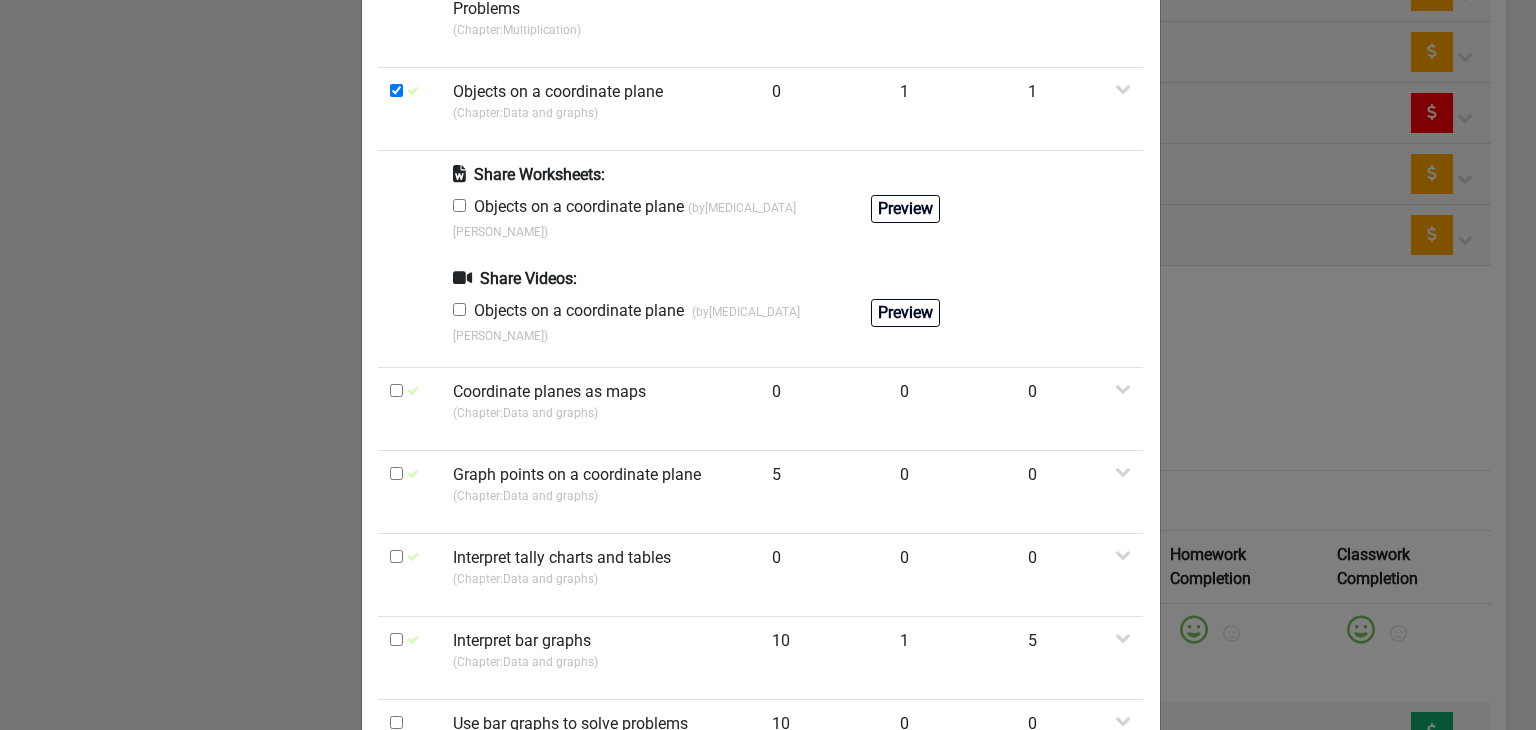 click at bounding box center (459, 205) 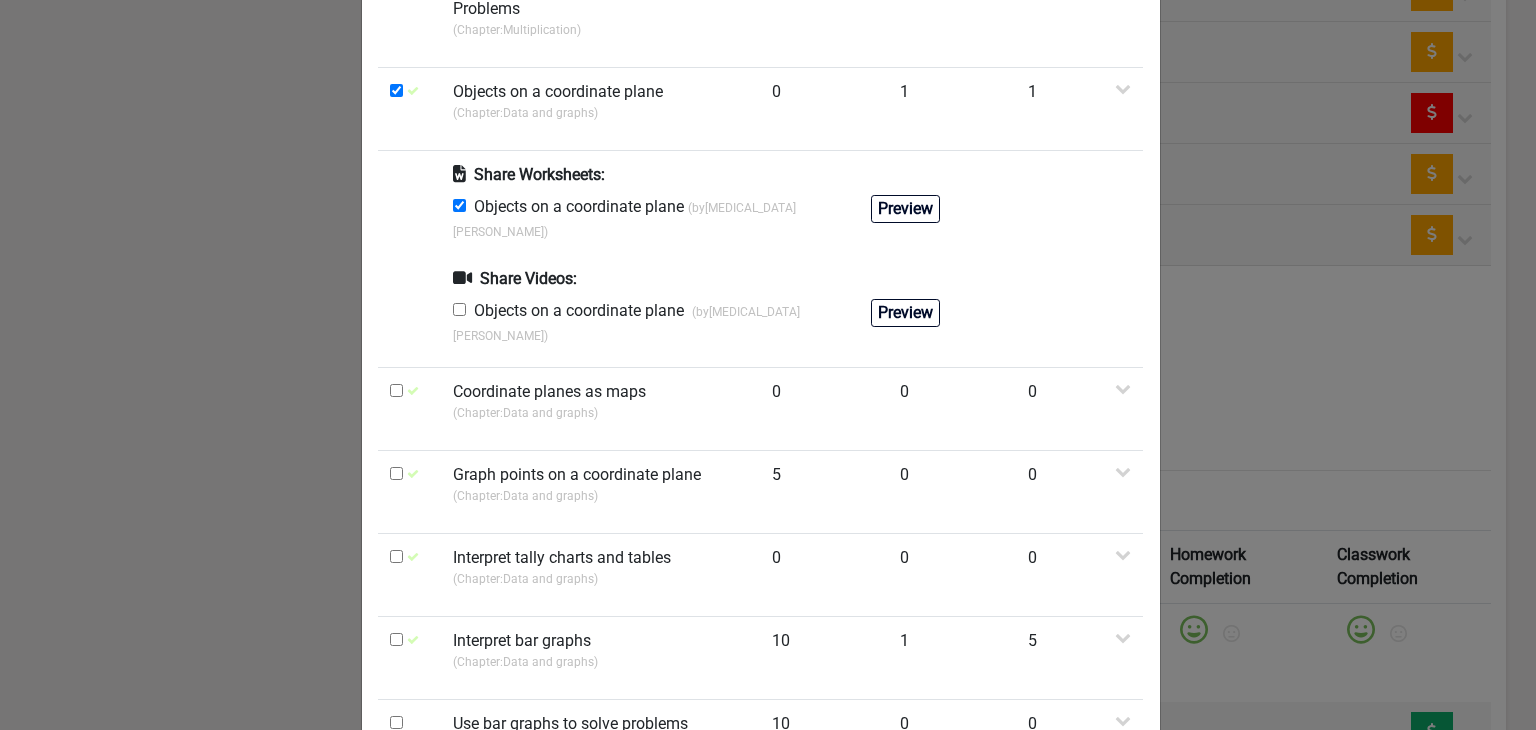 click at bounding box center (459, 309) 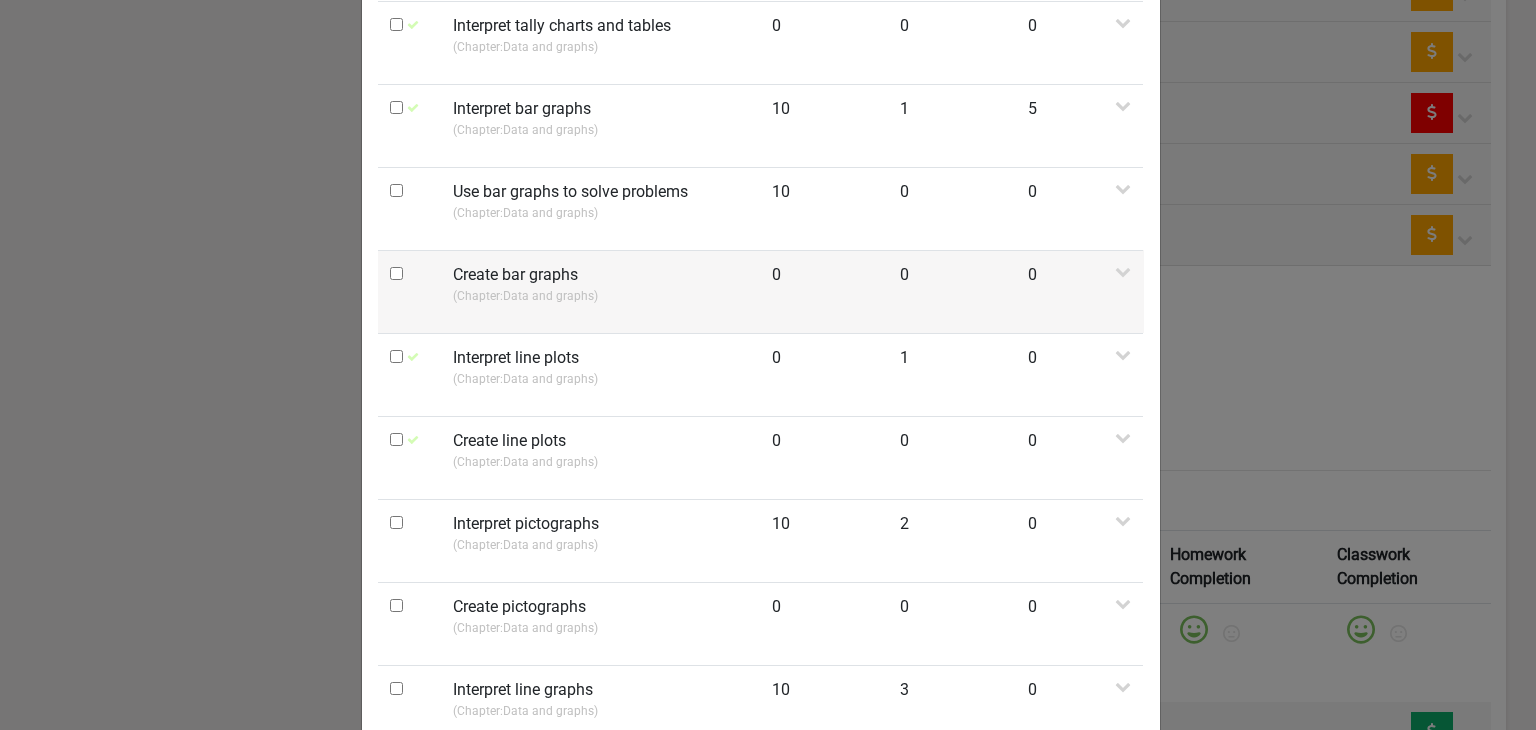 scroll, scrollTop: 1420, scrollLeft: 0, axis: vertical 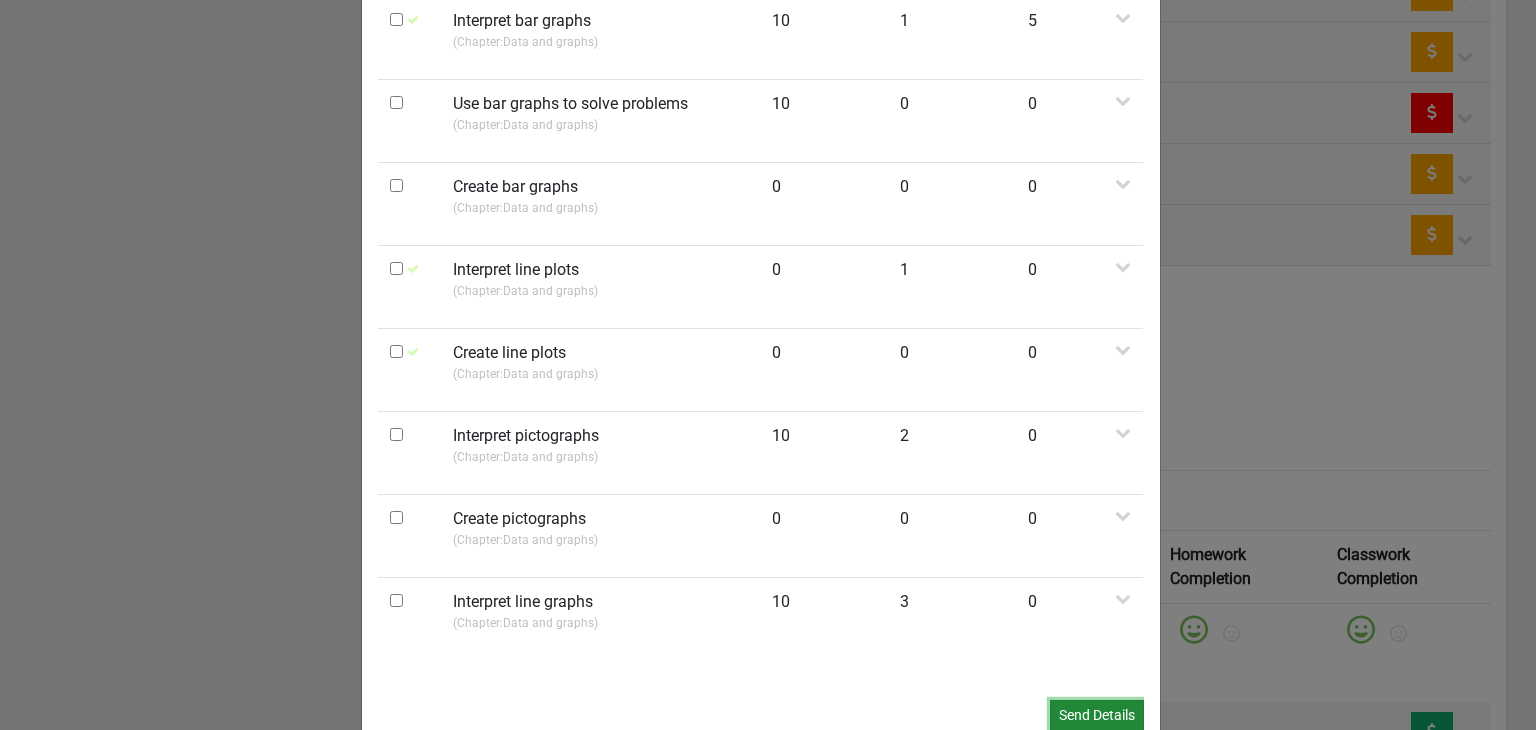 click on "Send Details" at bounding box center [1097, 715] 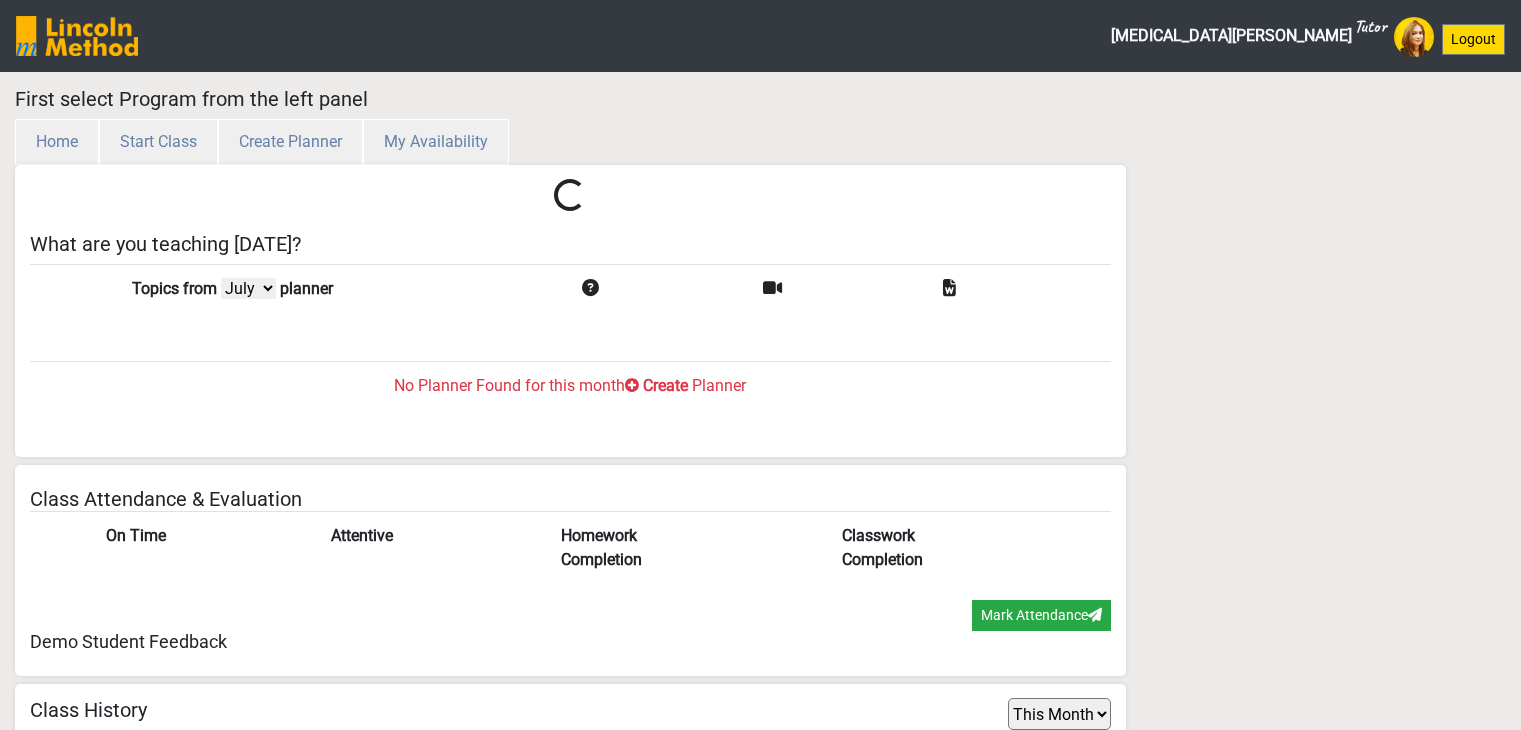 select on "month" 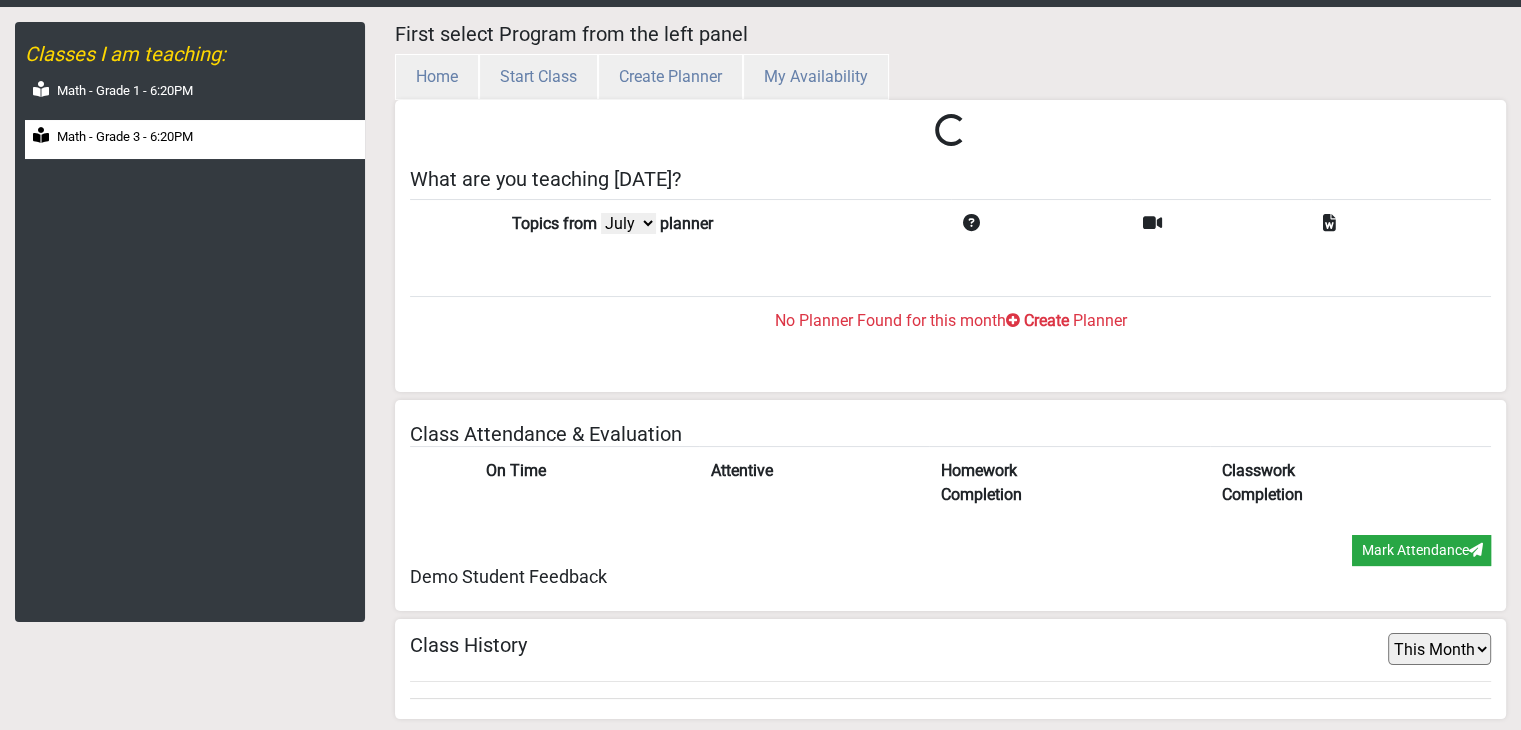 click on "Math - Grade 3 - 6:20PM" at bounding box center (125, 137) 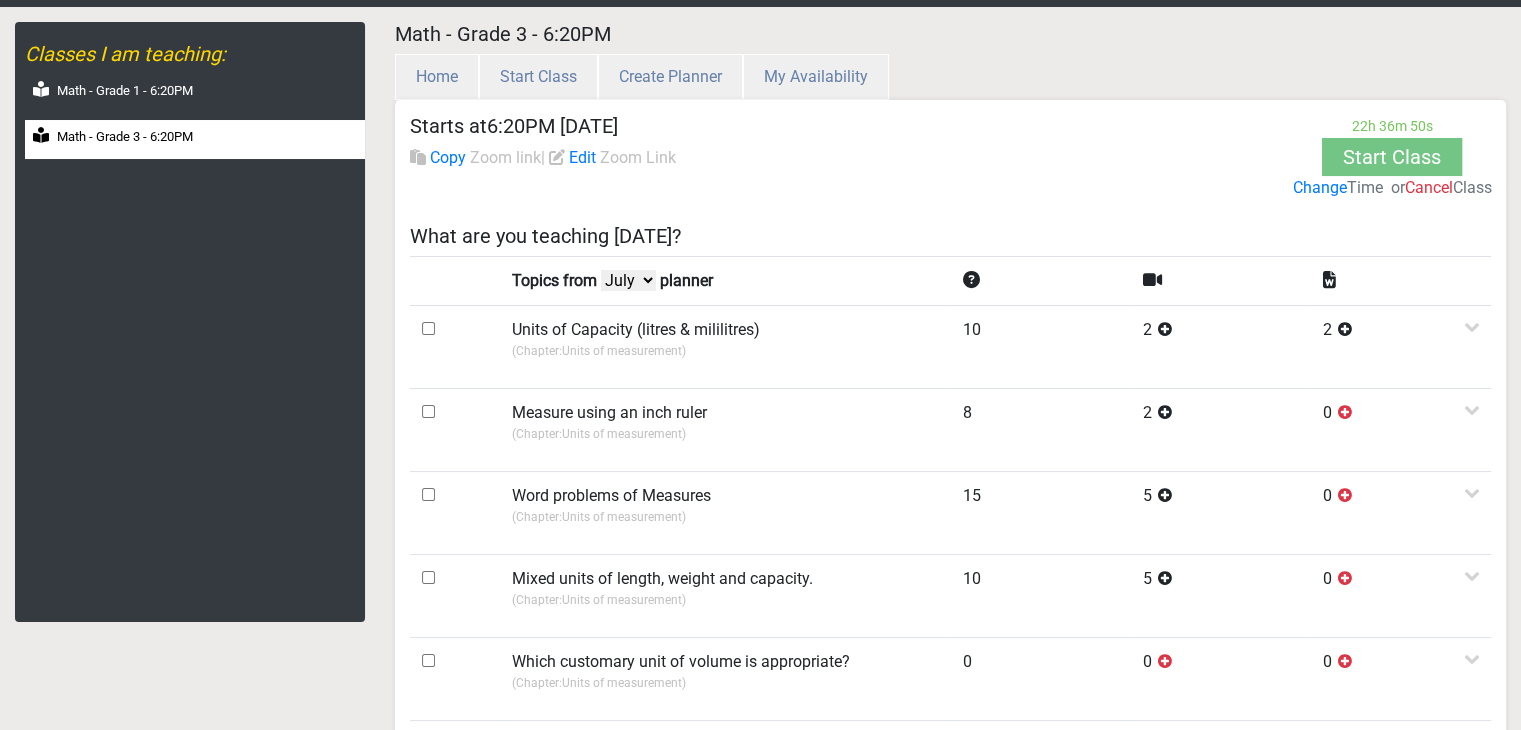scroll, scrollTop: 265, scrollLeft: 0, axis: vertical 